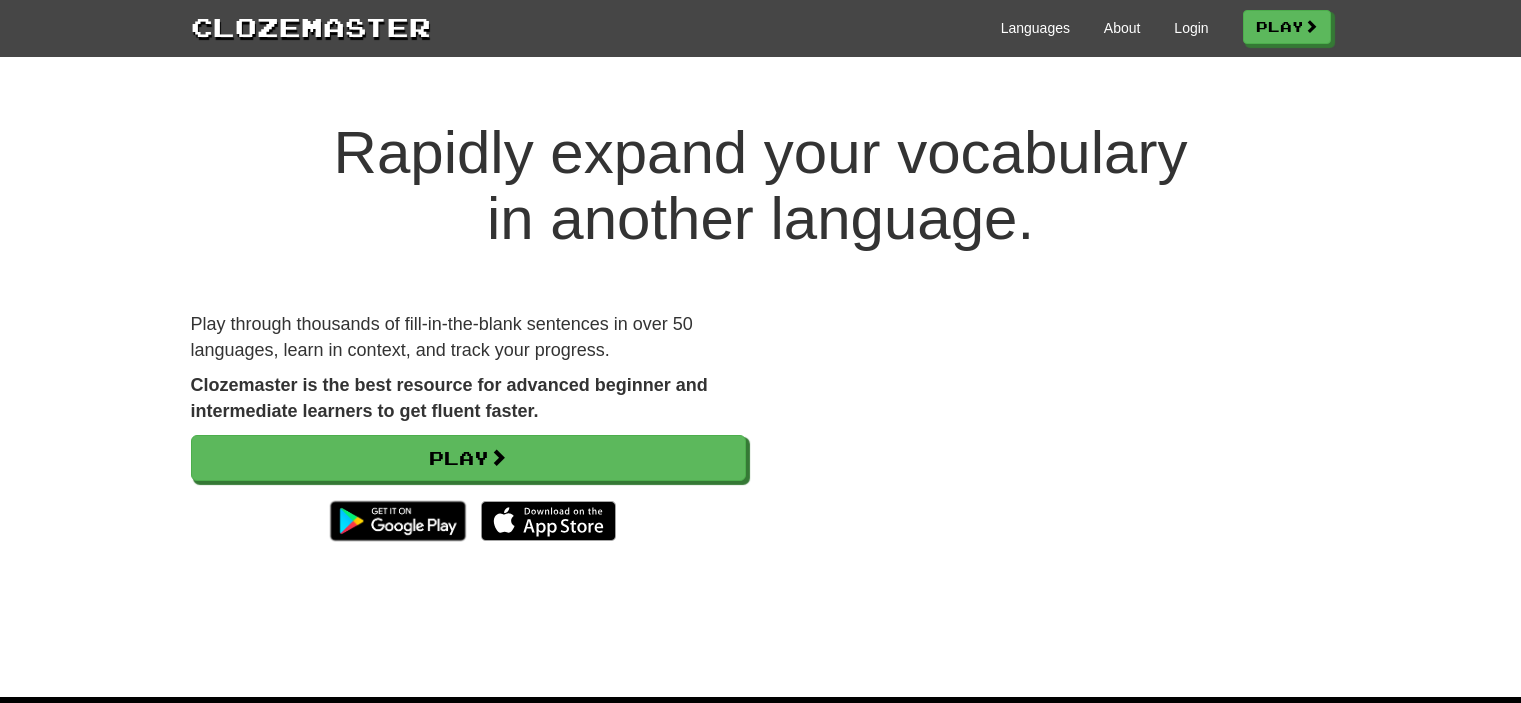 scroll, scrollTop: 0, scrollLeft: 0, axis: both 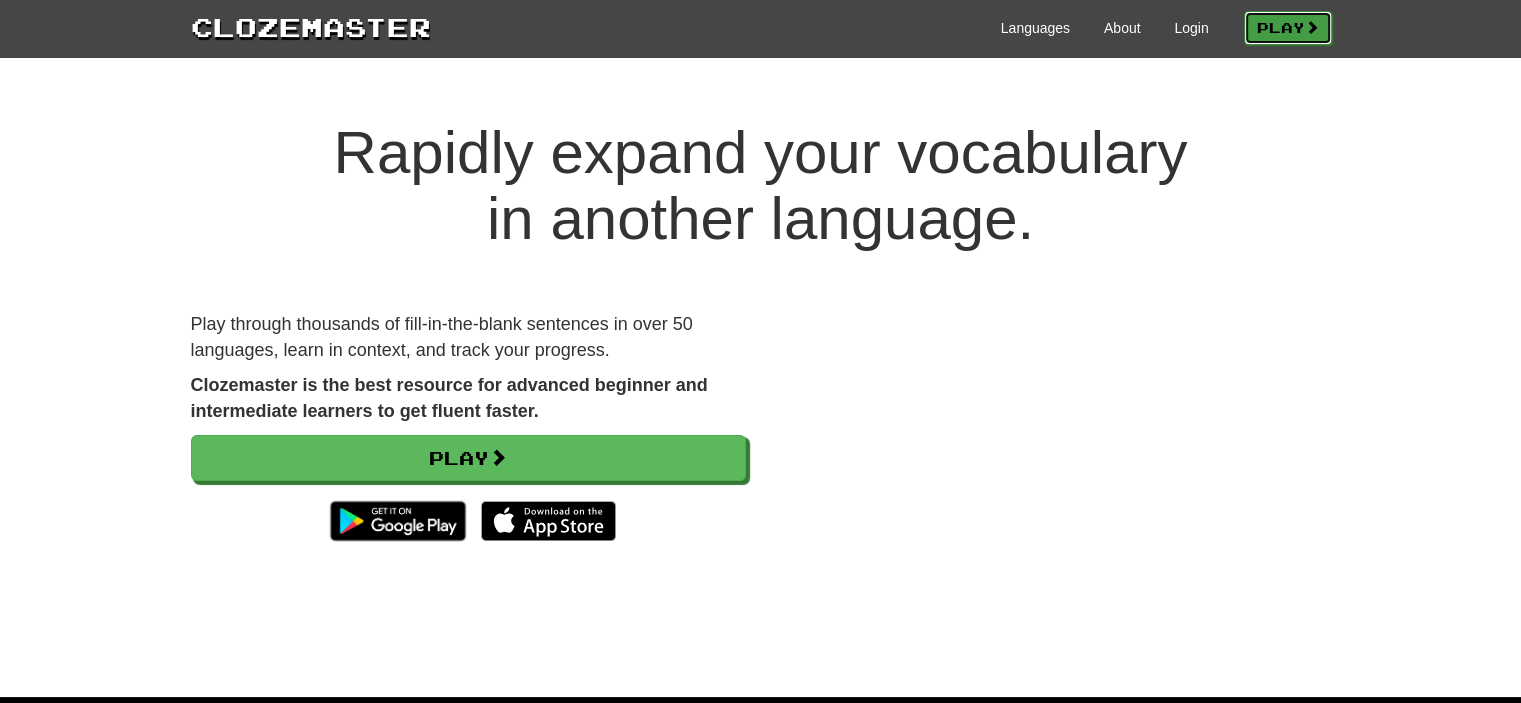 click on "Play" at bounding box center [1288, 28] 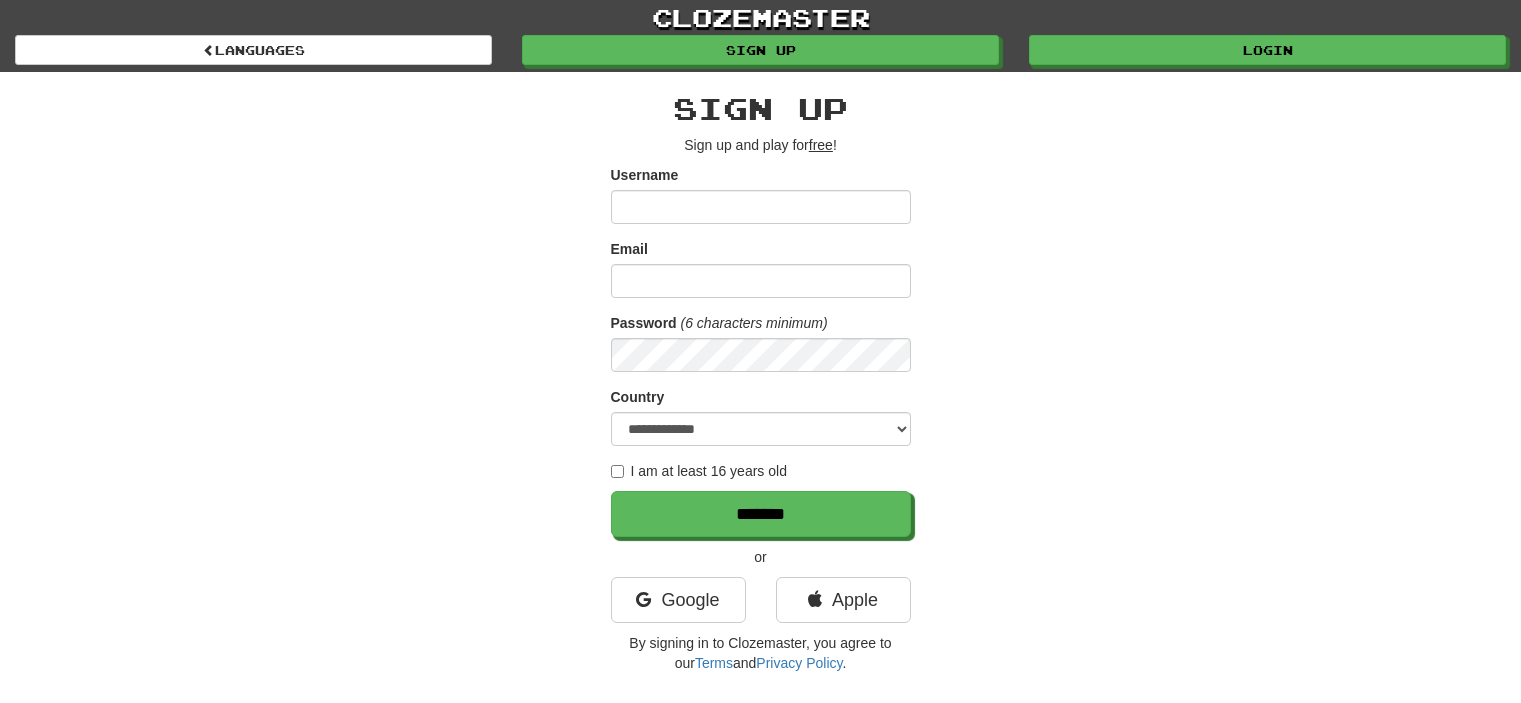 scroll, scrollTop: 0, scrollLeft: 0, axis: both 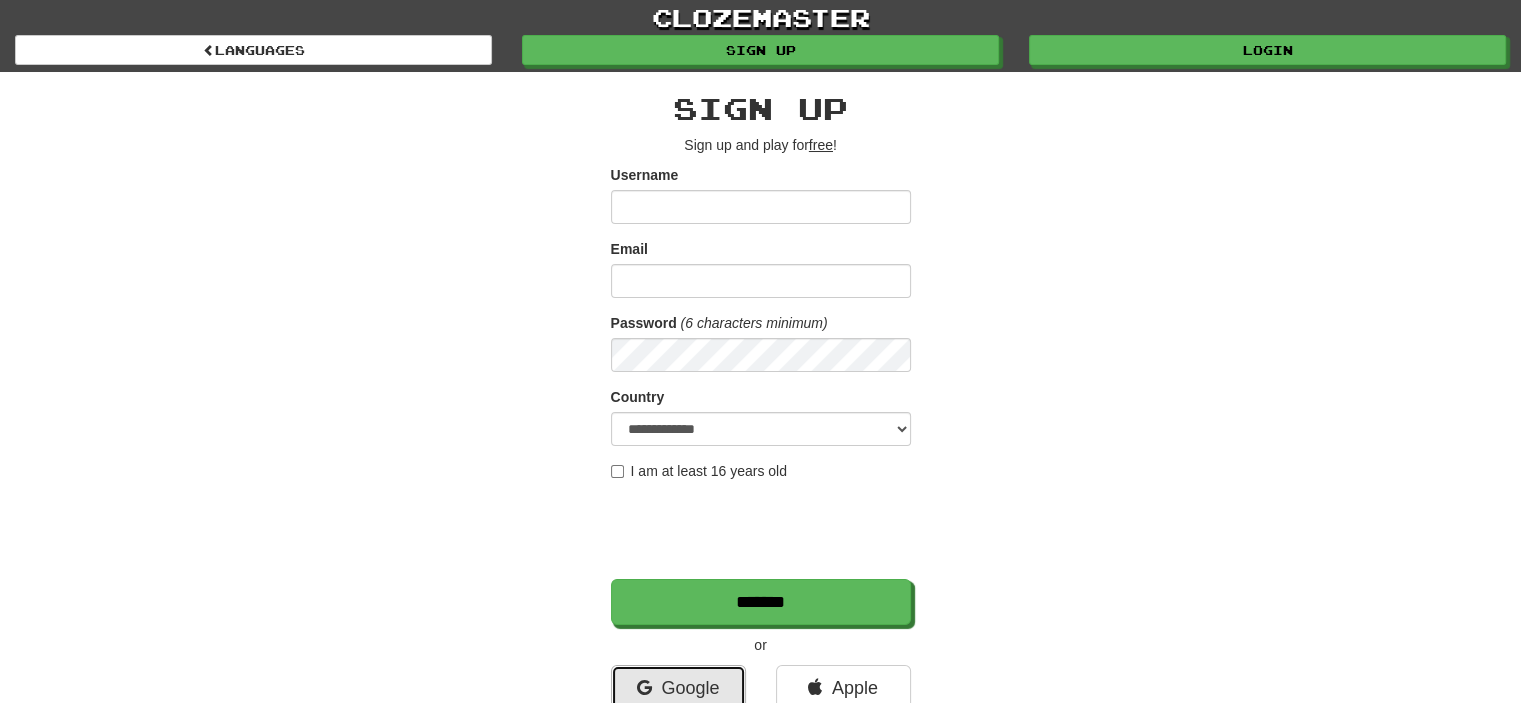 click on "Google" at bounding box center [678, 688] 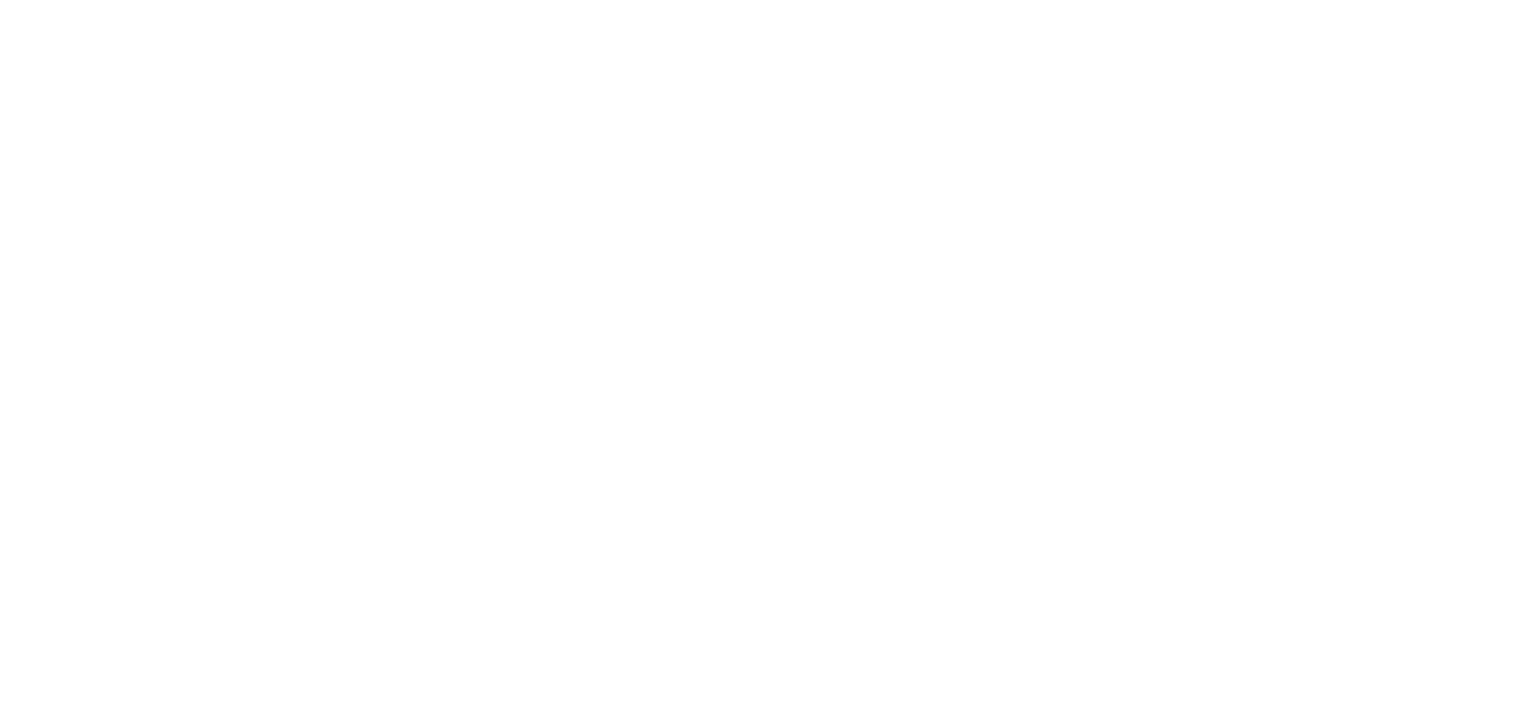 scroll, scrollTop: 0, scrollLeft: 0, axis: both 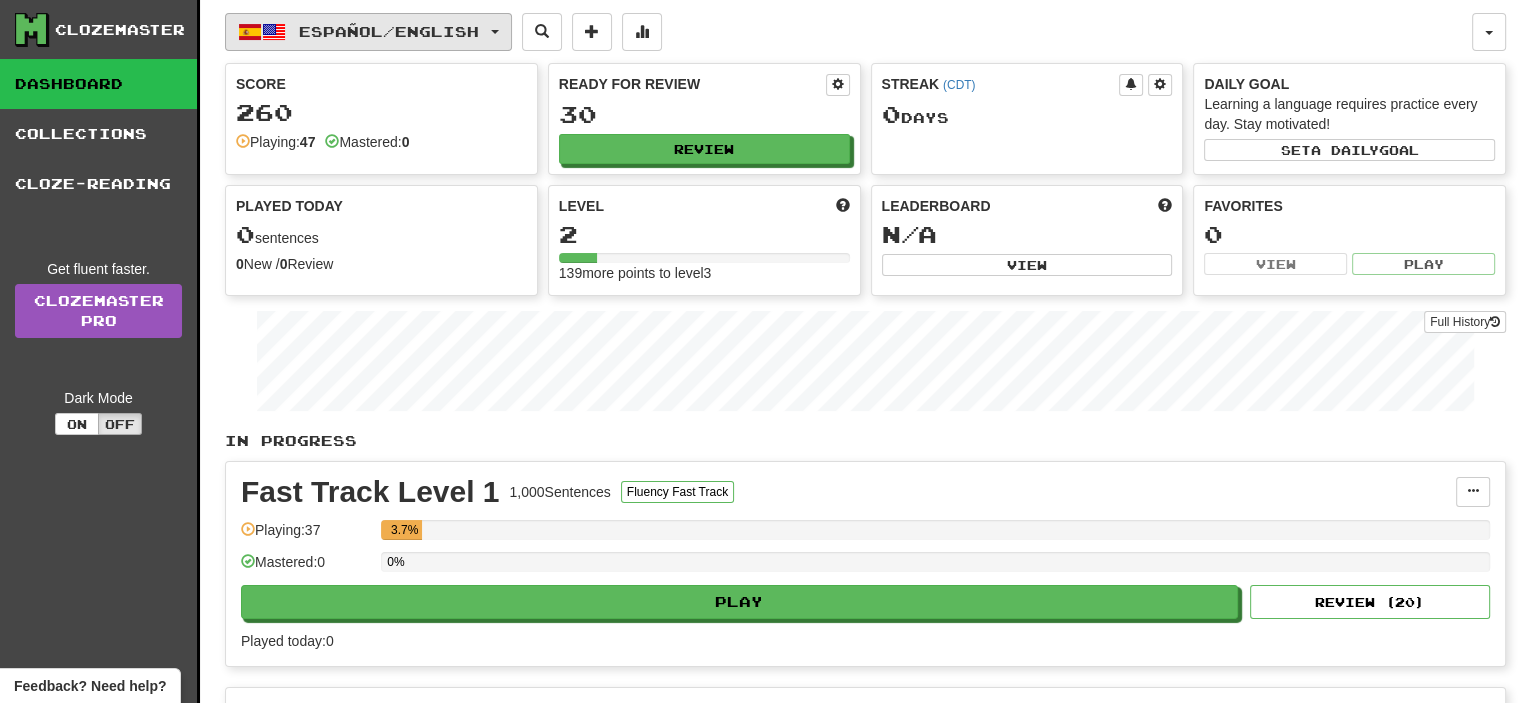 click on "Español  /  English" at bounding box center (389, 31) 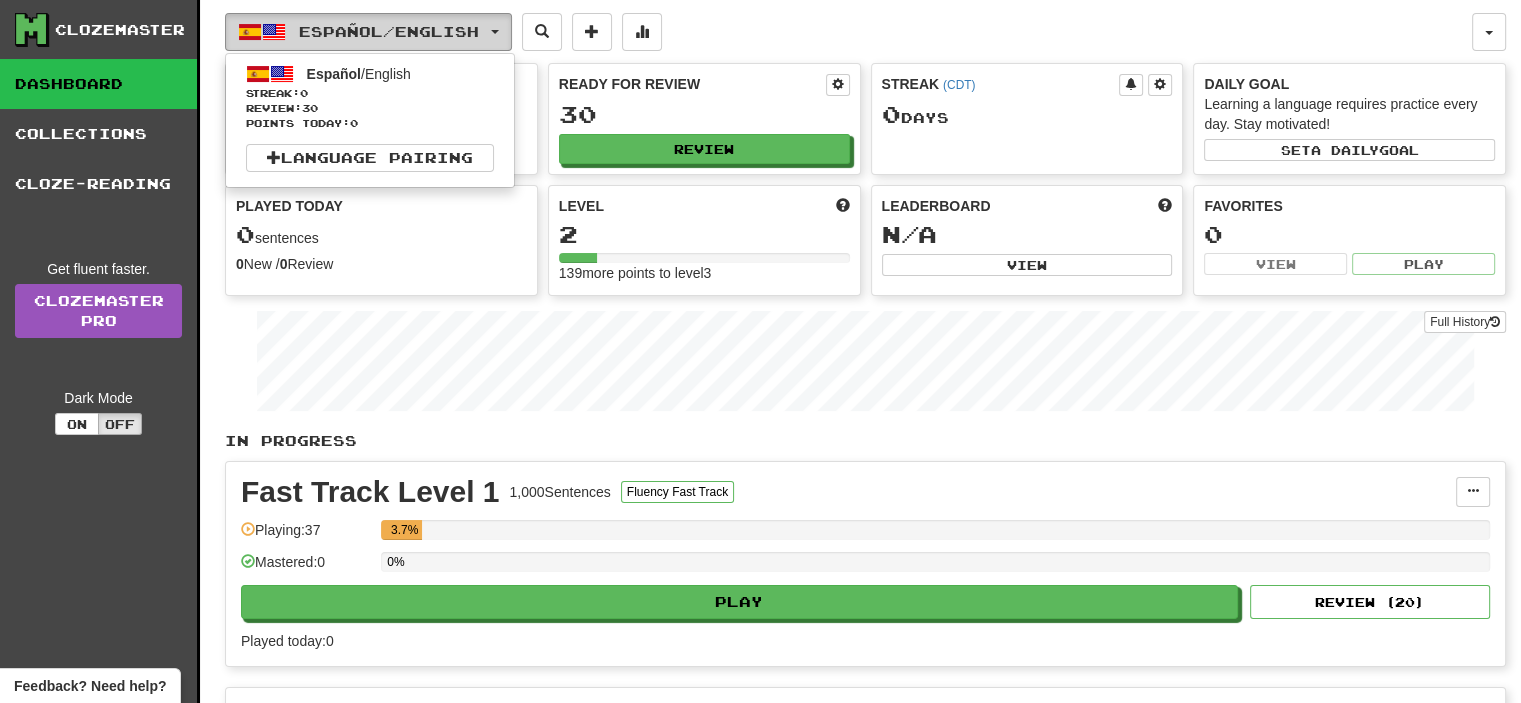 click on "Español  /  English" at bounding box center (389, 31) 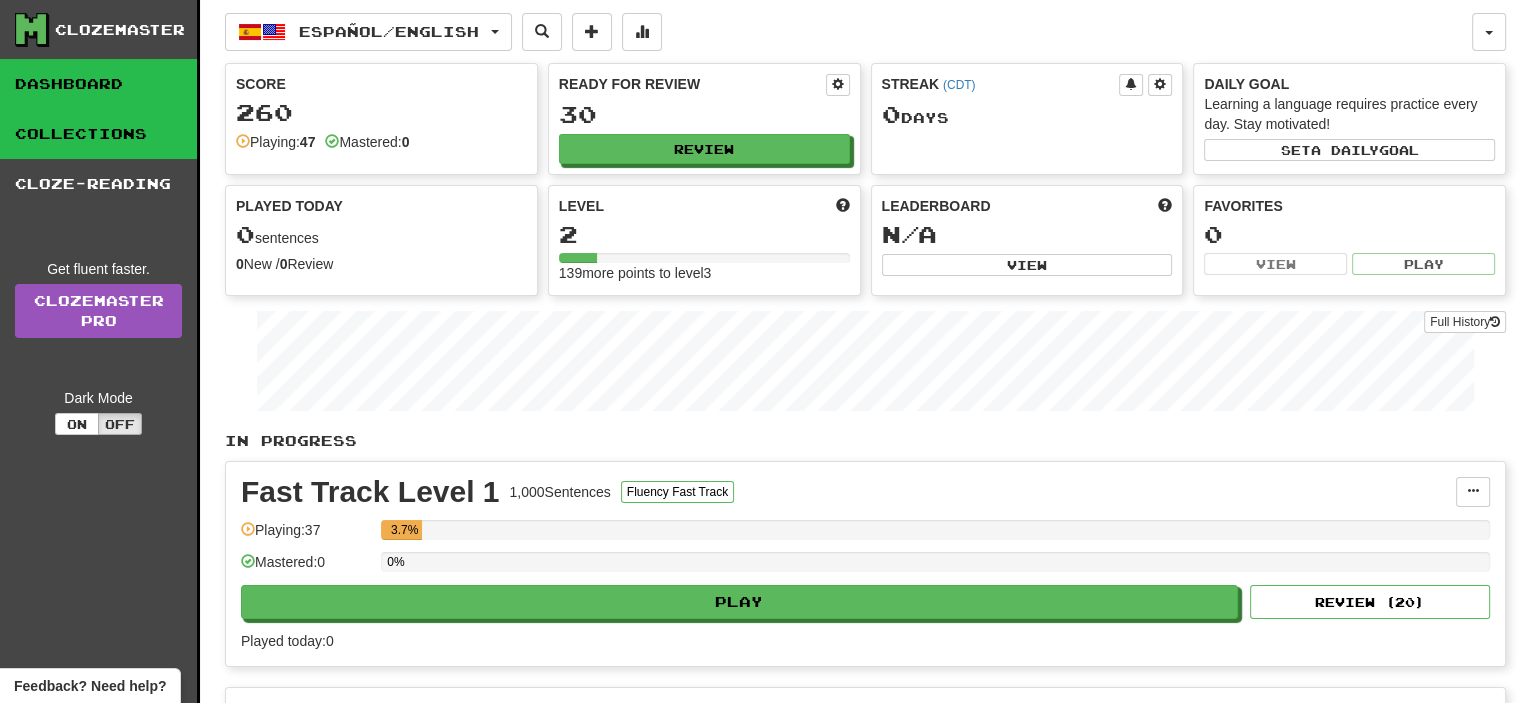 click on "Collections" at bounding box center [98, 134] 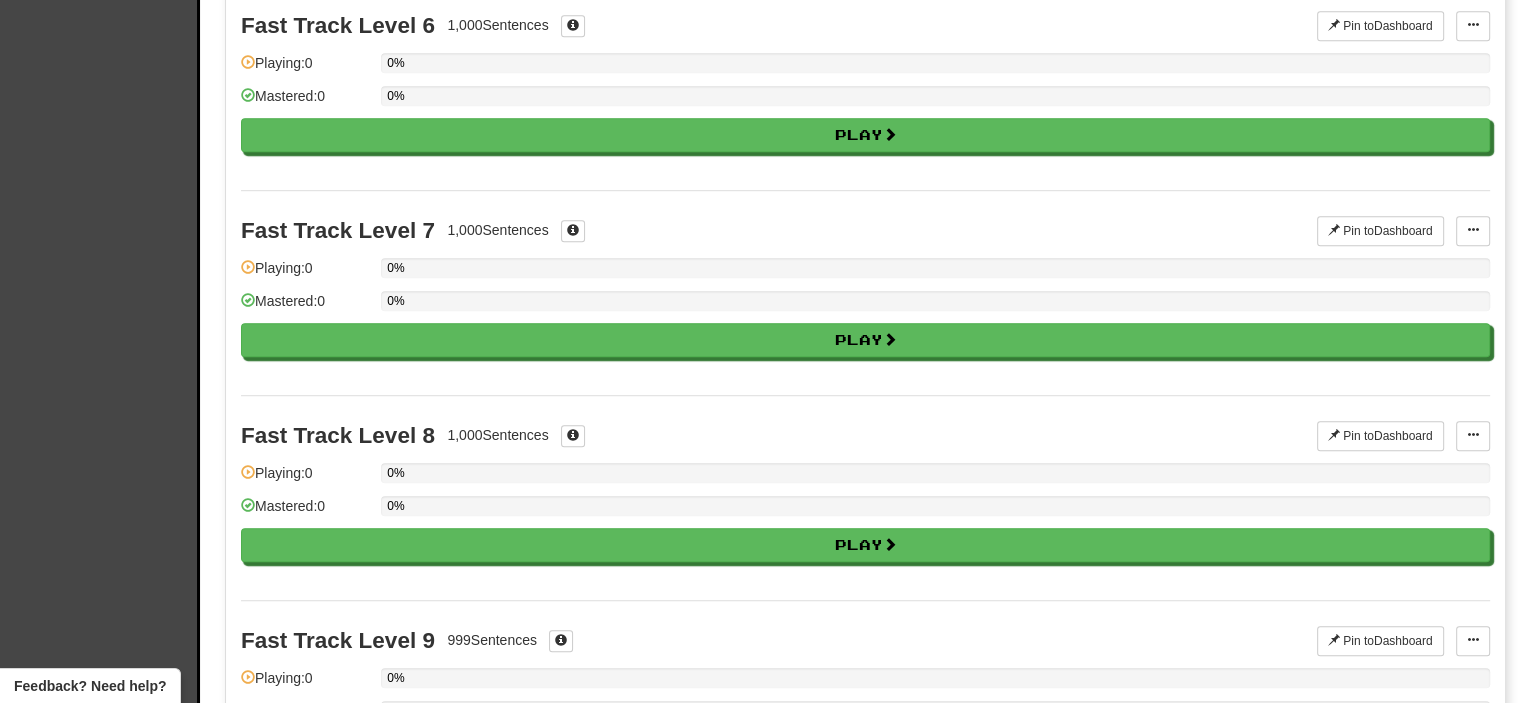 scroll, scrollTop: 2199, scrollLeft: 0, axis: vertical 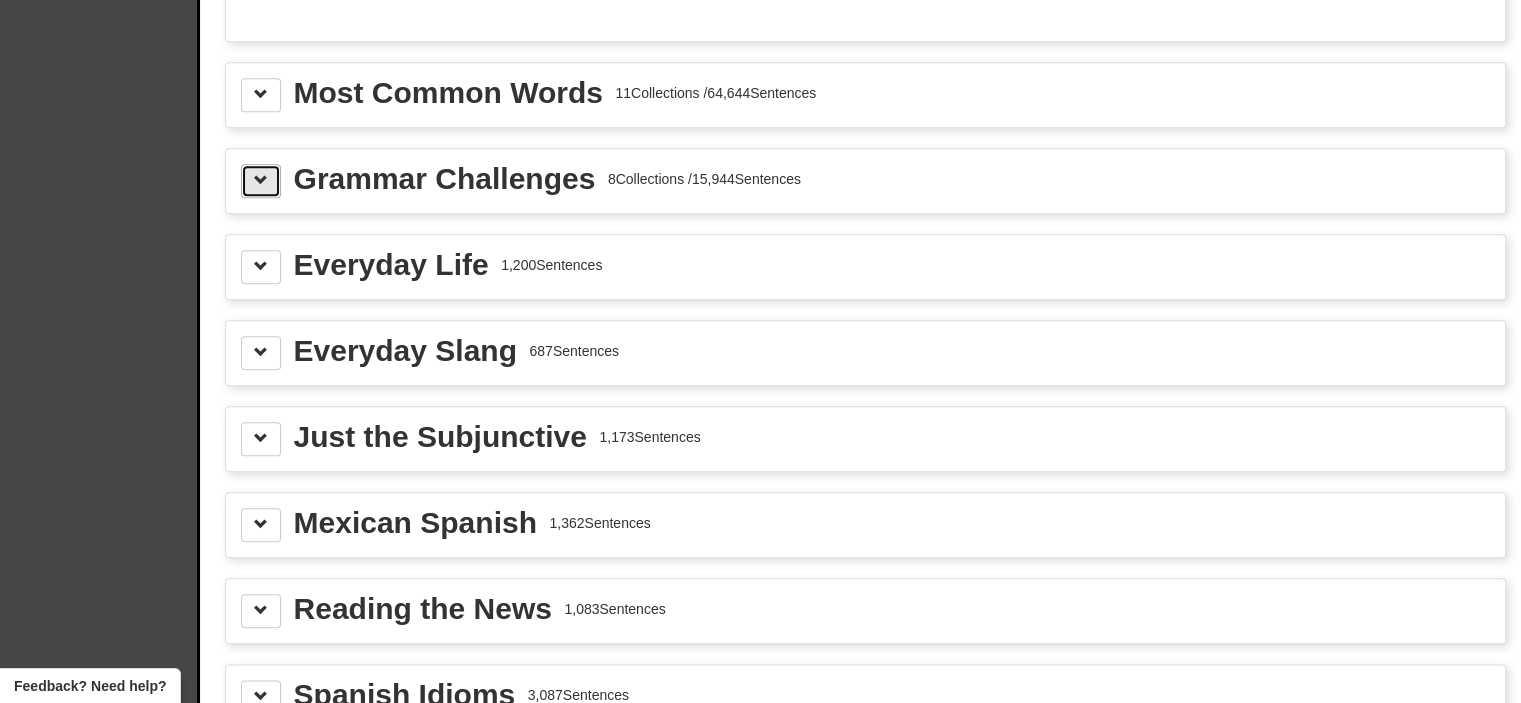 click at bounding box center (261, 181) 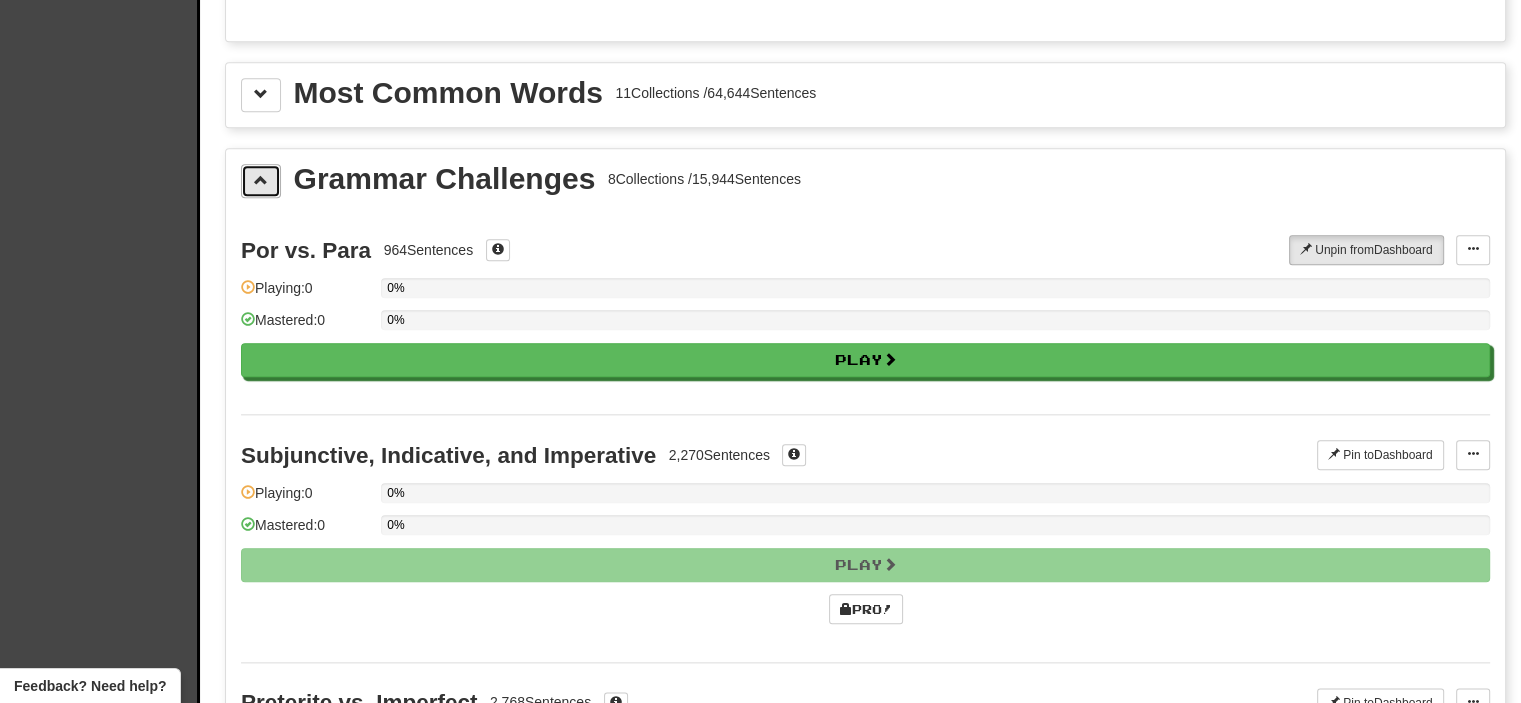 click at bounding box center [261, 180] 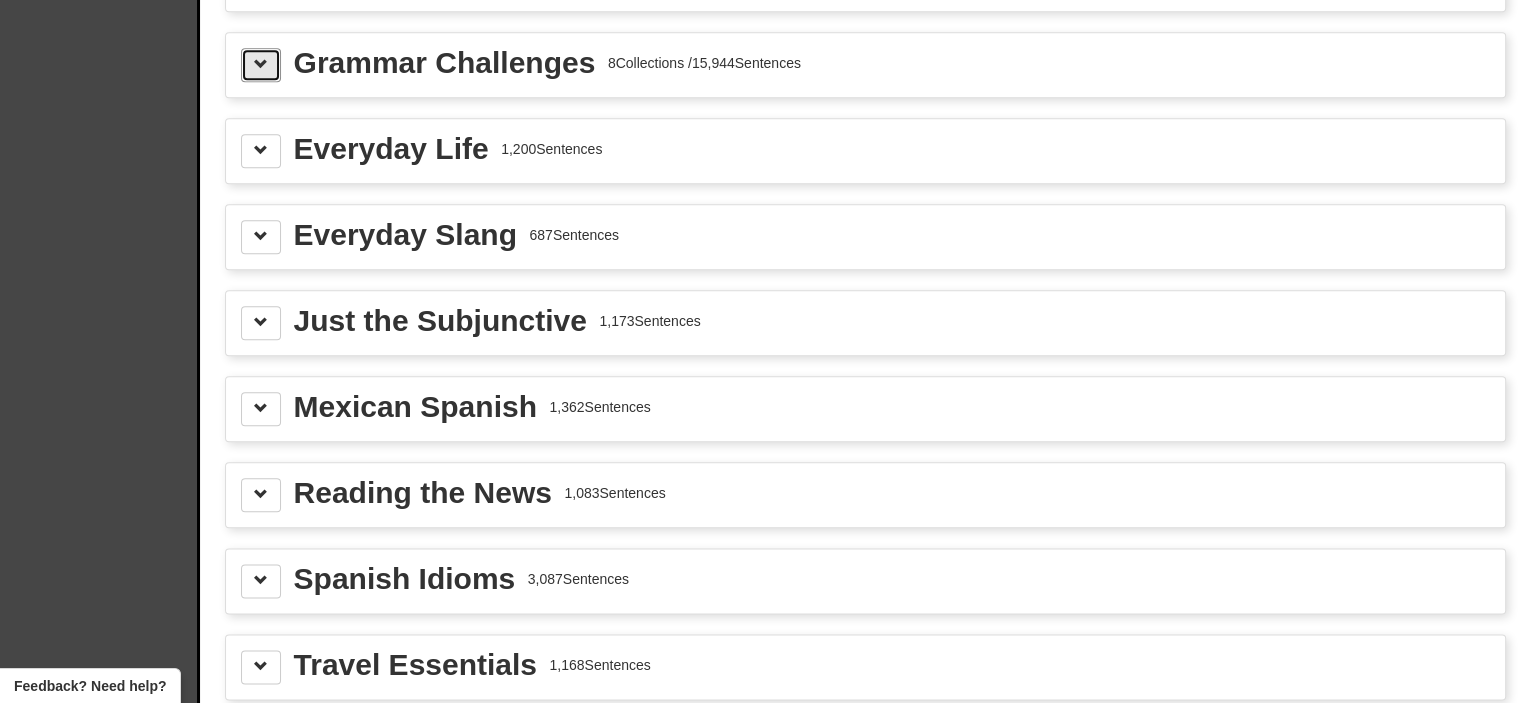 scroll, scrollTop: 2334, scrollLeft: 0, axis: vertical 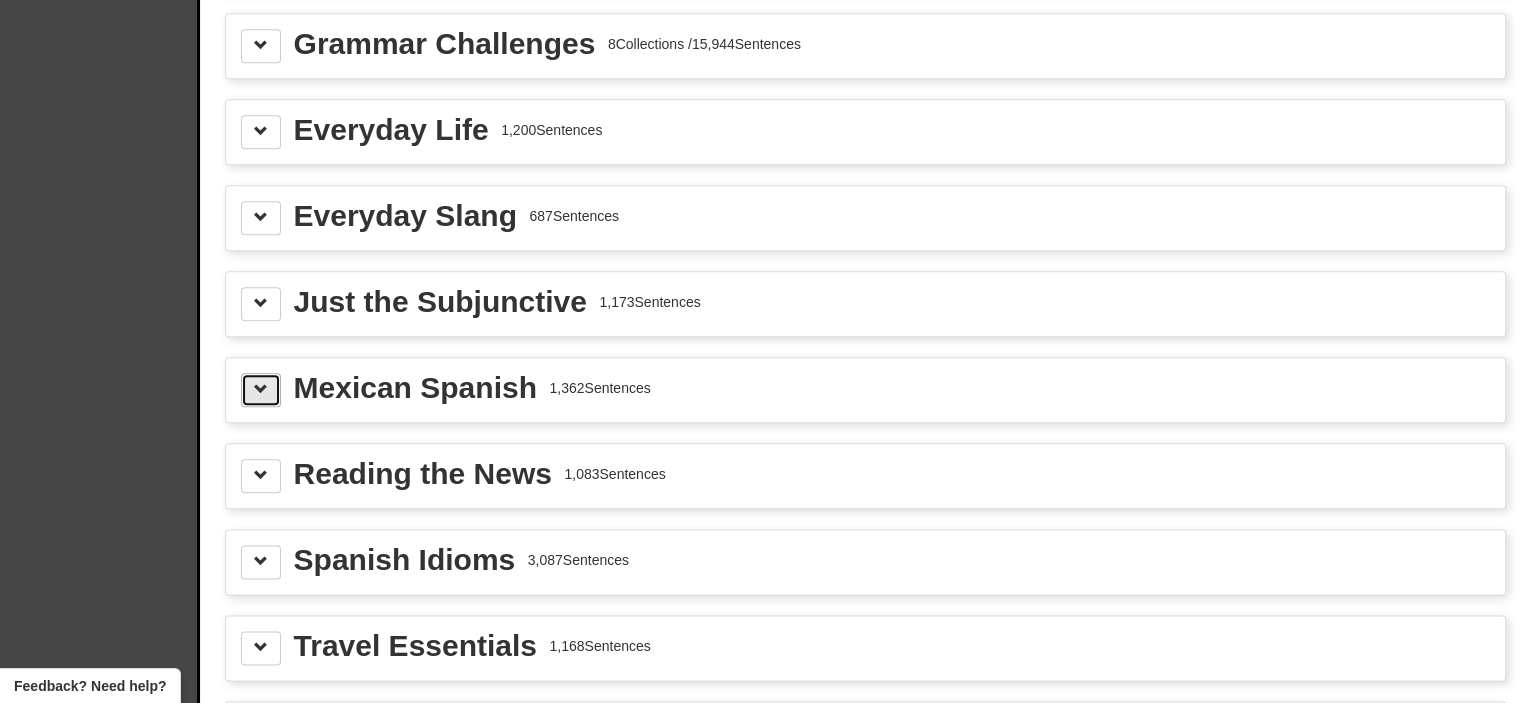 click at bounding box center (261, 389) 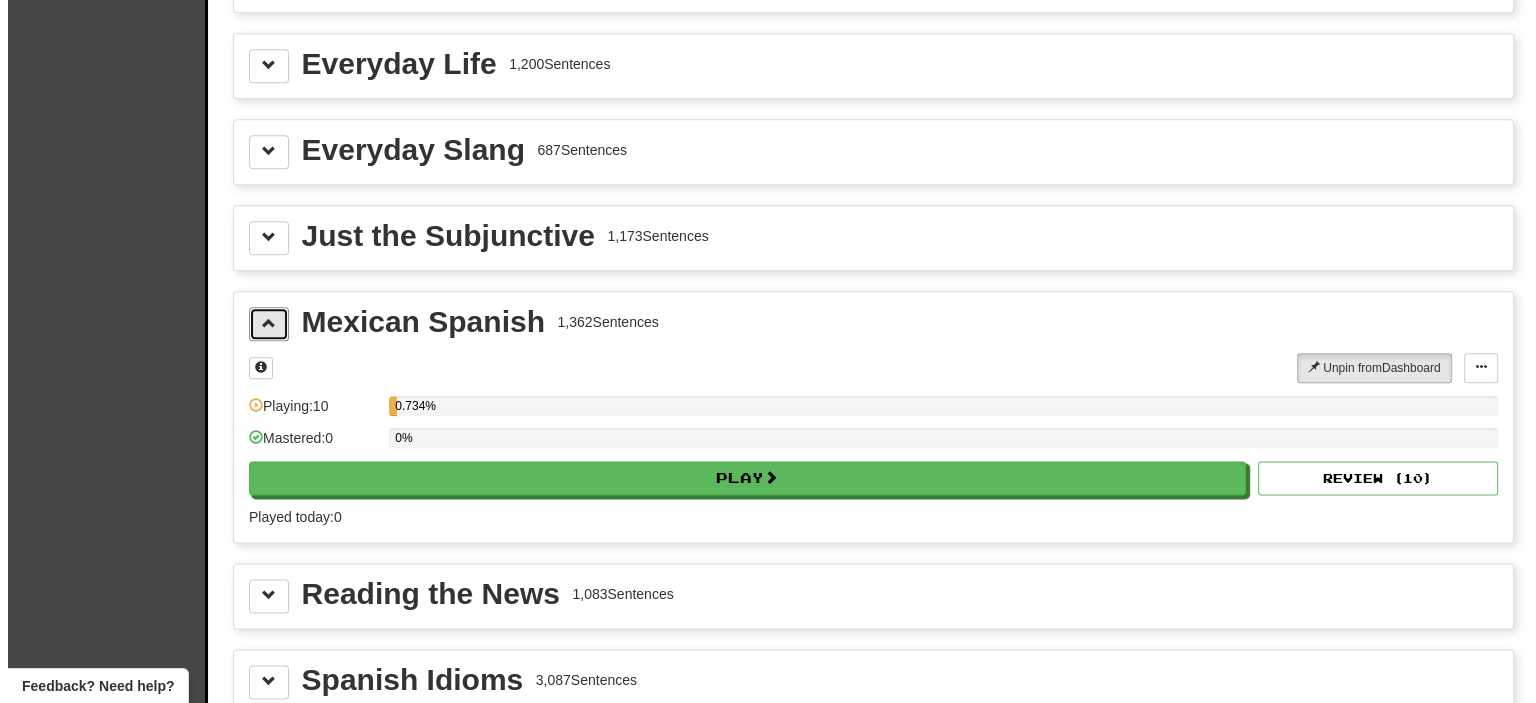 scroll, scrollTop: 2436, scrollLeft: 0, axis: vertical 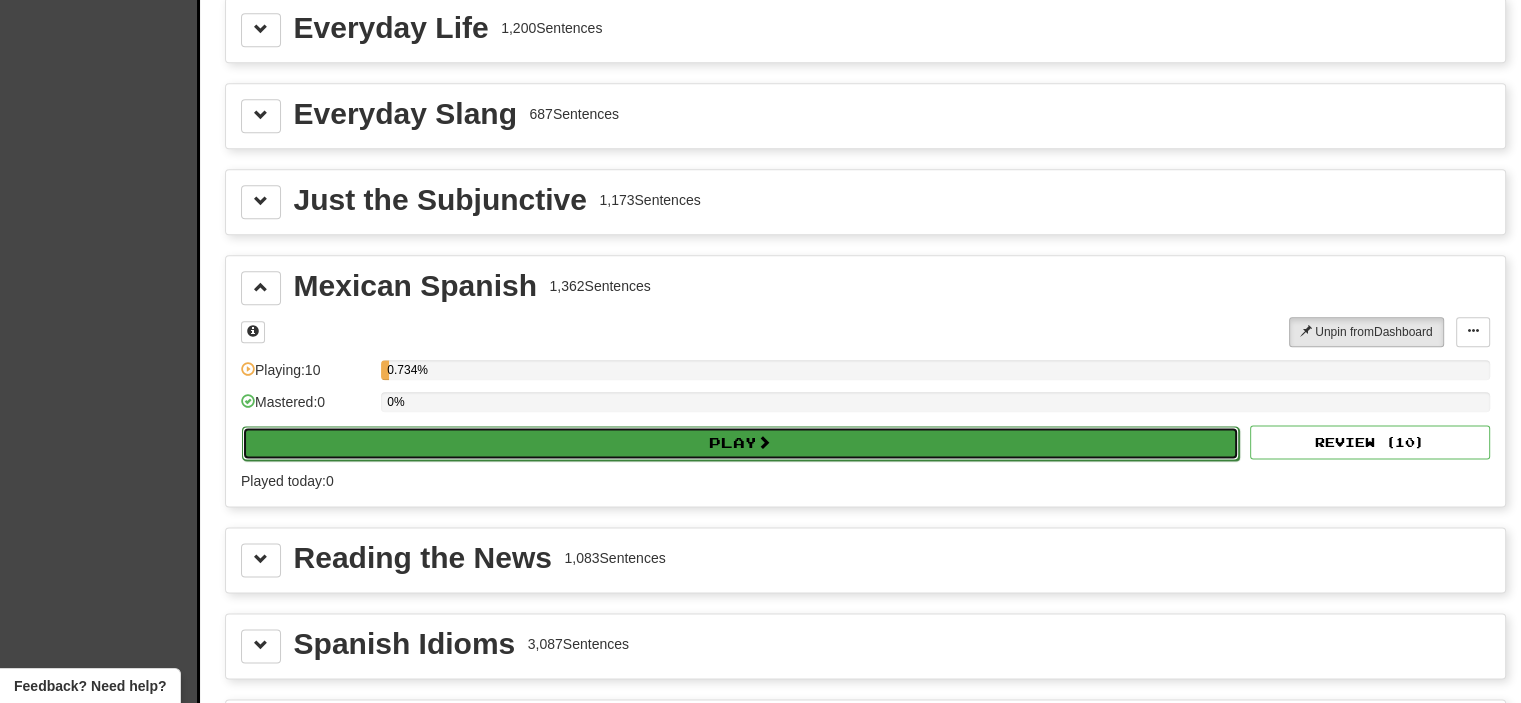 click on "Play" at bounding box center [740, 443] 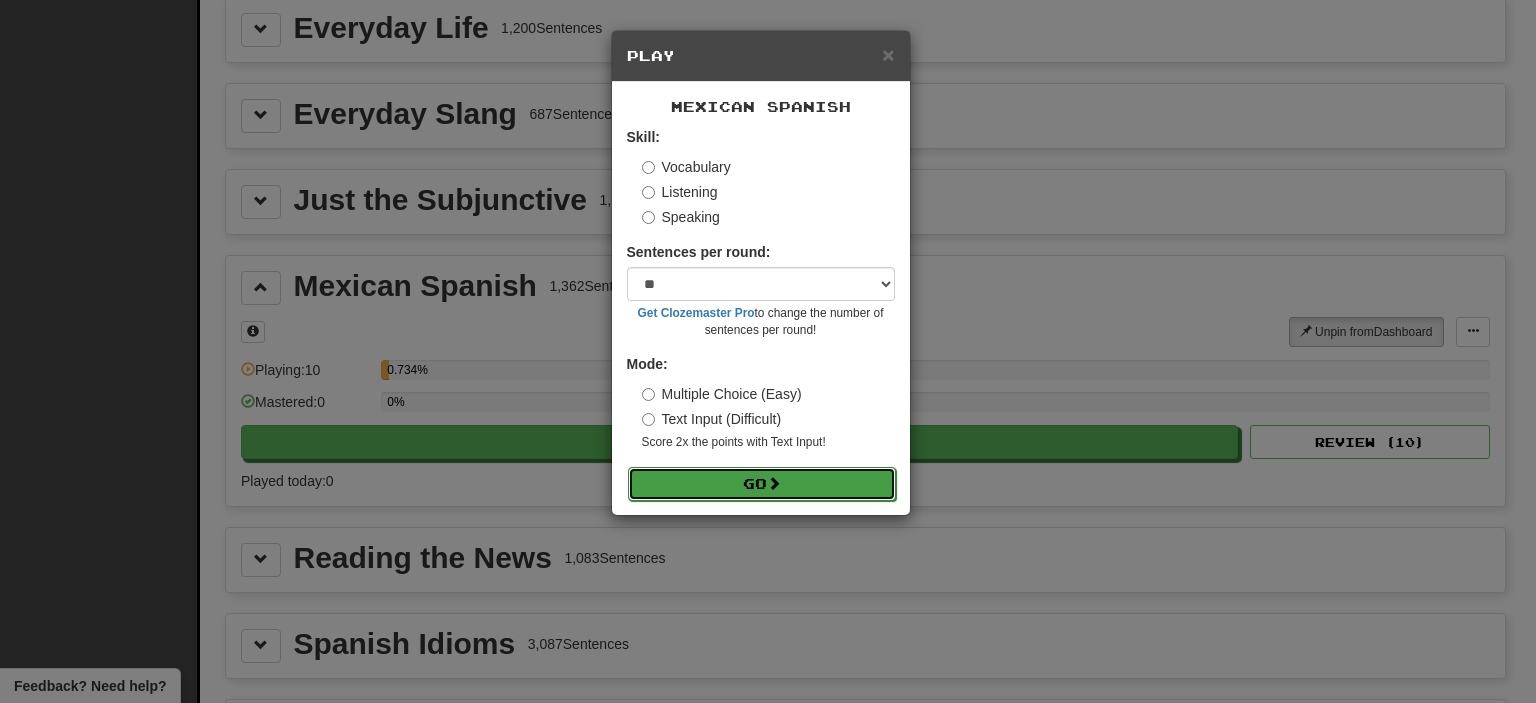 click on "Go" at bounding box center [762, 484] 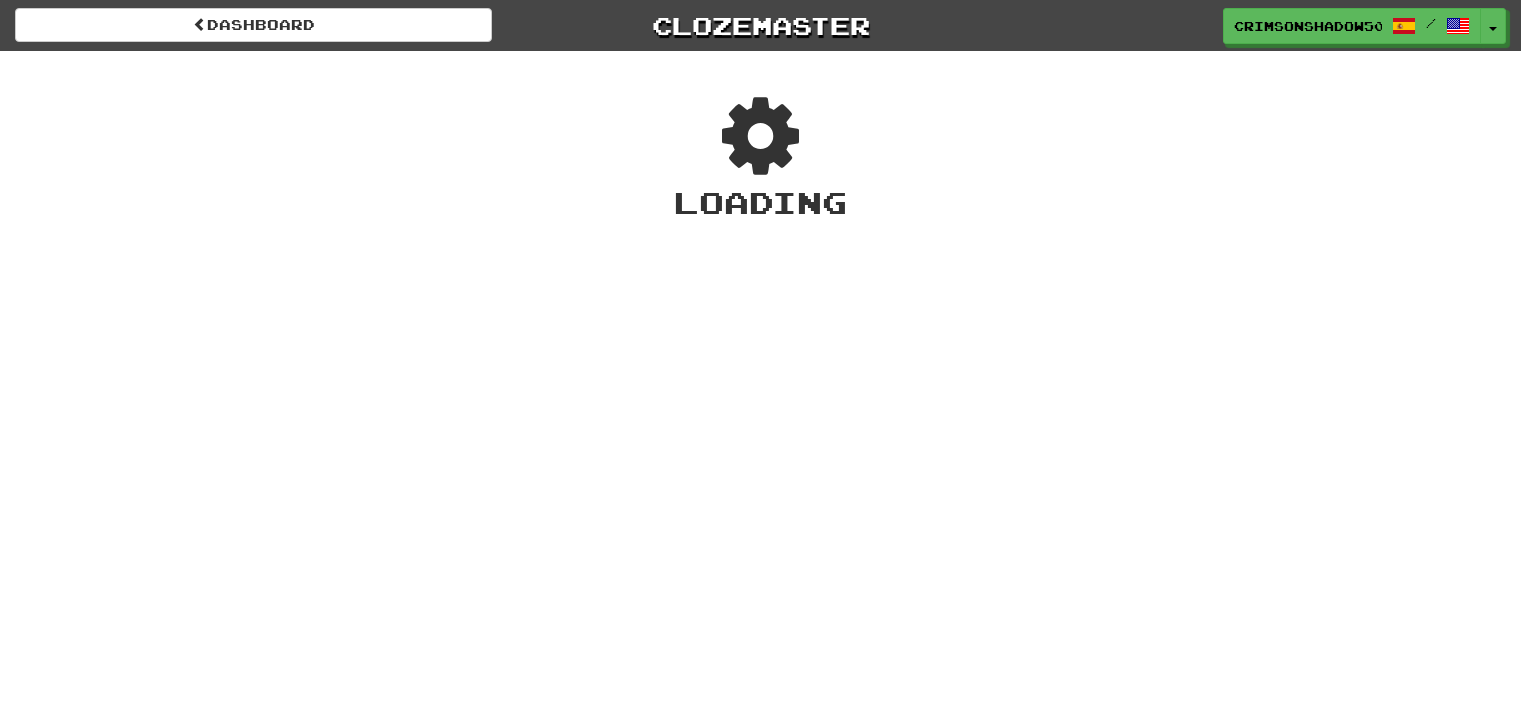 scroll, scrollTop: 0, scrollLeft: 0, axis: both 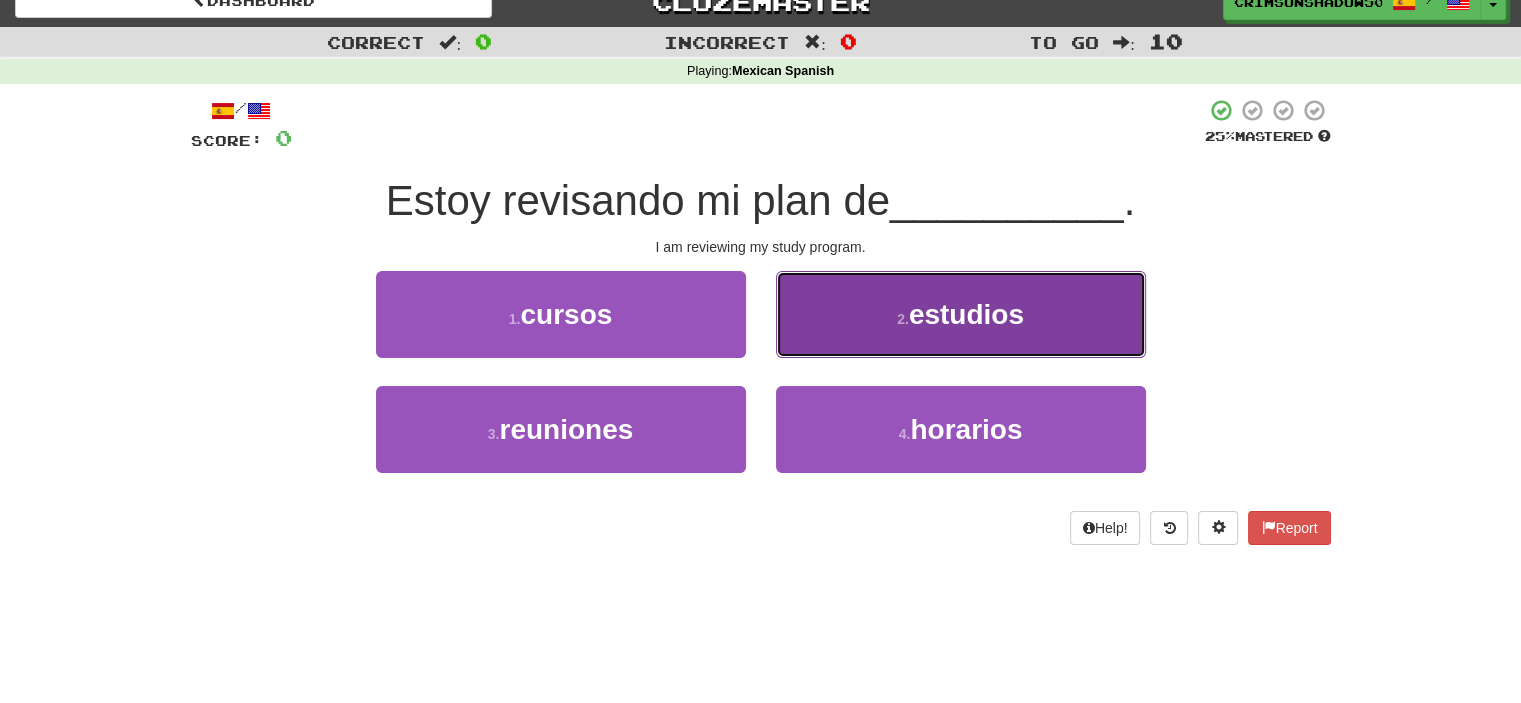 click on "2 .  estudios" at bounding box center (961, 314) 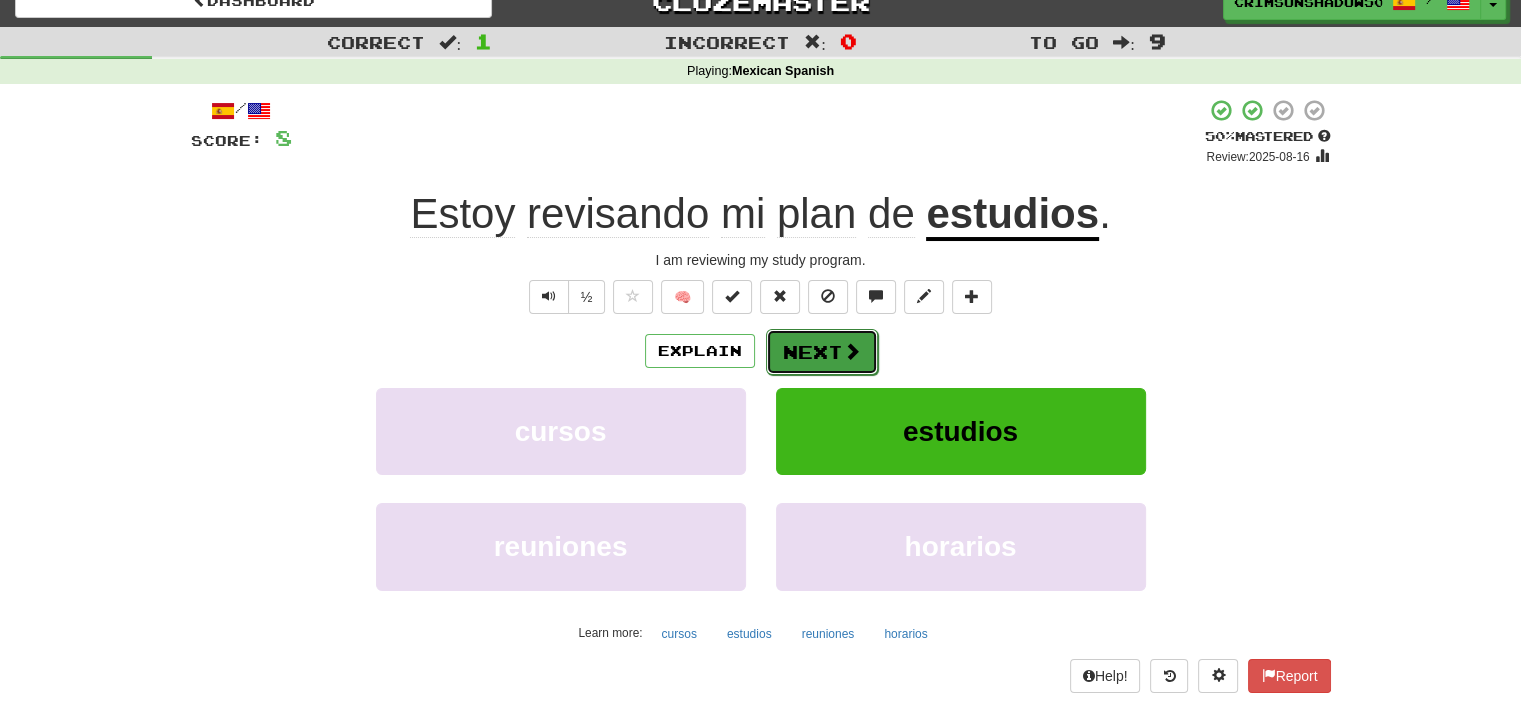 click on "Next" at bounding box center (822, 352) 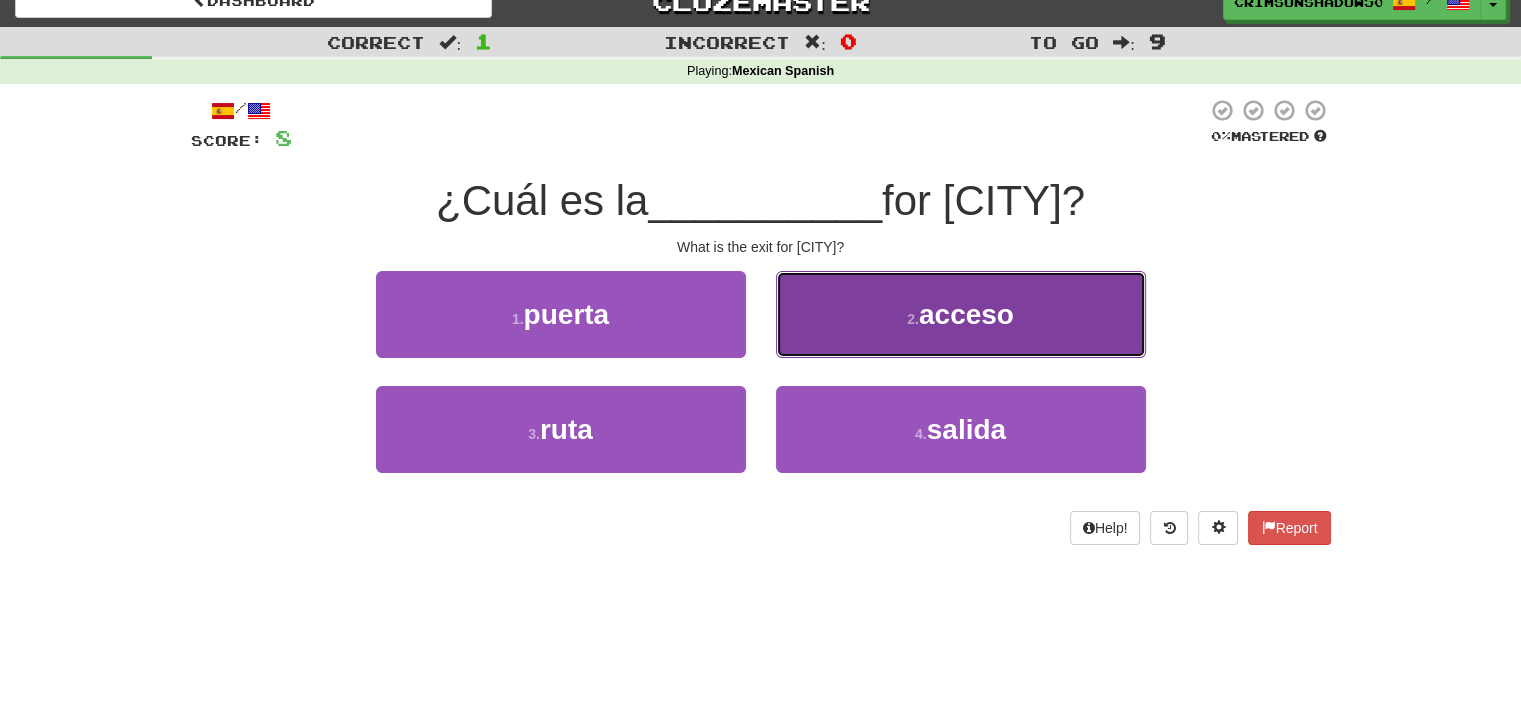 click on "2 .  acceso" at bounding box center [961, 314] 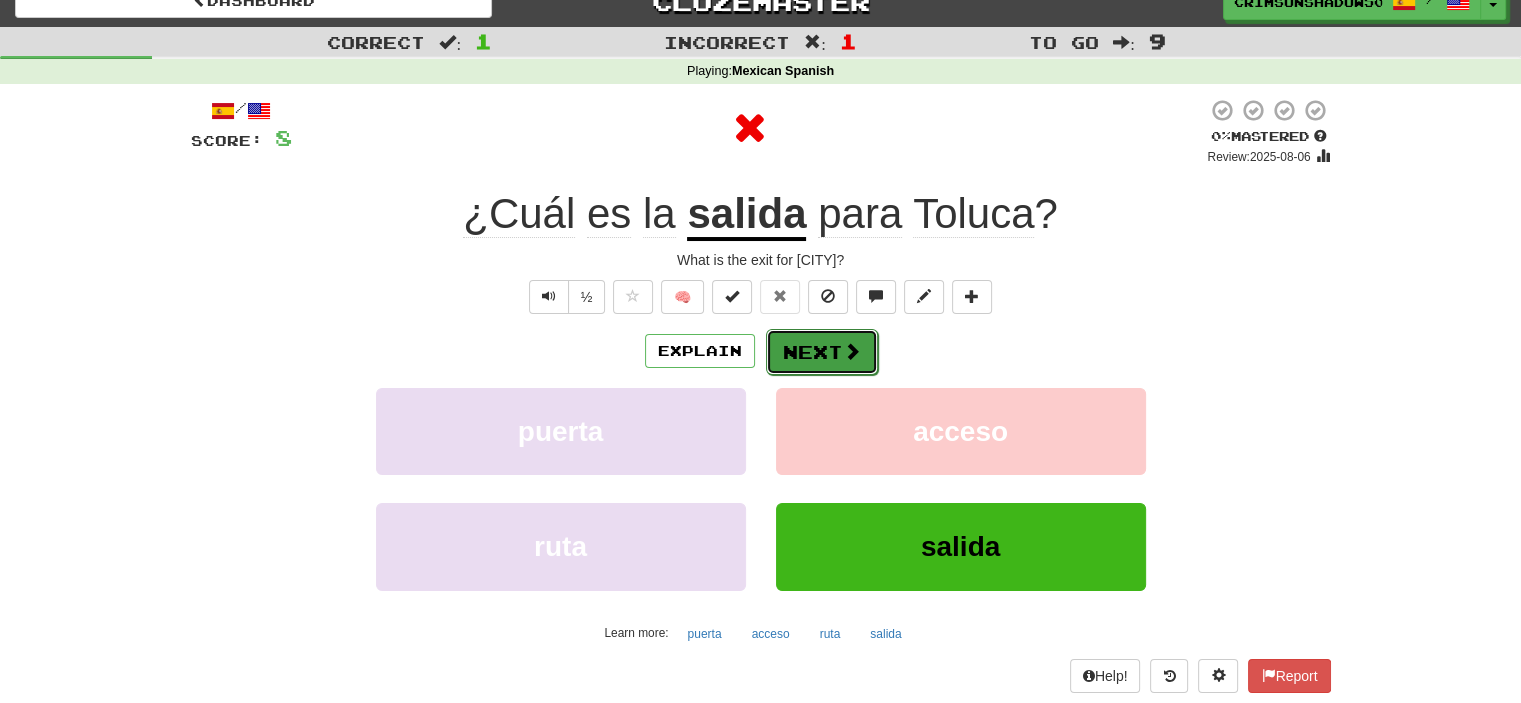 click on "Next" at bounding box center (822, 352) 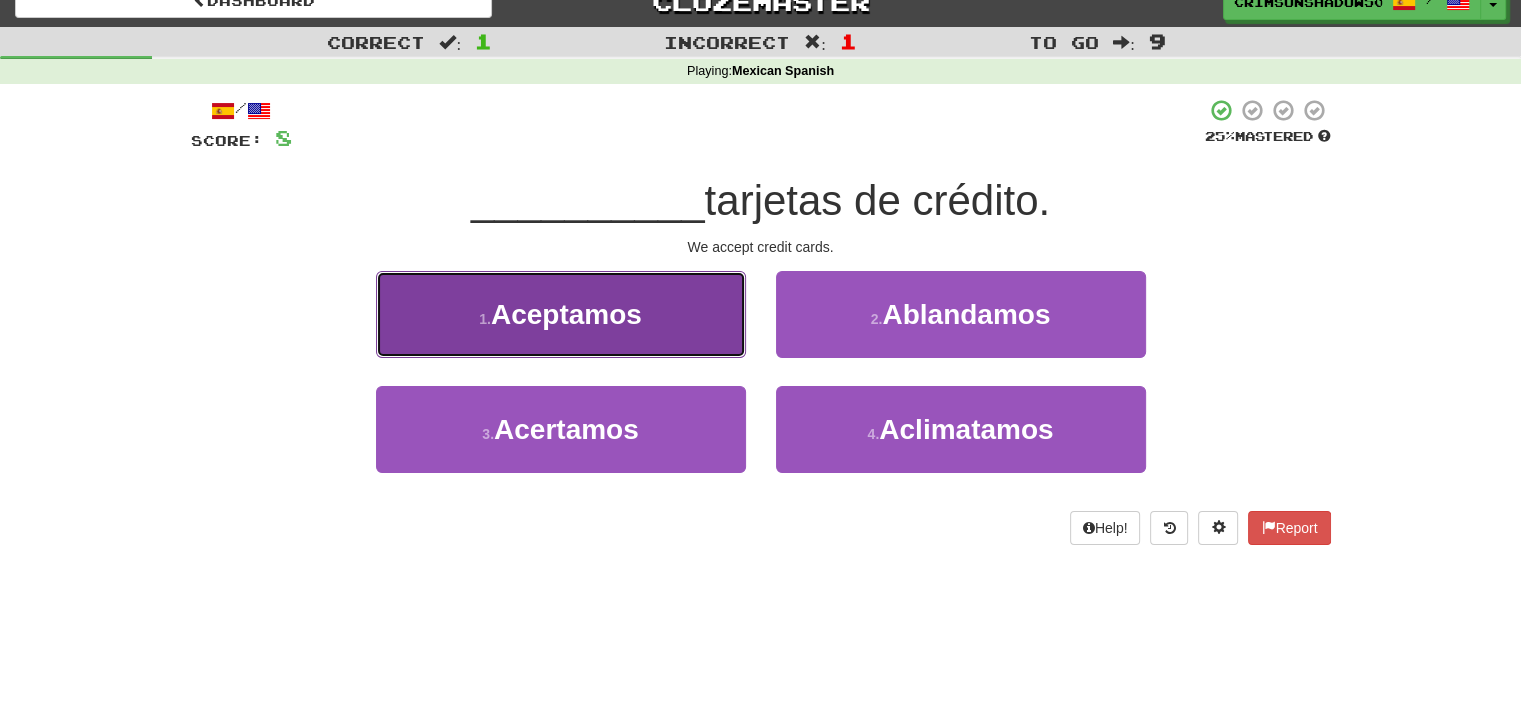 click on "1 .  Aceptamos" at bounding box center (561, 314) 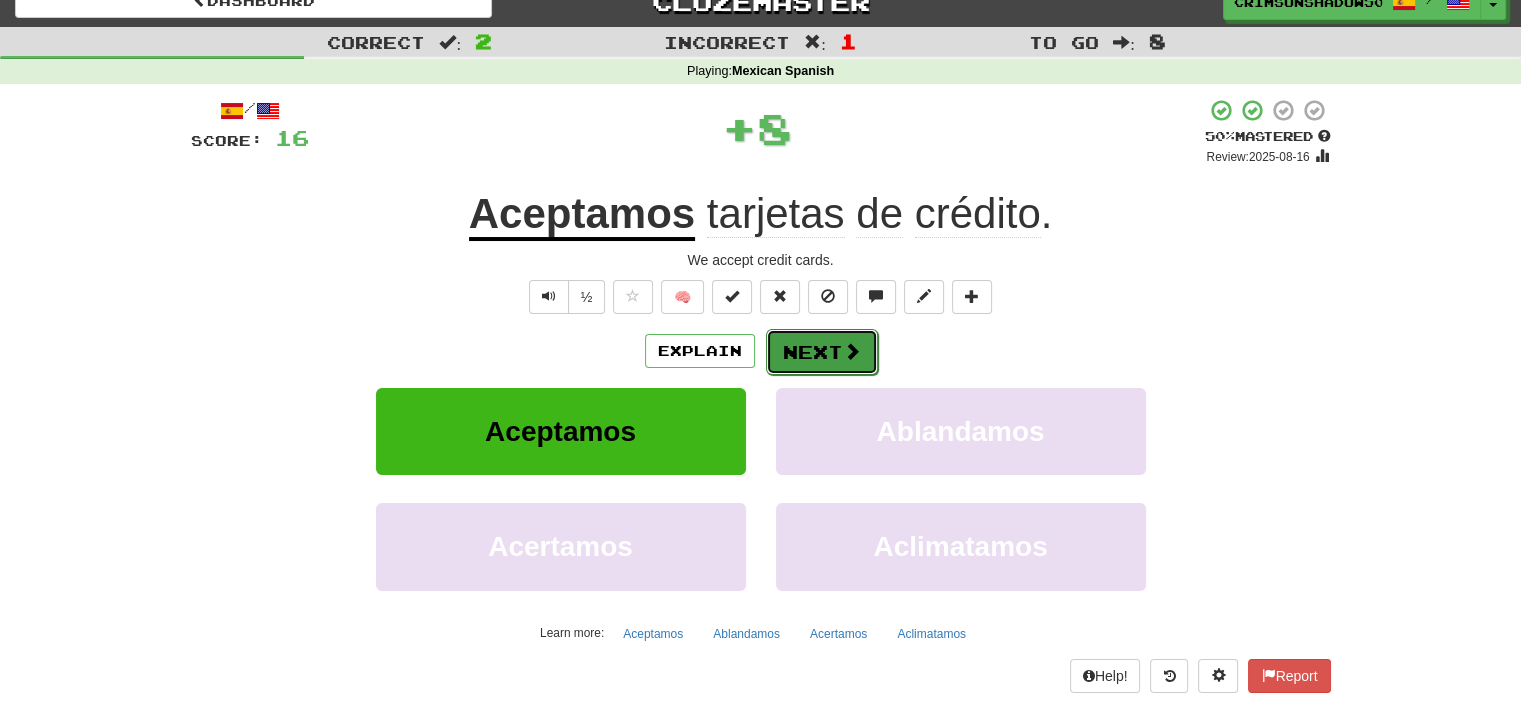 click on "Next" at bounding box center (822, 352) 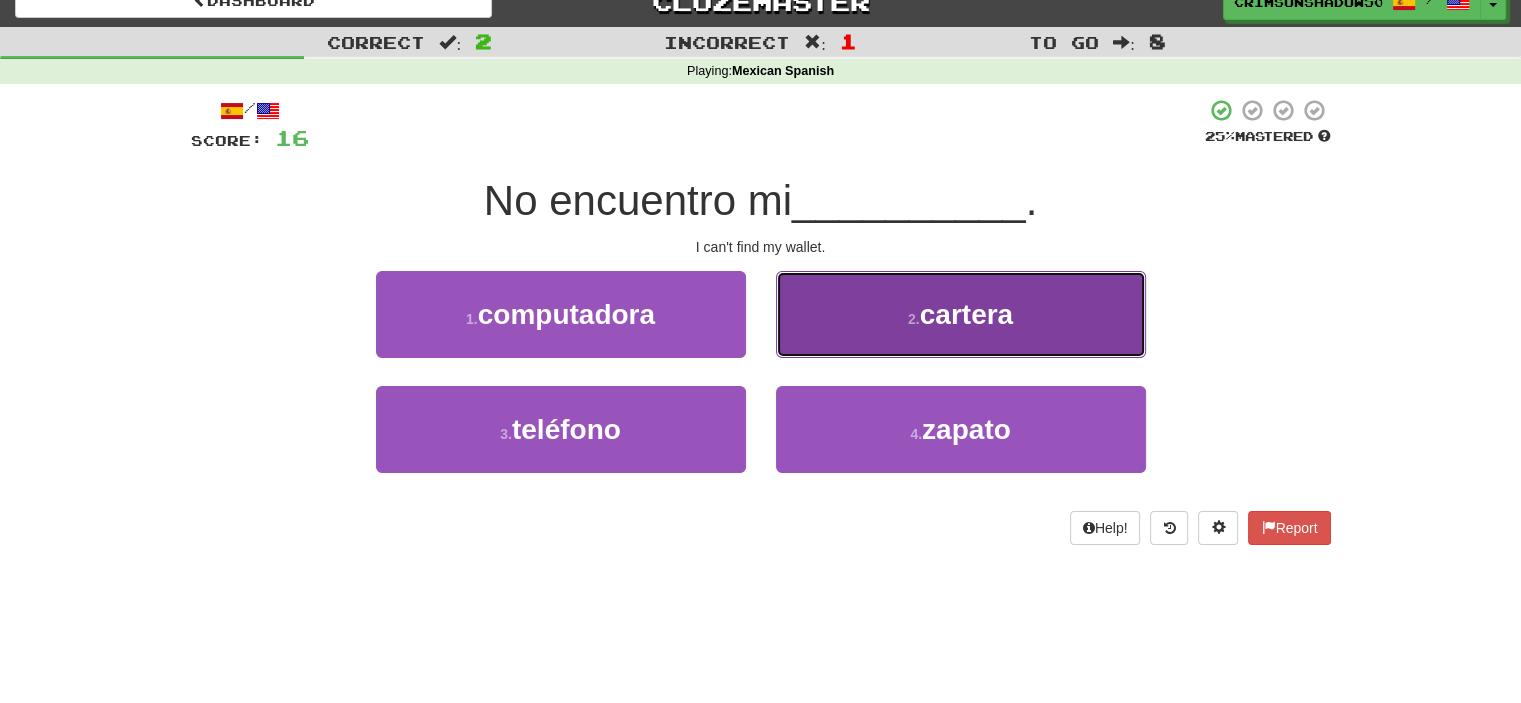 click on "2 .  cartera" at bounding box center (961, 314) 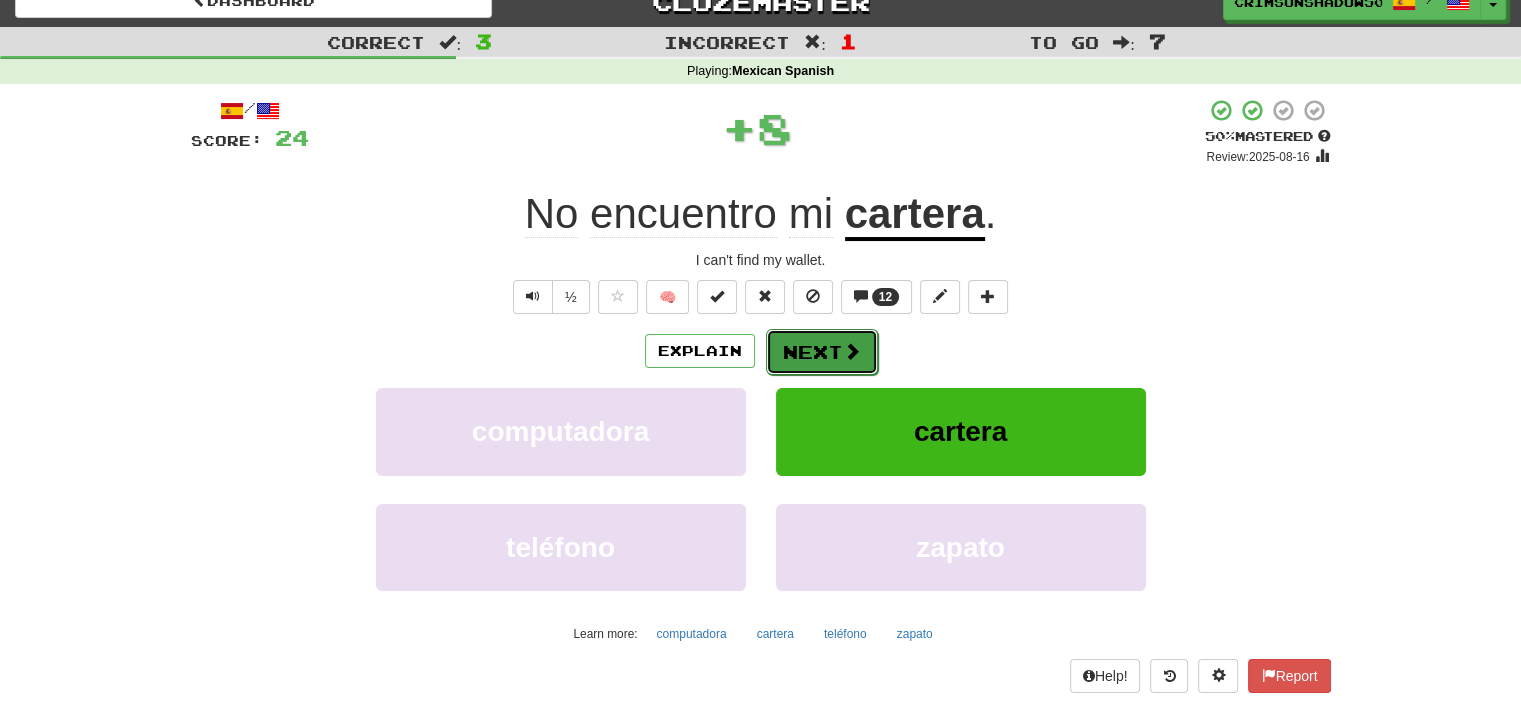 click on "Next" at bounding box center [822, 352] 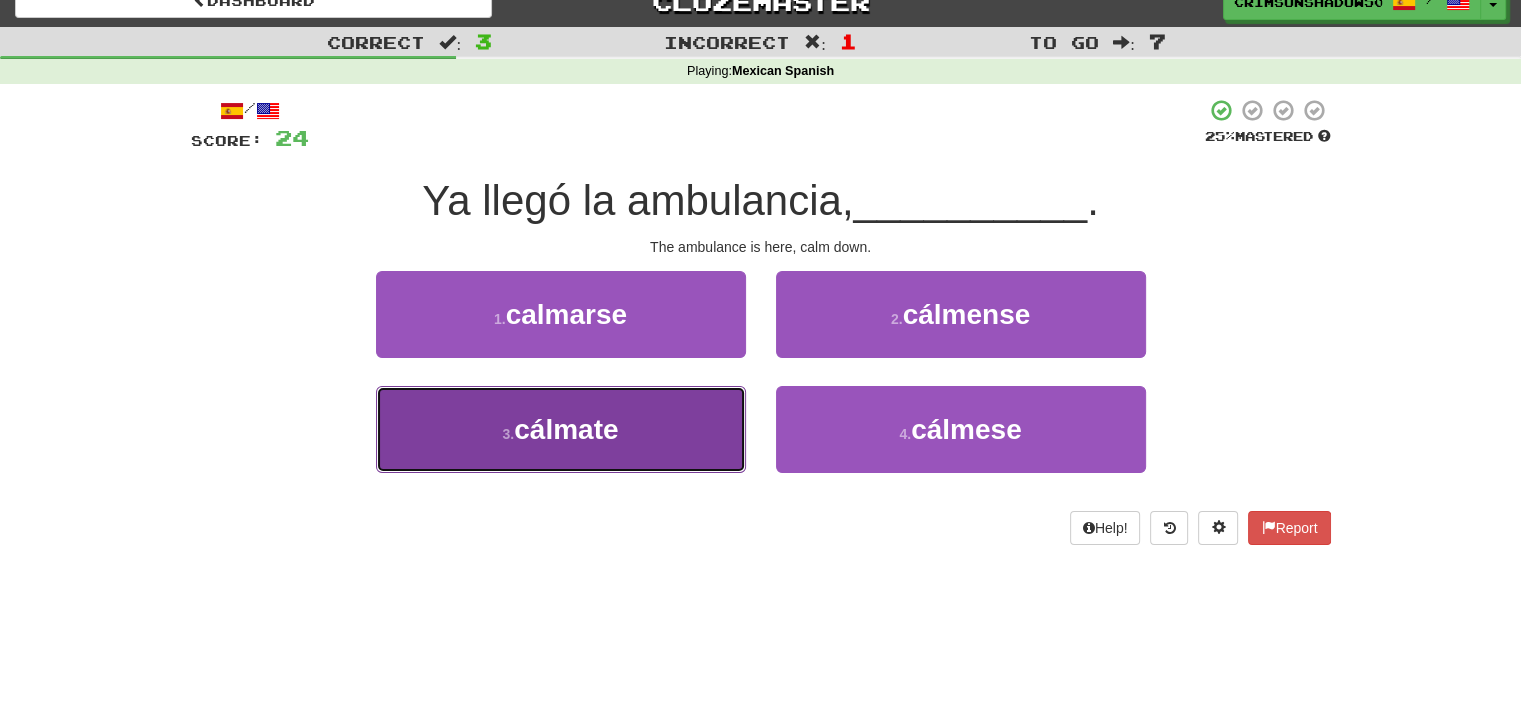 click on "3 .  cálmate" at bounding box center [561, 429] 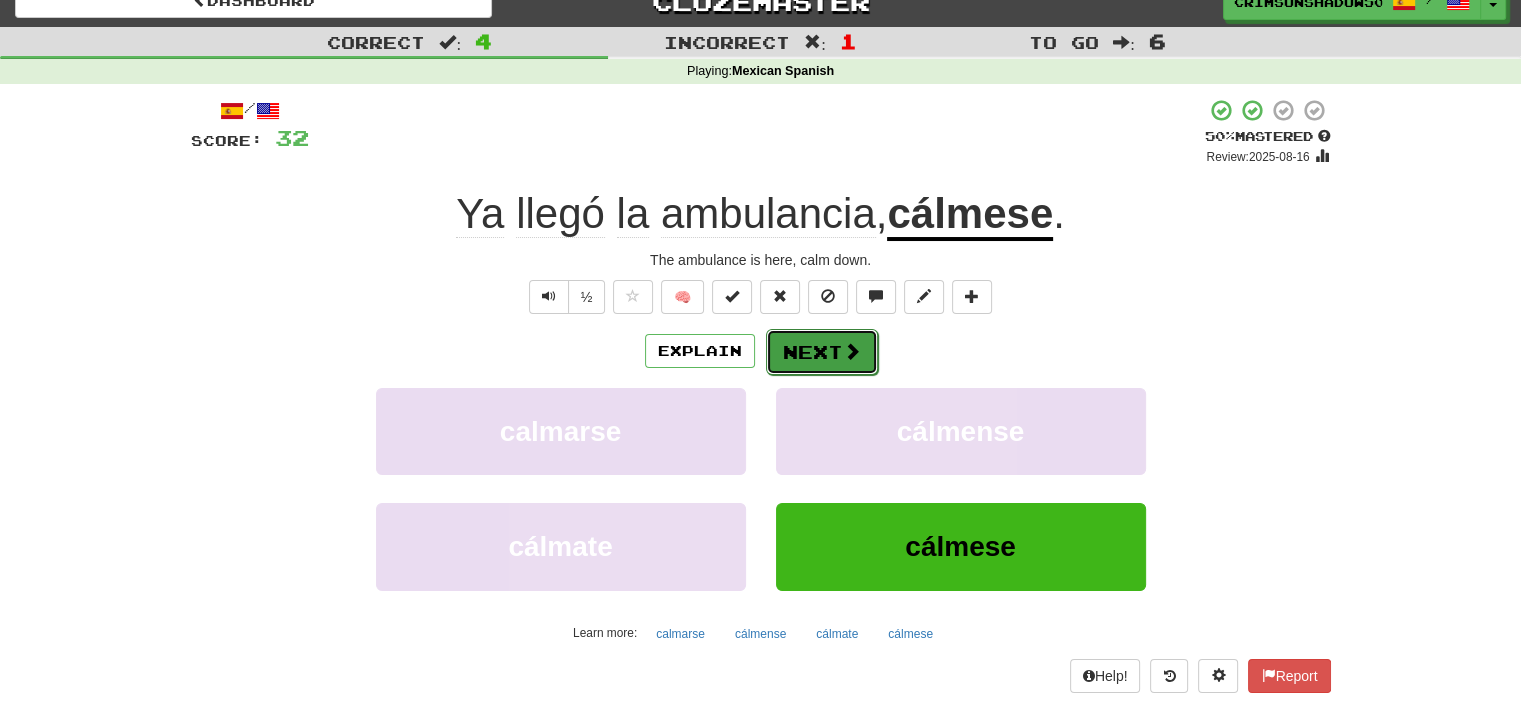 click on "Next" at bounding box center (822, 352) 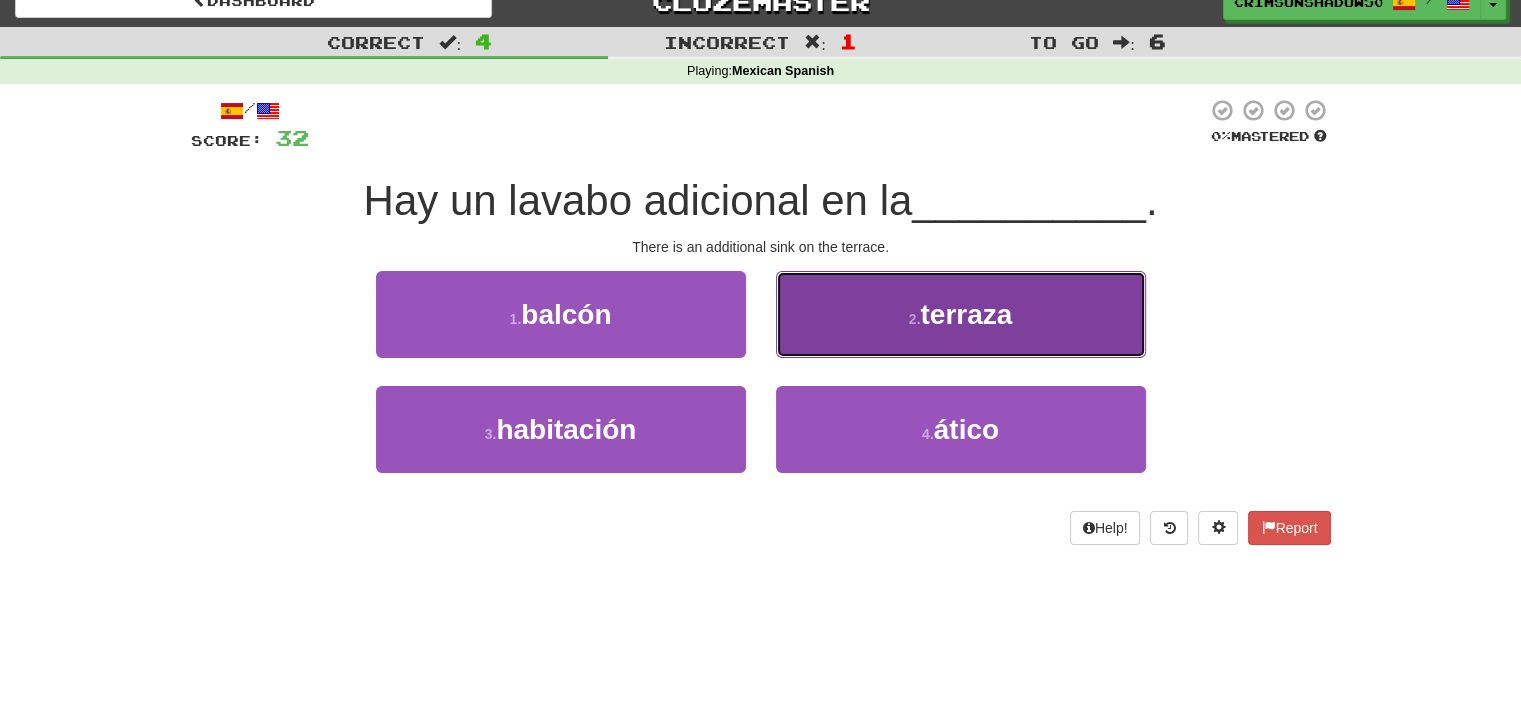 click on "2 .  terraza" at bounding box center (961, 314) 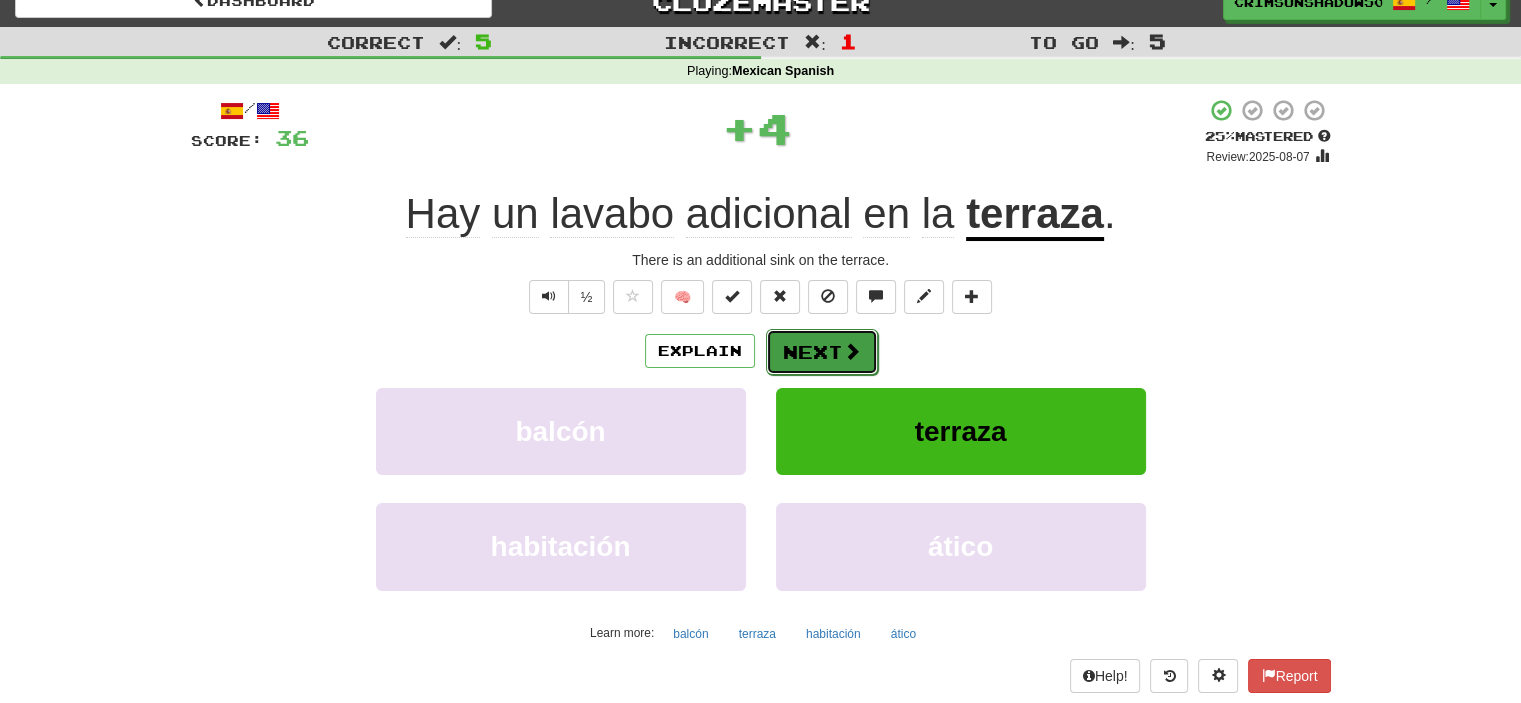 click on "Next" at bounding box center (822, 352) 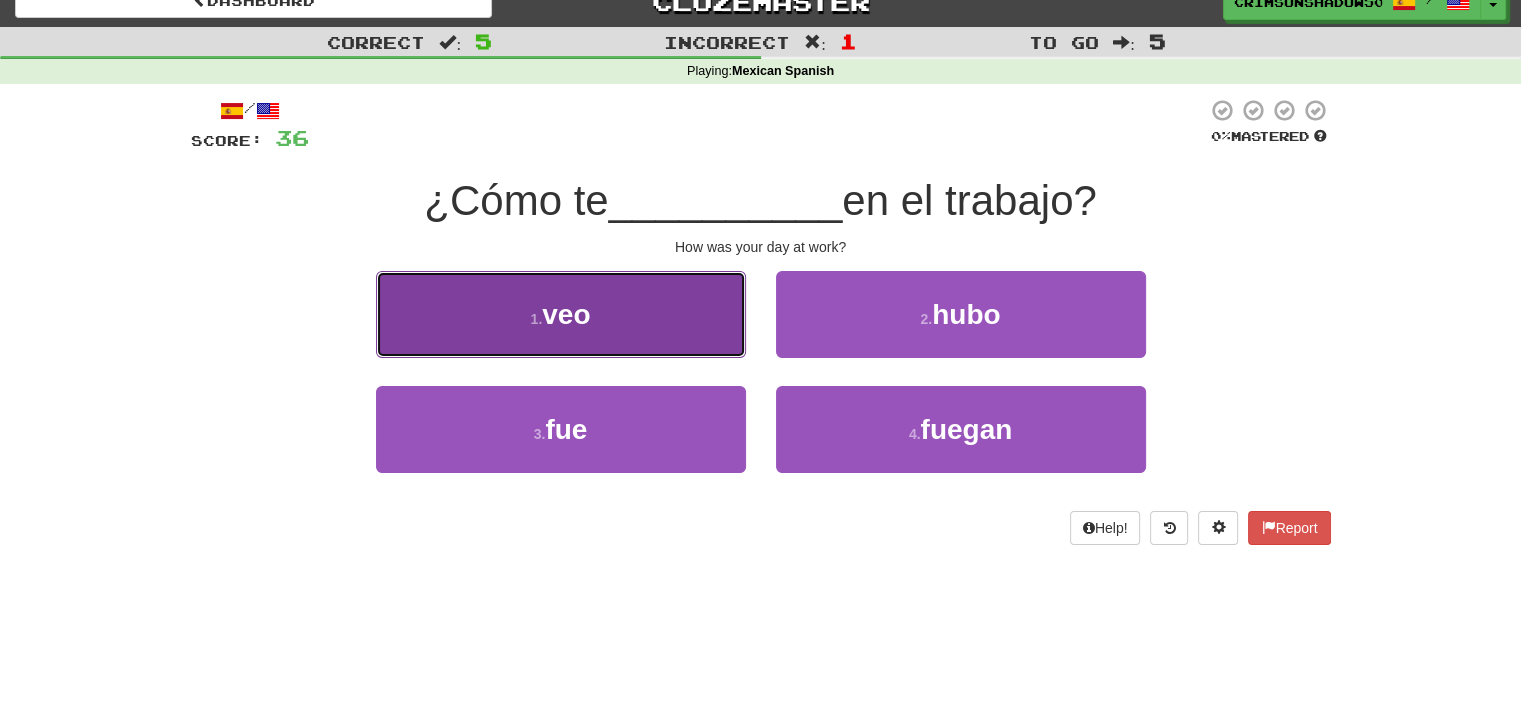 click on "1 .  veo" at bounding box center (561, 314) 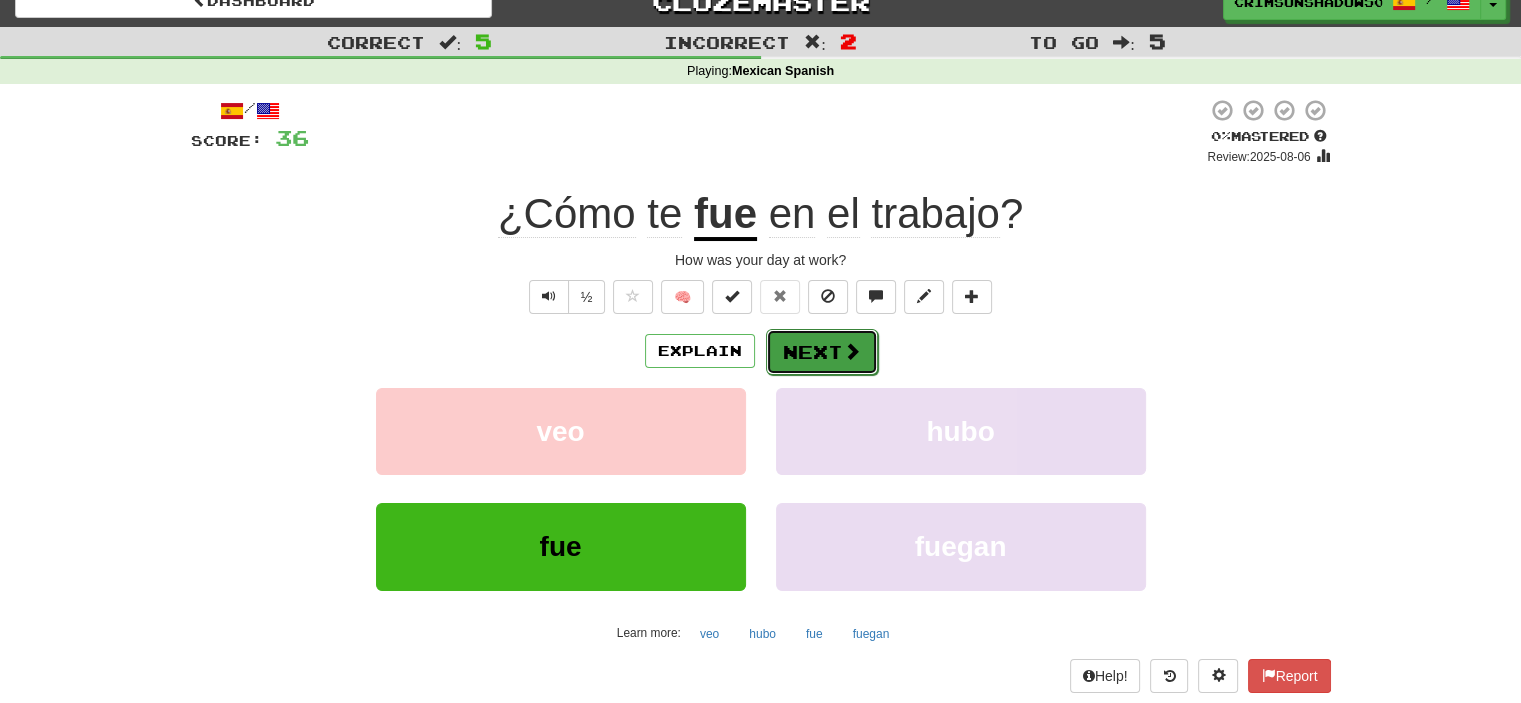 click on "Next" at bounding box center (822, 352) 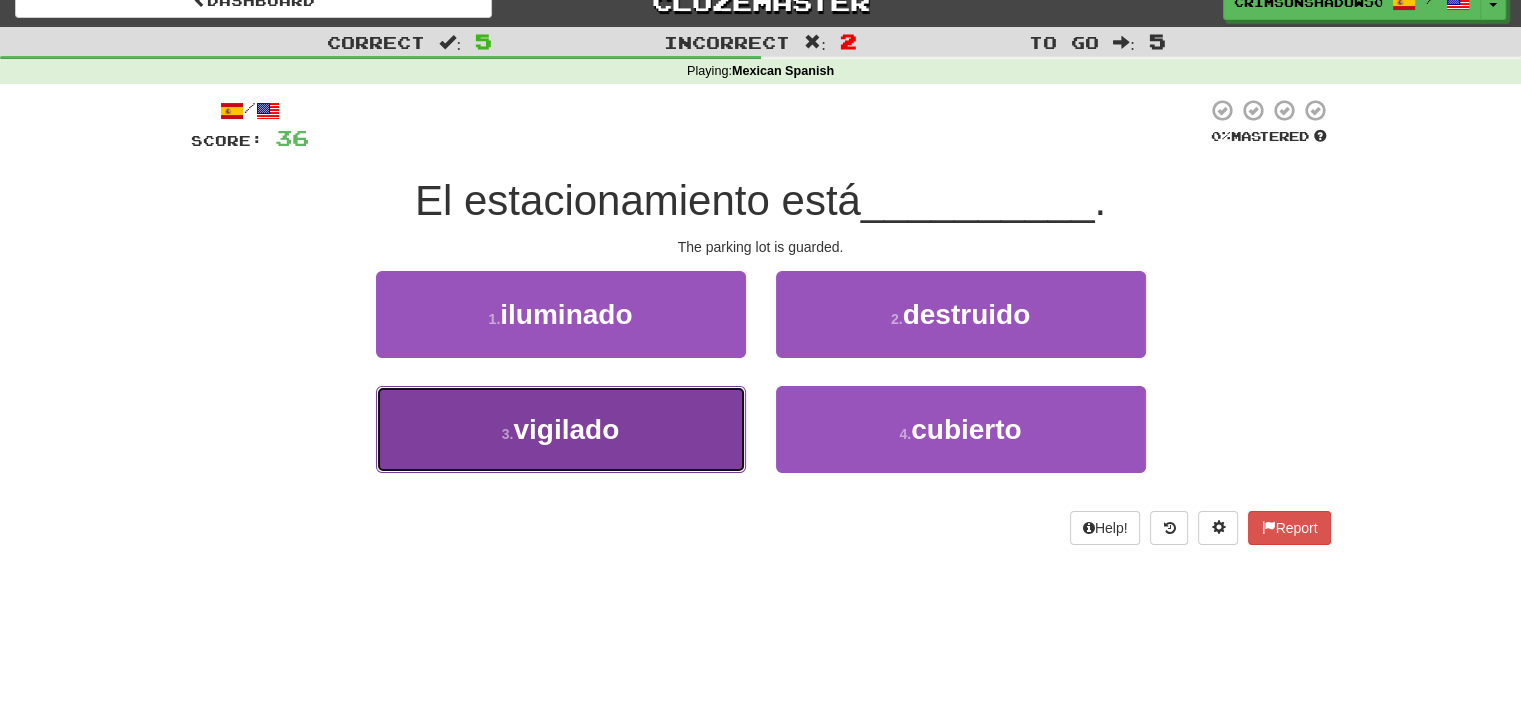 click on "3 .  vigilado" at bounding box center (561, 429) 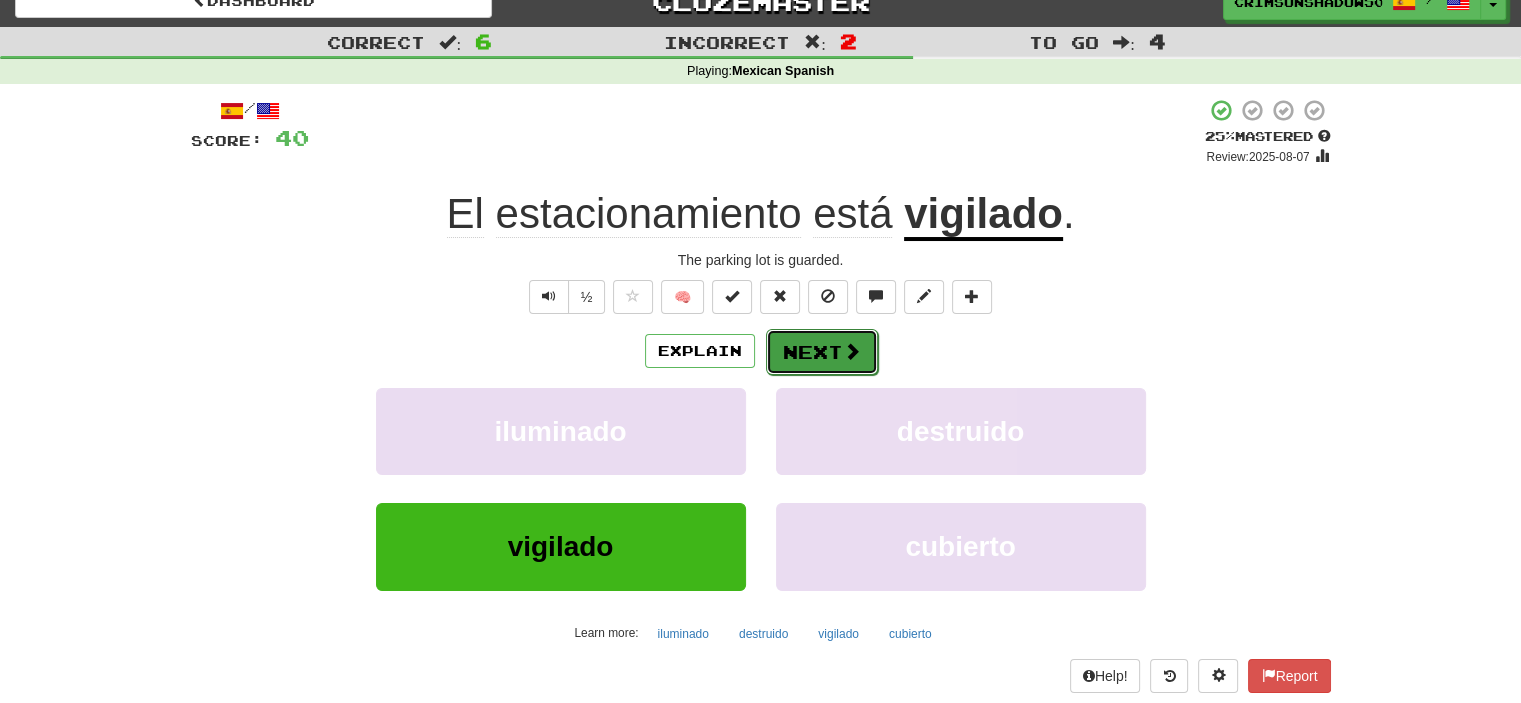 click on "Next" at bounding box center (822, 352) 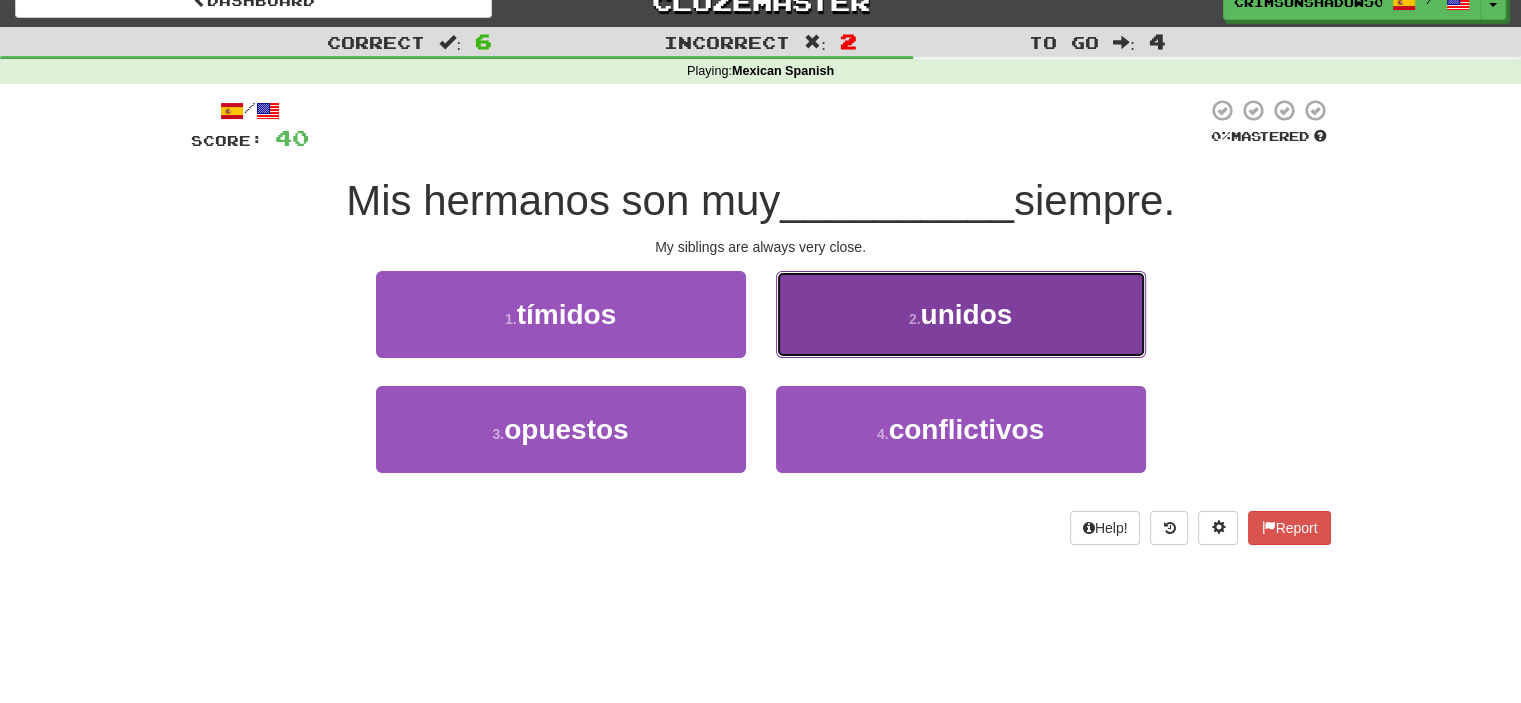 click on "2 .  unidos" at bounding box center (961, 314) 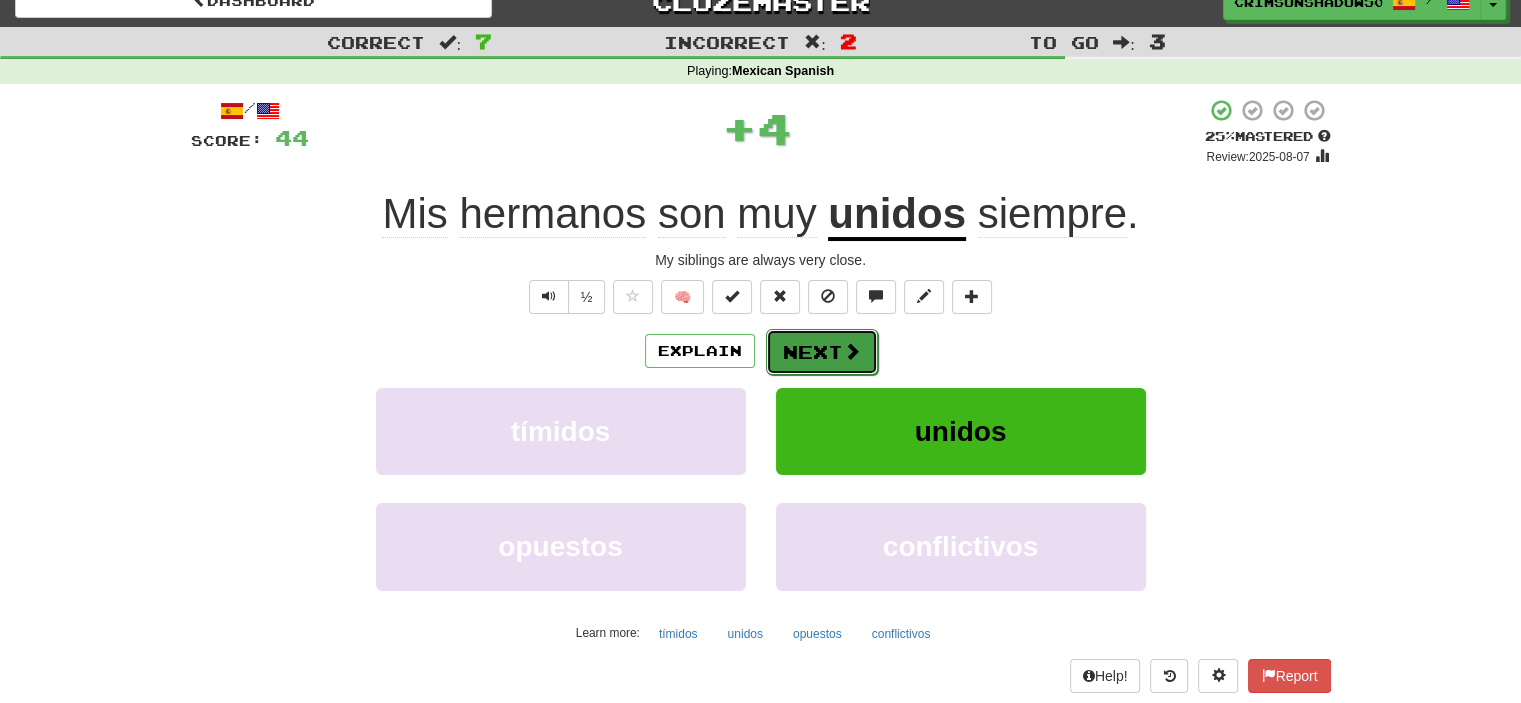 click at bounding box center (852, 351) 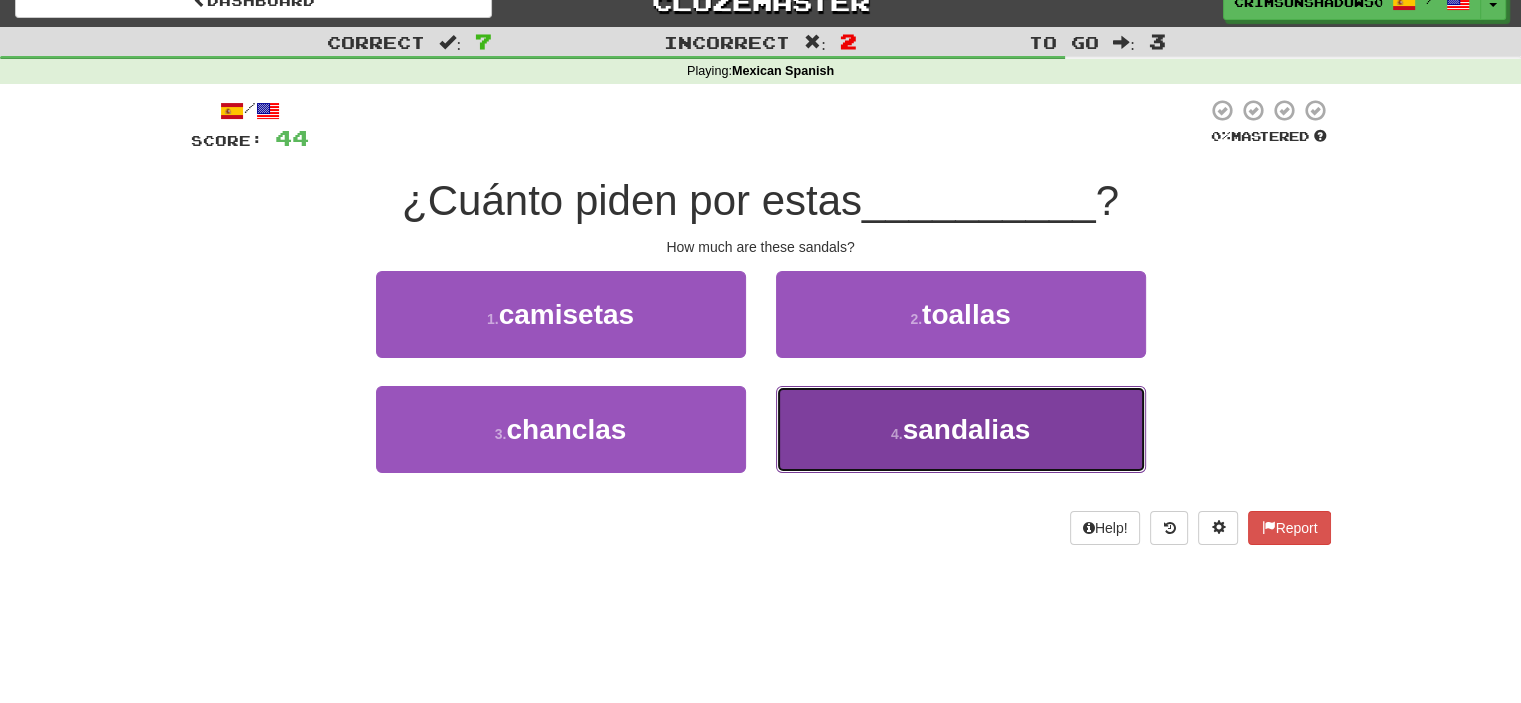 click on "4 .  sandalias" at bounding box center (961, 429) 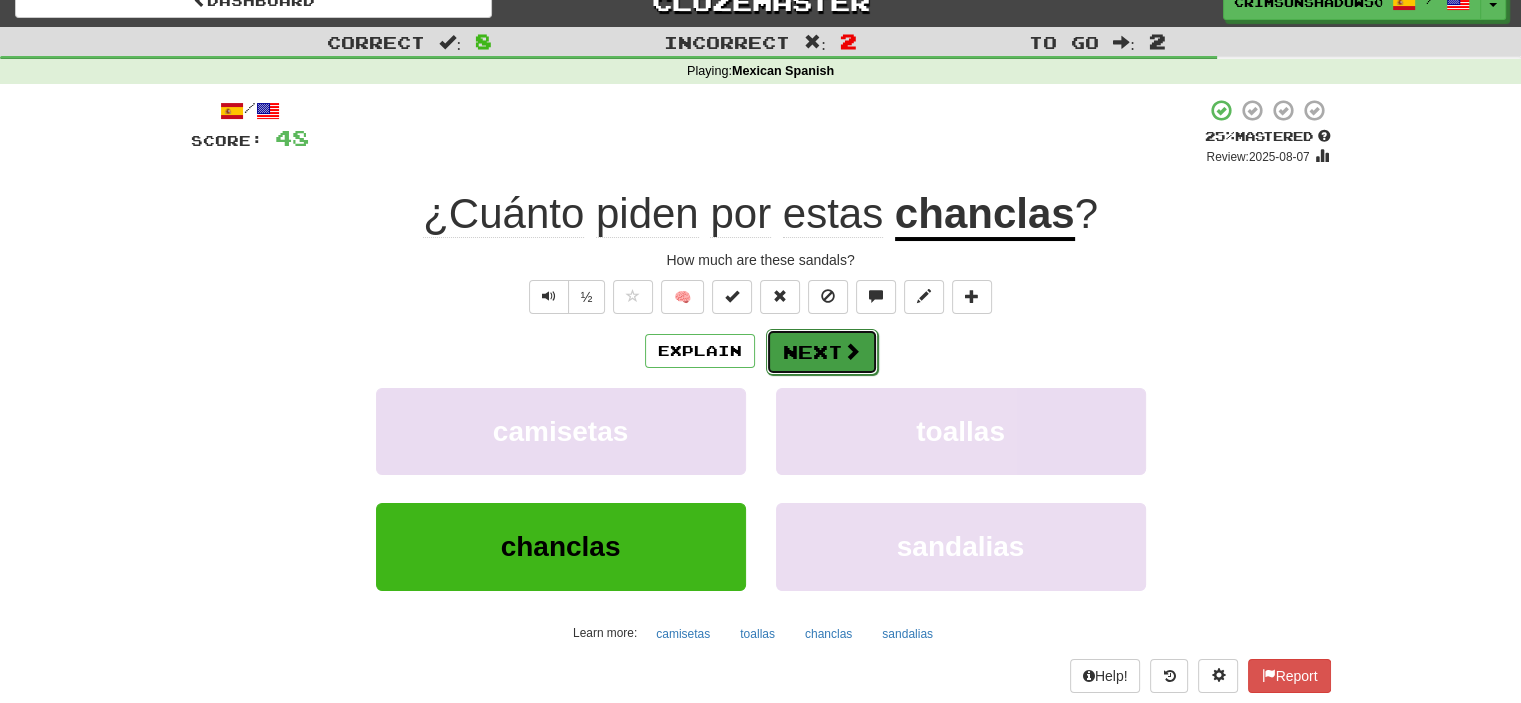 click on "Next" at bounding box center [822, 352] 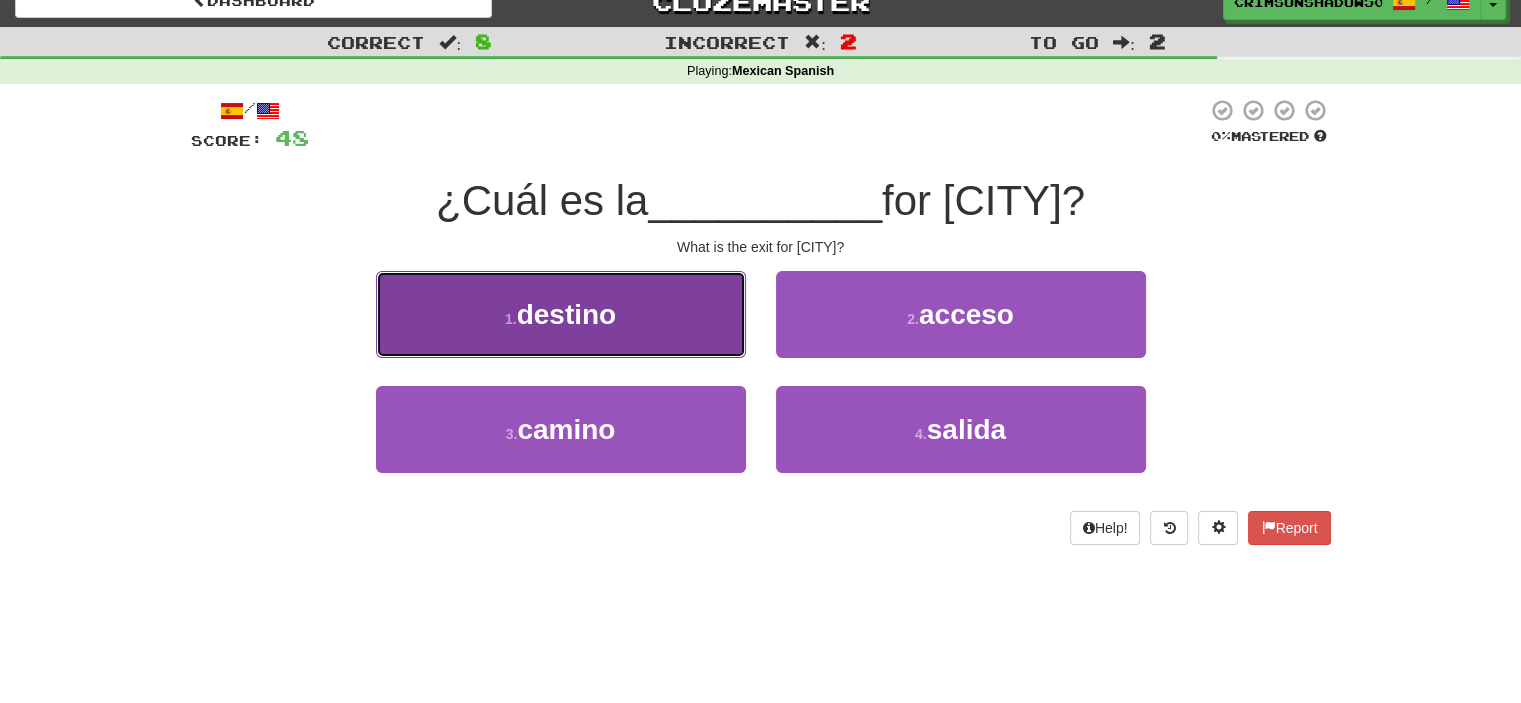 click on "1 .  destino" at bounding box center (561, 314) 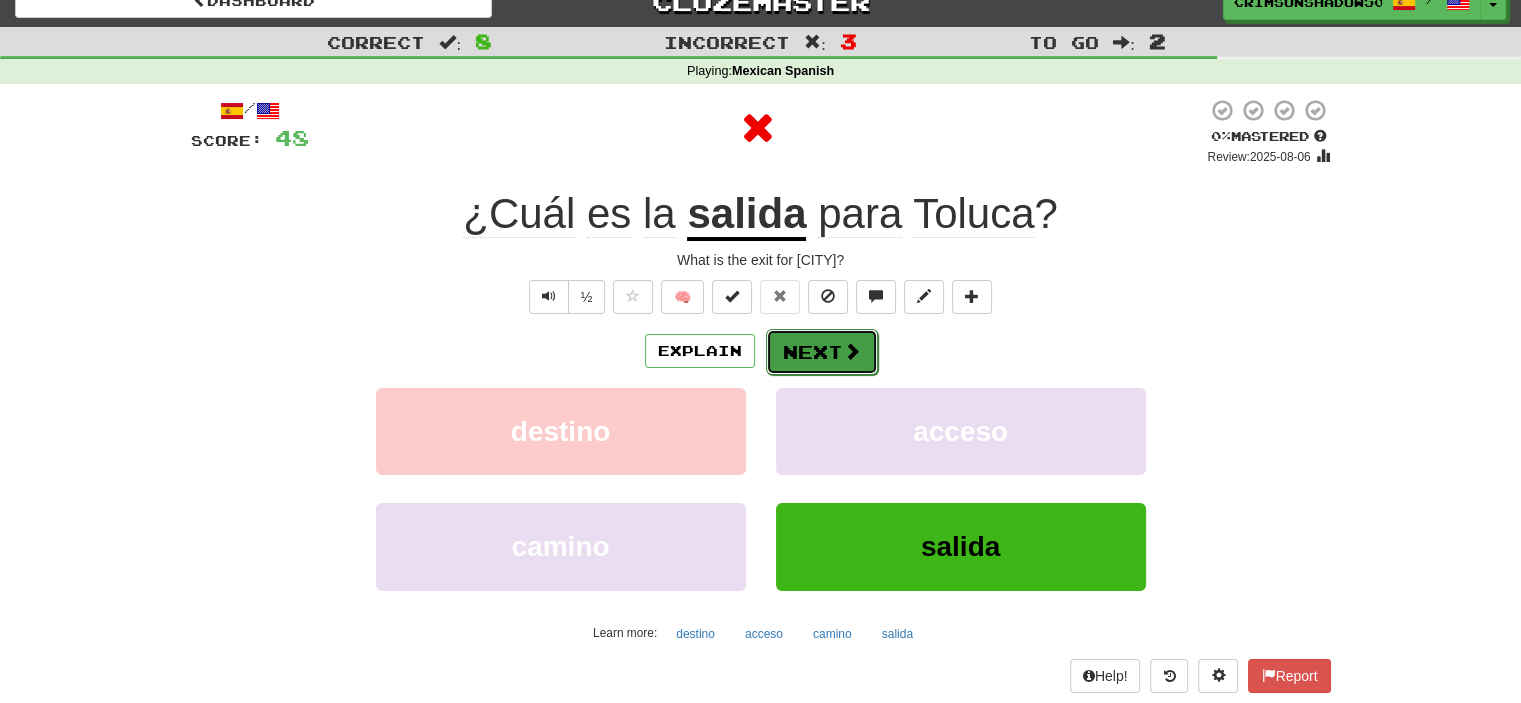 click on "Next" at bounding box center [822, 352] 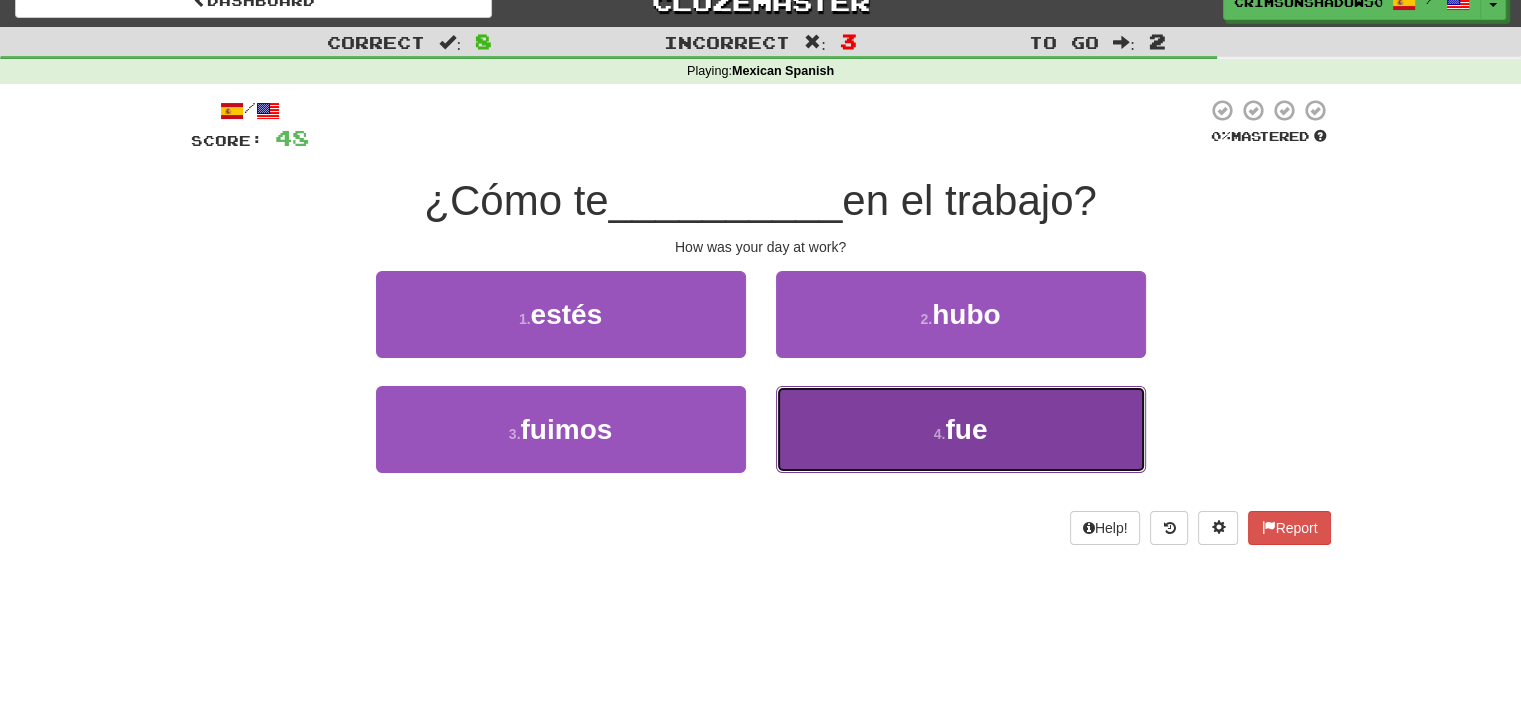 click on "4 .  fue" at bounding box center (961, 429) 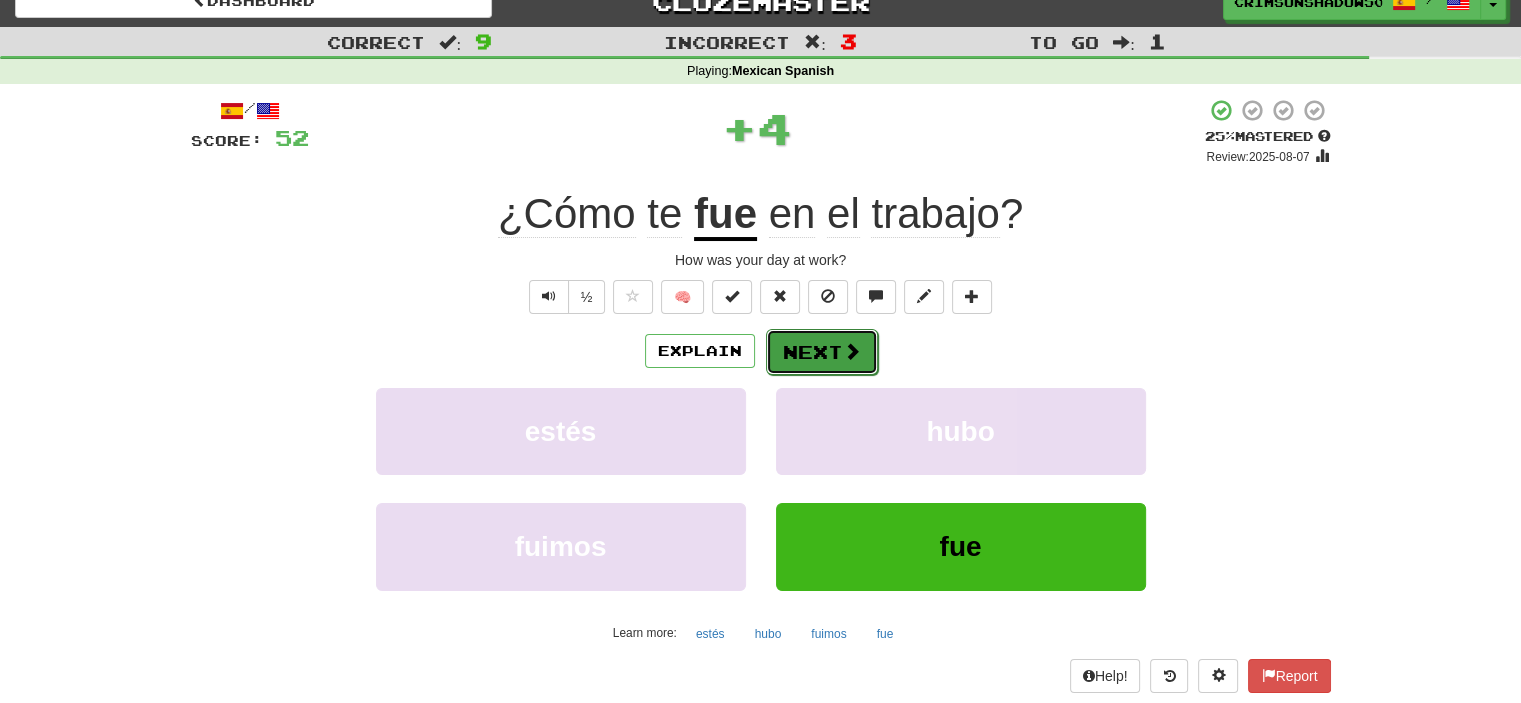 click on "Next" at bounding box center (822, 352) 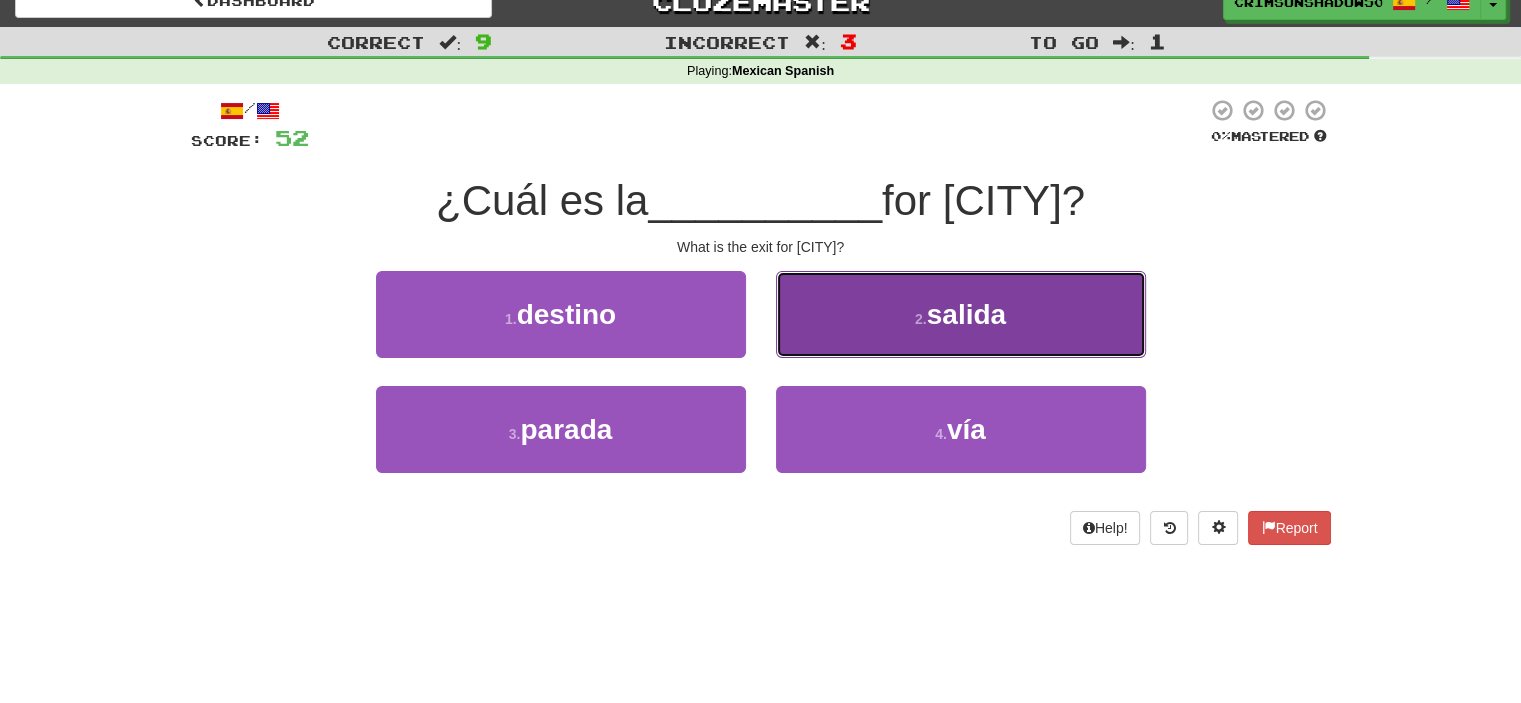 click on "2 .  salida" at bounding box center [961, 314] 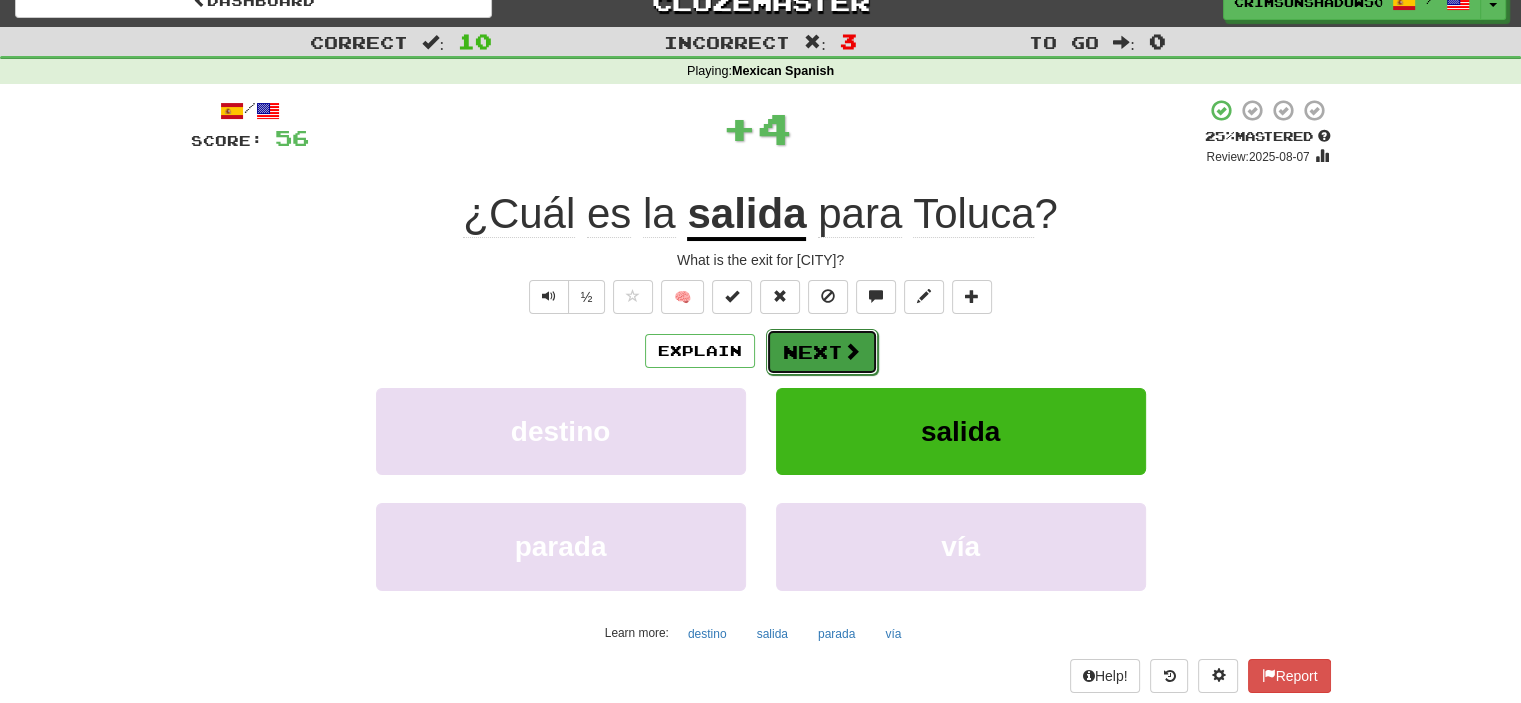 click on "Next" at bounding box center (822, 352) 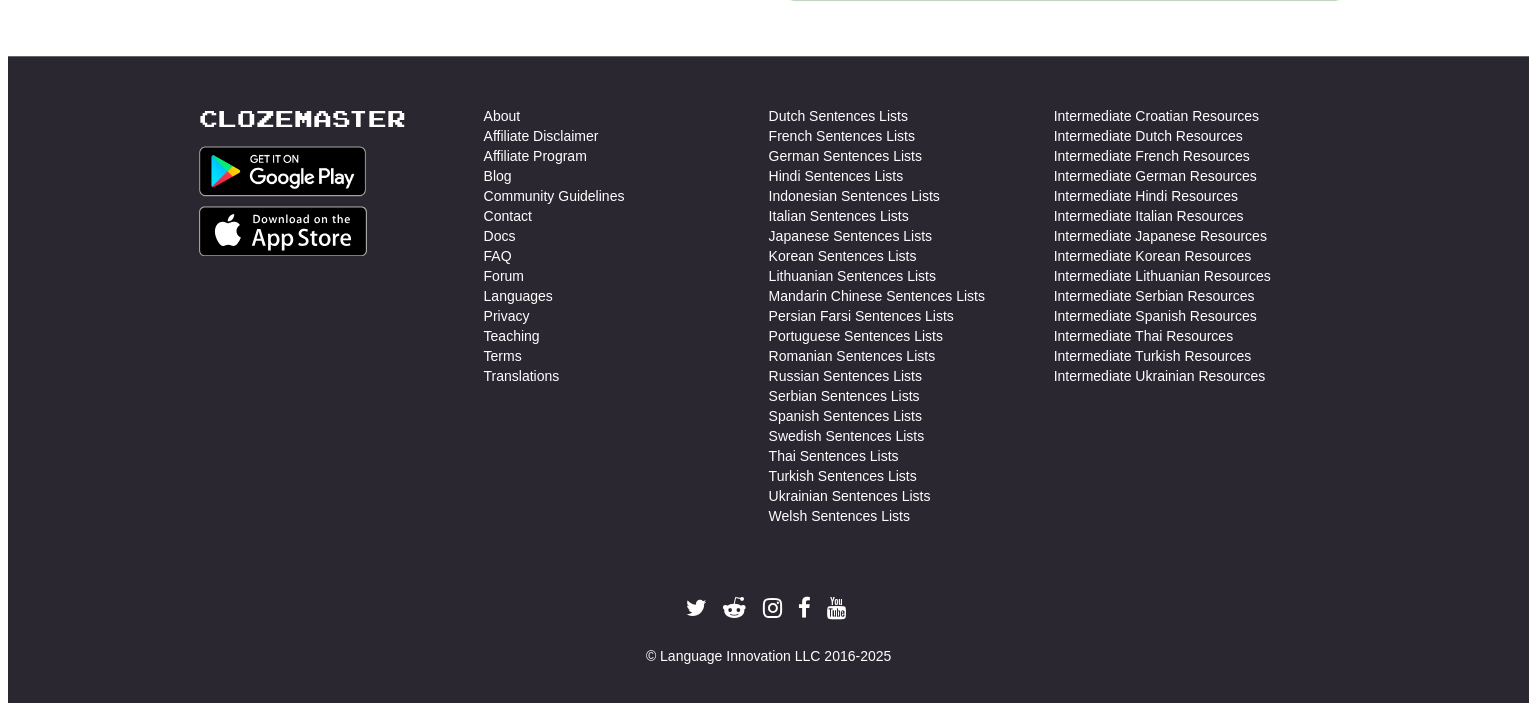 scroll, scrollTop: 0, scrollLeft: 0, axis: both 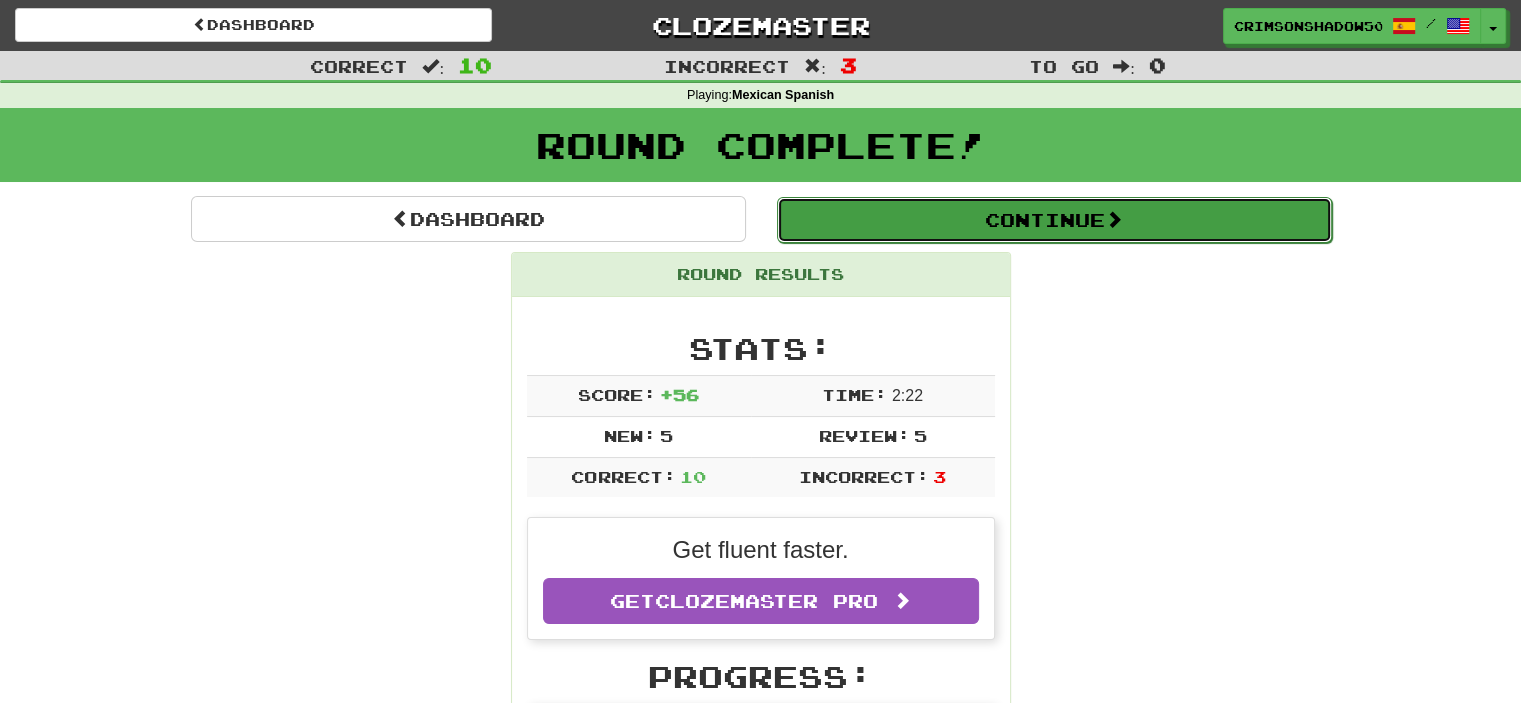 click on "Continue" at bounding box center [1054, 220] 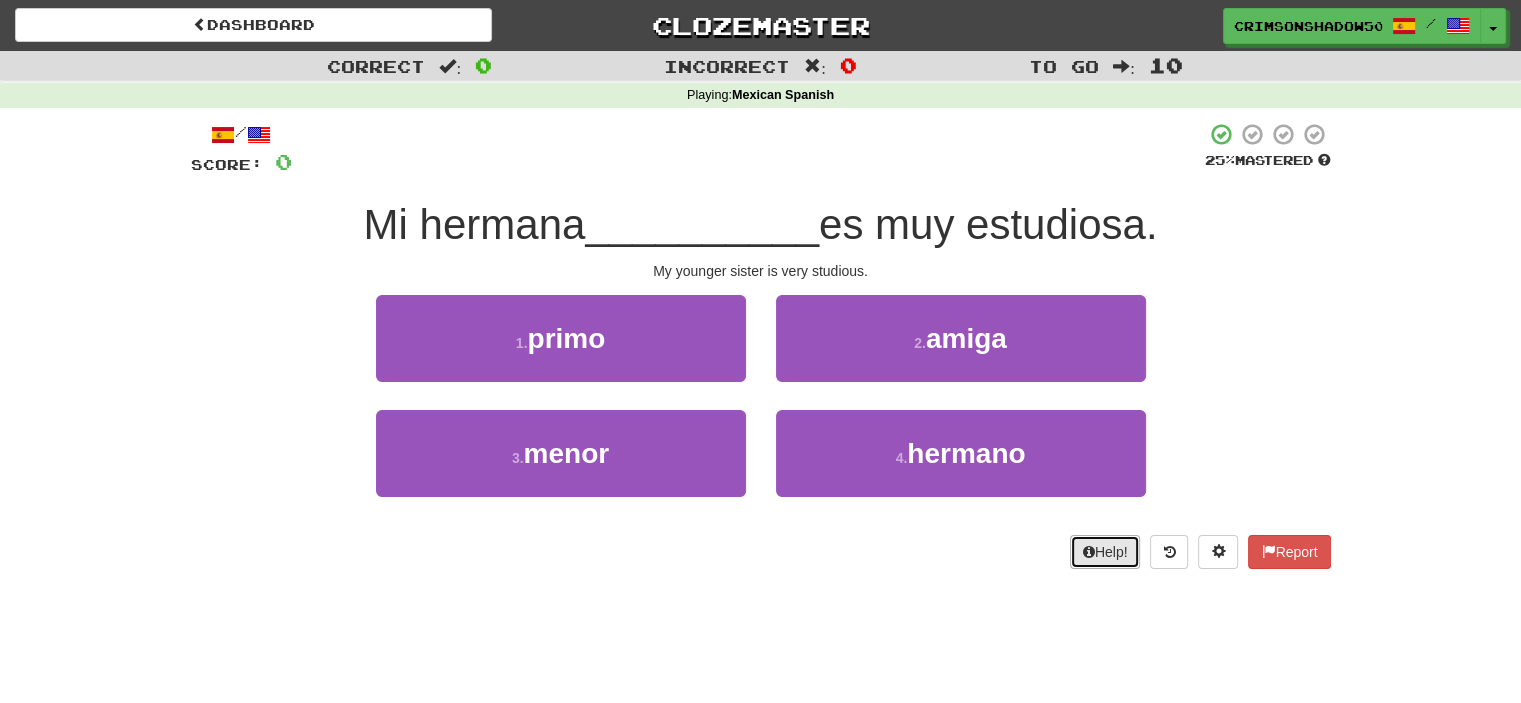 click at bounding box center [1089, 552] 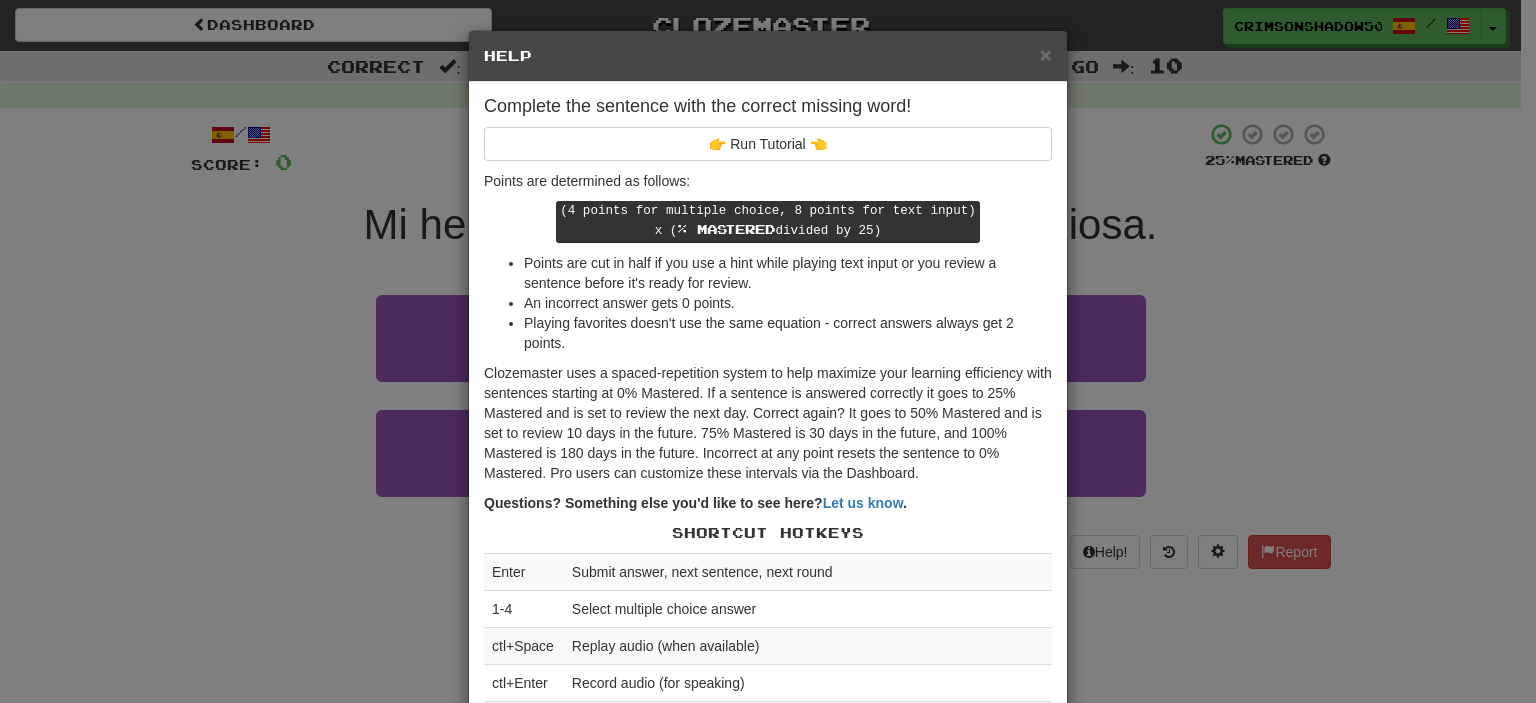 click on "(4 points for multiple choice, 8 points for text input)  x ( % Mastered  divided by 25)" at bounding box center [768, 222] 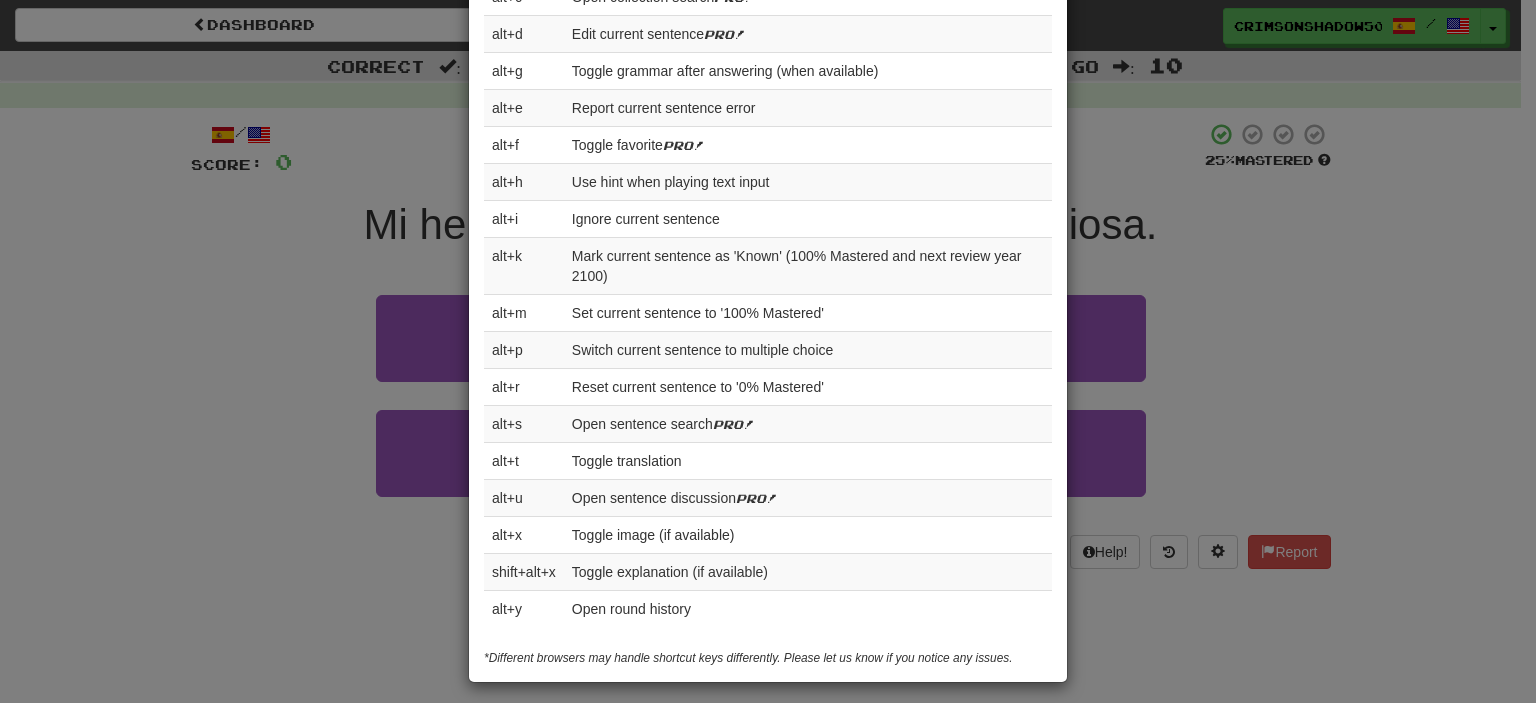 scroll, scrollTop: 763, scrollLeft: 0, axis: vertical 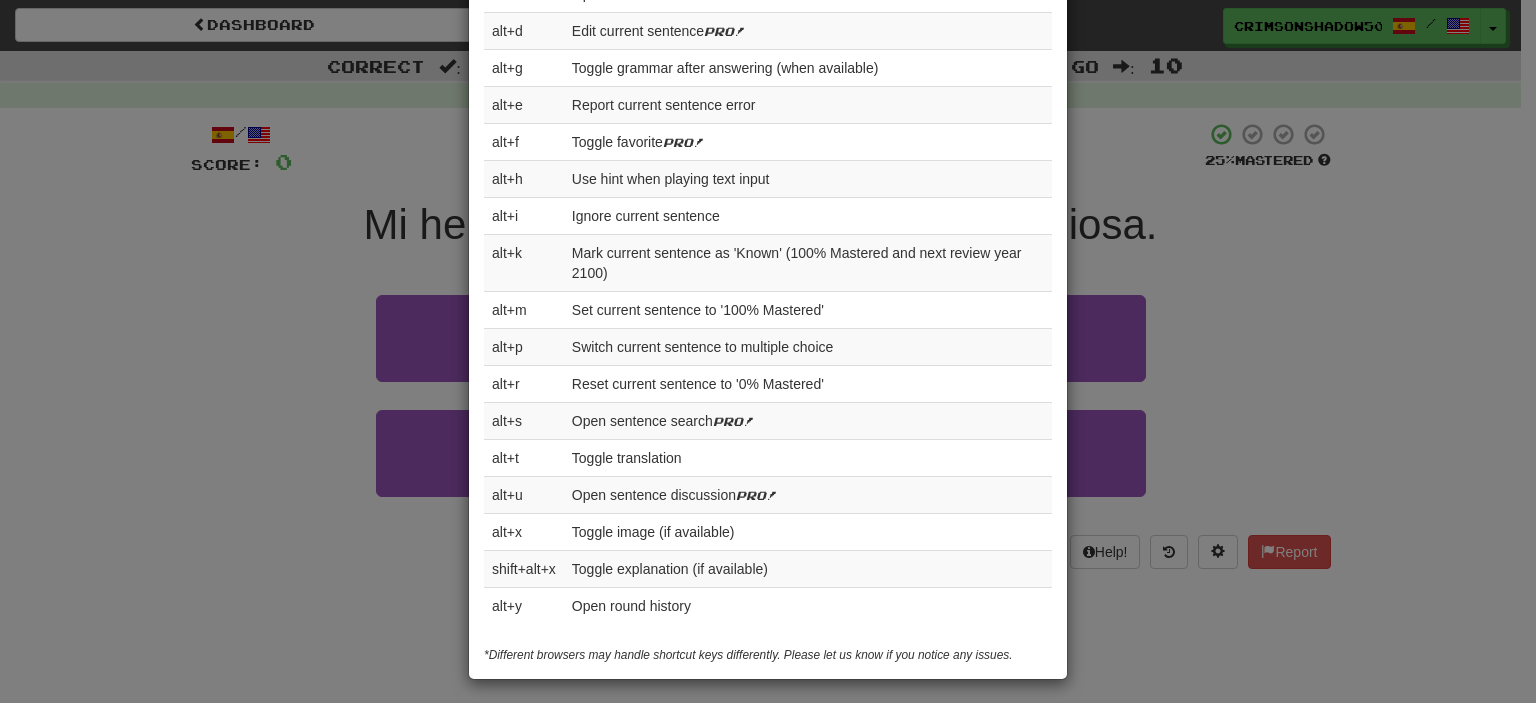 click on "× Help Complete the sentence with the correct missing word! 👉 Run Tutorial 👈 Points are determined as follows: (4 points for multiple choice, 8 points for text input)  x ( % Mastered  divided by 25) Points are cut in half if you use a hint while playing text input or you review a sentence before it's ready for review. An incorrect answer gets 0 points. Playing favorites doesn't use the same equation - correct answers always get 2 points. Clozemaster uses a spaced-repetition system to help maximize your learning efficiency with sentences starting at 0% Mastered. If a sentence is answered correctly it goes to 25% Mastered and is set to review the next day. Correct again? It goes to 50% Mastered and is set to review 10 days in the future. 75% Mastered is 30 days in the future, and 100% Mastered is 180 days in the future. Incorrect at any point resets the sentence to 0% Mastered. Pro users can customize these intervals via the Dashboard. Questions? Something else you'd like to see here?  Let us know . 1-4" at bounding box center [768, 351] 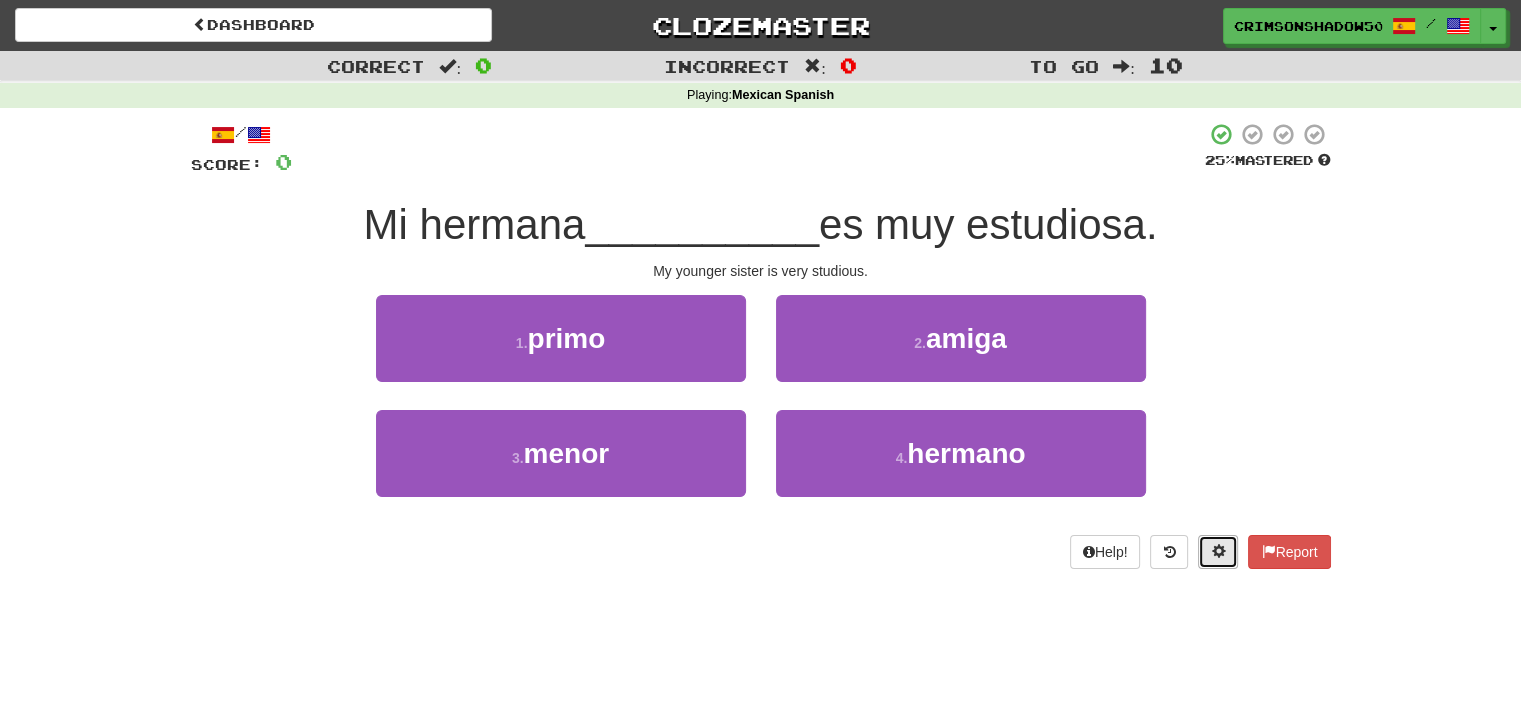 click at bounding box center (1218, 552) 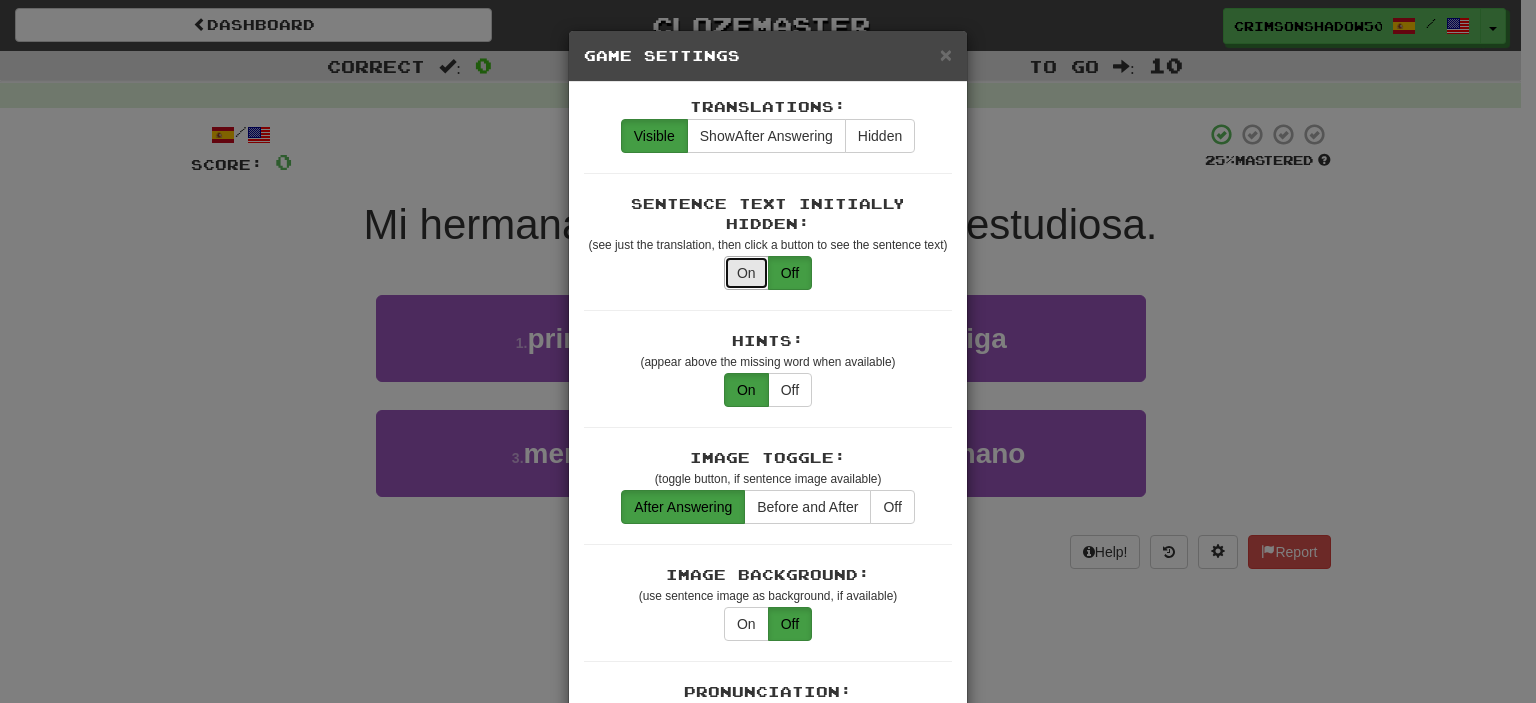 click on "On" at bounding box center (746, 273) 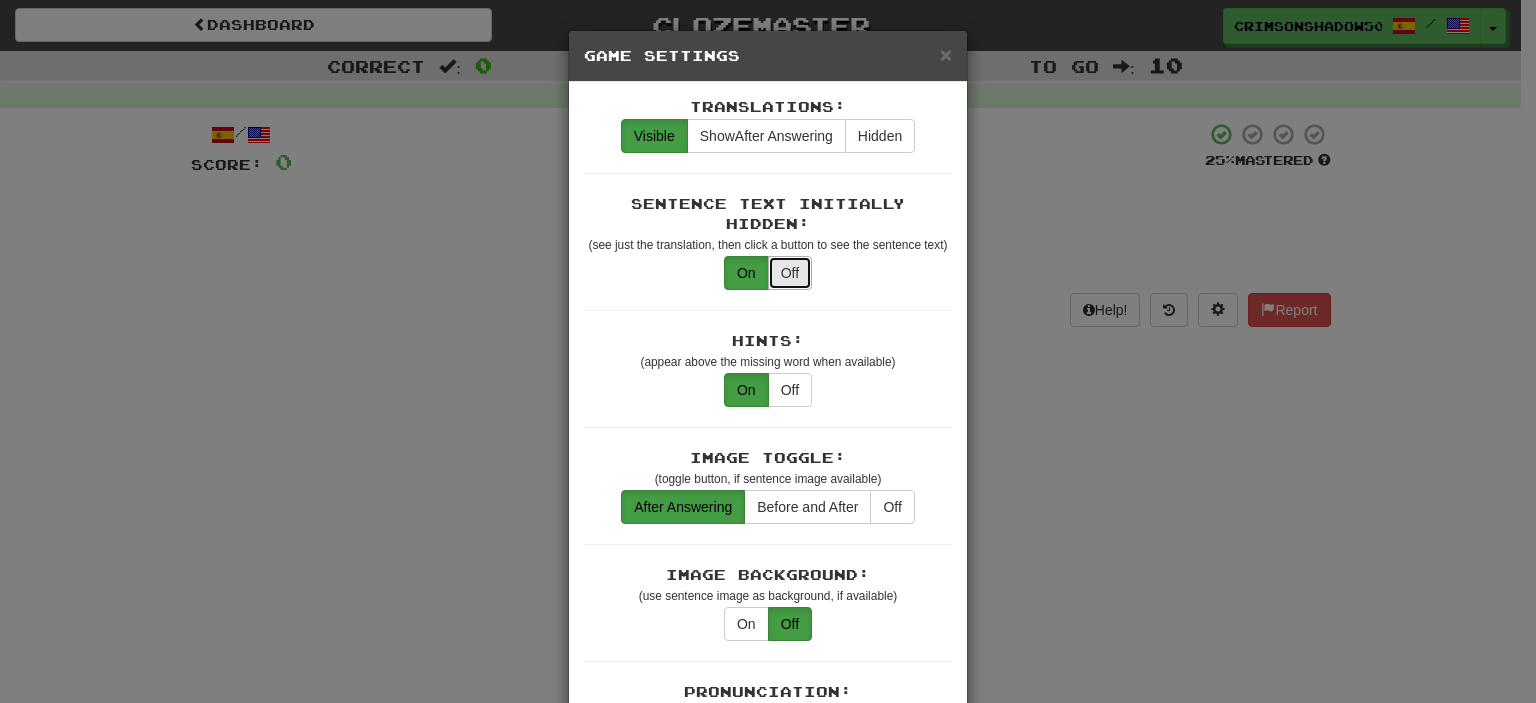click on "Off" at bounding box center [790, 273] 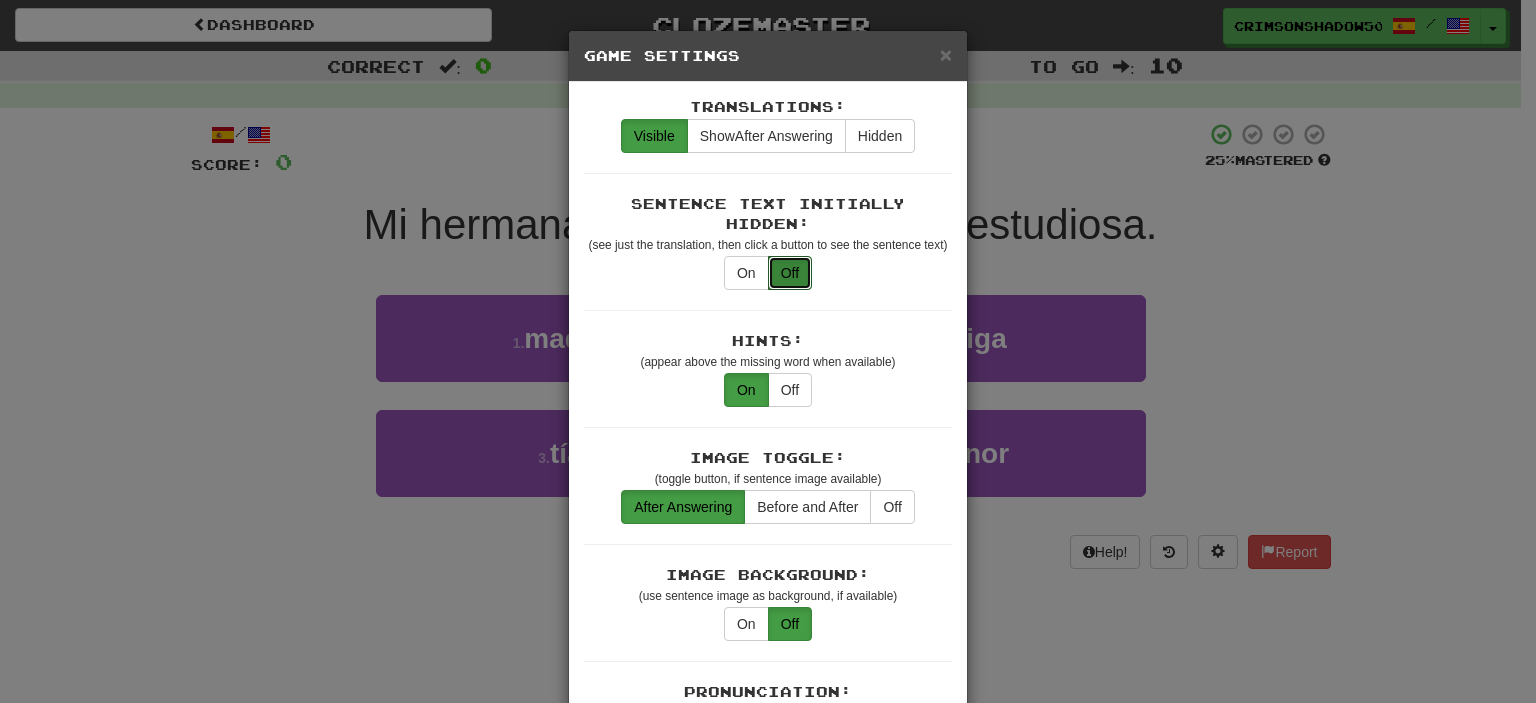 type on "off" 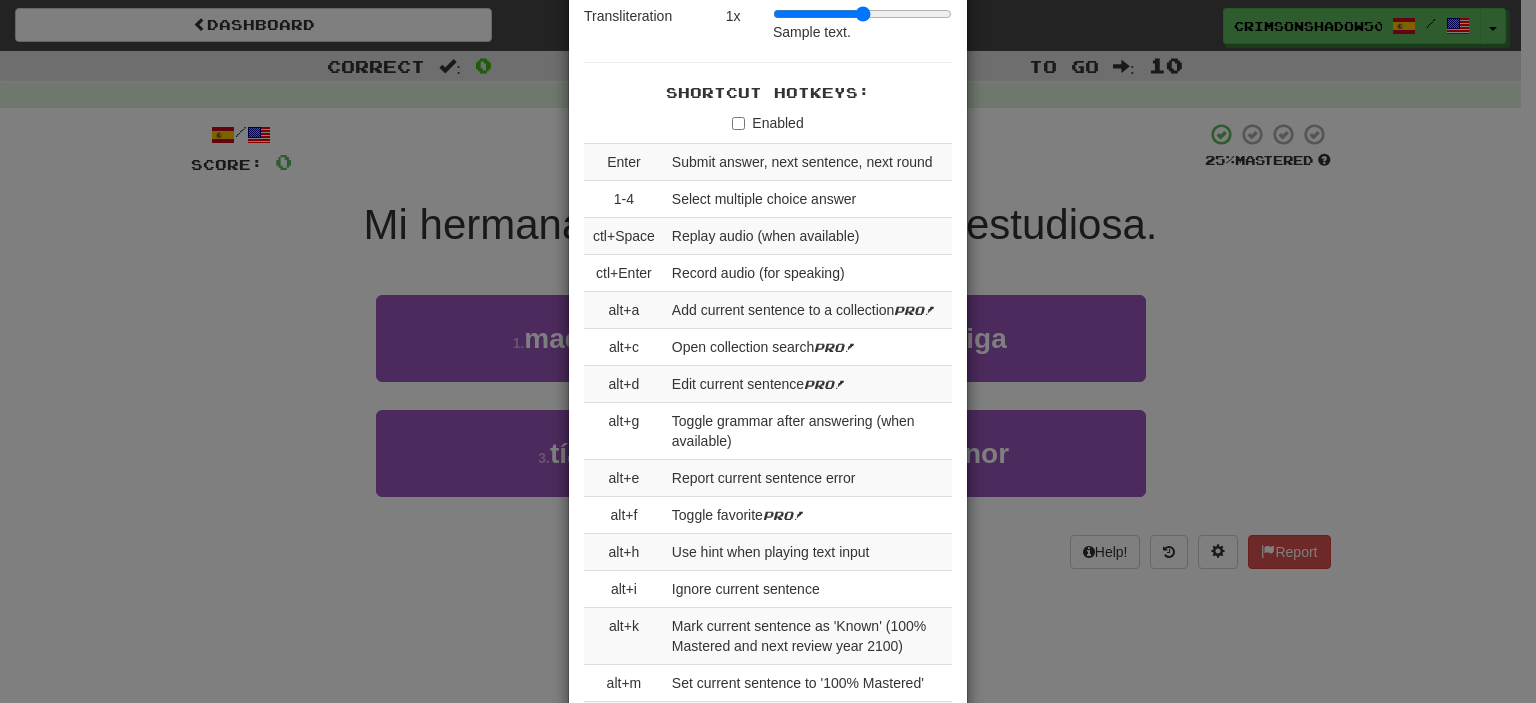 scroll, scrollTop: 1840, scrollLeft: 0, axis: vertical 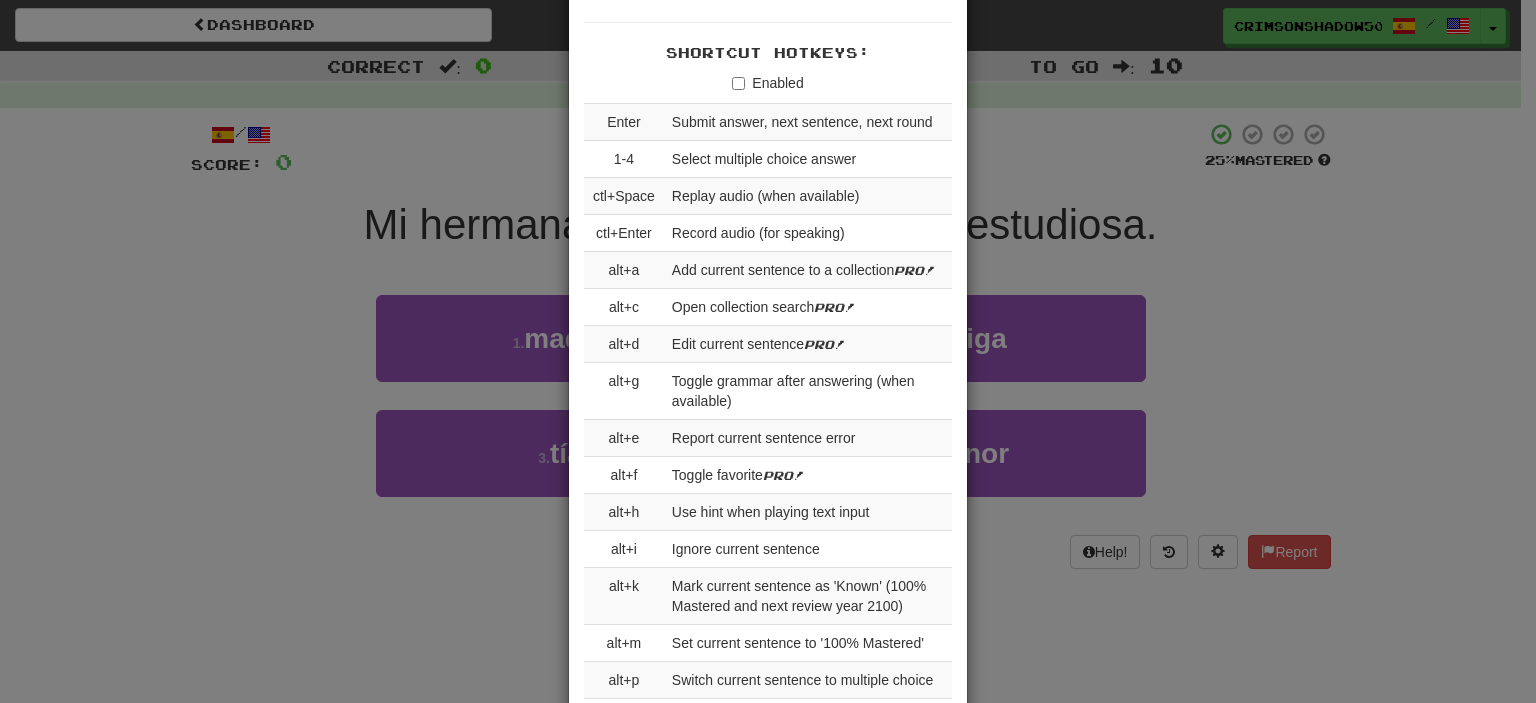 click on "× Game Settings Translations: Visible Show  After Answering Hidden Sentence Text Initially Hidden: (see just the translation, then click a button to see the sentence text) On Off Hints: (appear above the missing word when available) On Off Image Toggle: (toggle button, if sentence image available) After Answering Before and After Off Image Background: (use sentence image as background, if available) On Off Pronunciation: (shown after answering when available) On Off Sound Effects: On Off Text-to-Speech Auto-Play: On Off Loop: (sentence audio will play on repeat for chorusing) On Off Use Clozemaster Voice: On Off Speed: 0.5x 0.75x 1x 1.25x 1.5x 2x Dark Mode: On Off Leveled Up Notifications: On Off Manual Master/Reset Confirmation: On Off Font Sizes: Hint 1 x Sample text. Notes 1 x Sample text. Pronunciation 1 x Sample text. Translation 1 x Sample text. Transliteration 1 x Sample text. Shortcut Hotkeys:  Enabled Enter Submit answer, next sentence, next round 1-4 Select multiple choice answer ctl+Space alt+a" at bounding box center [768, 351] 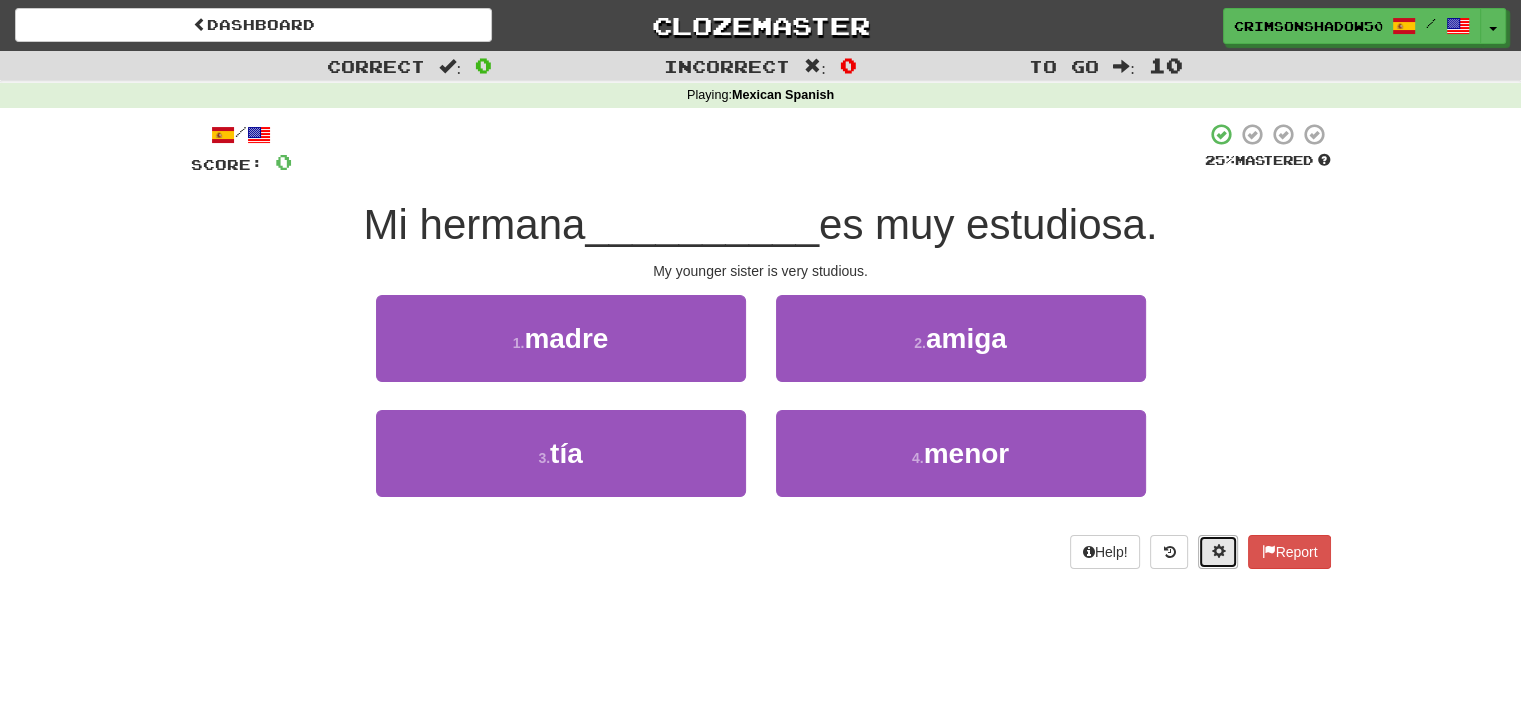 click at bounding box center [1218, 552] 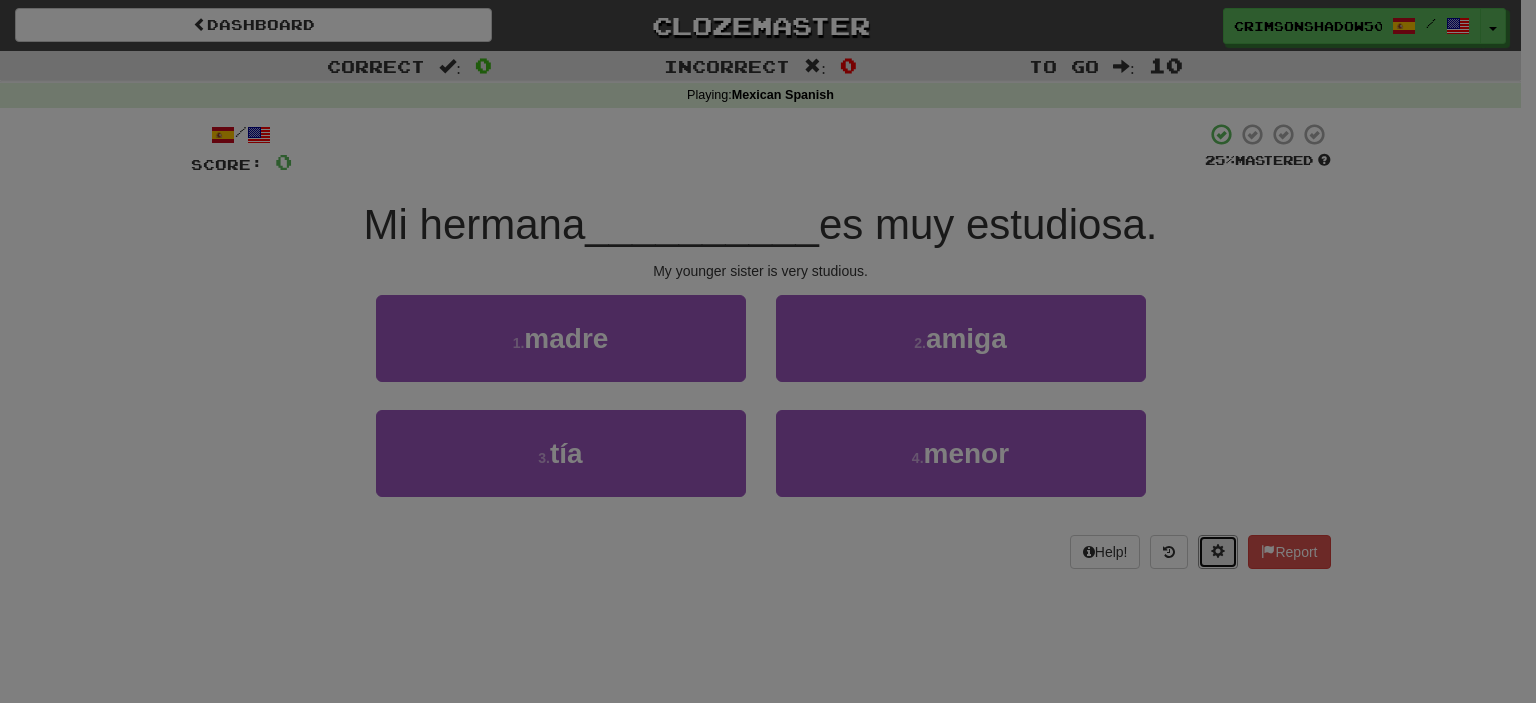 scroll, scrollTop: 0, scrollLeft: 0, axis: both 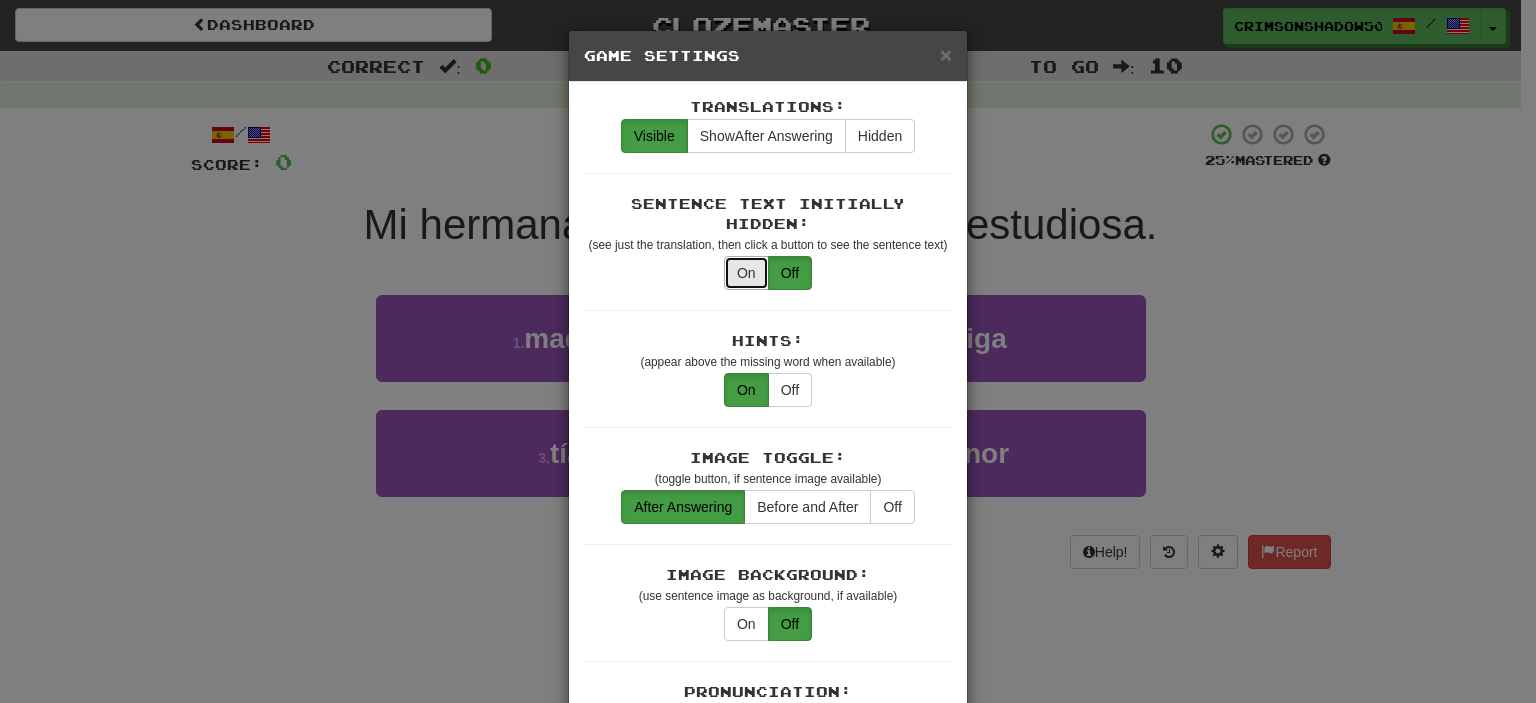 click on "On" at bounding box center [746, 273] 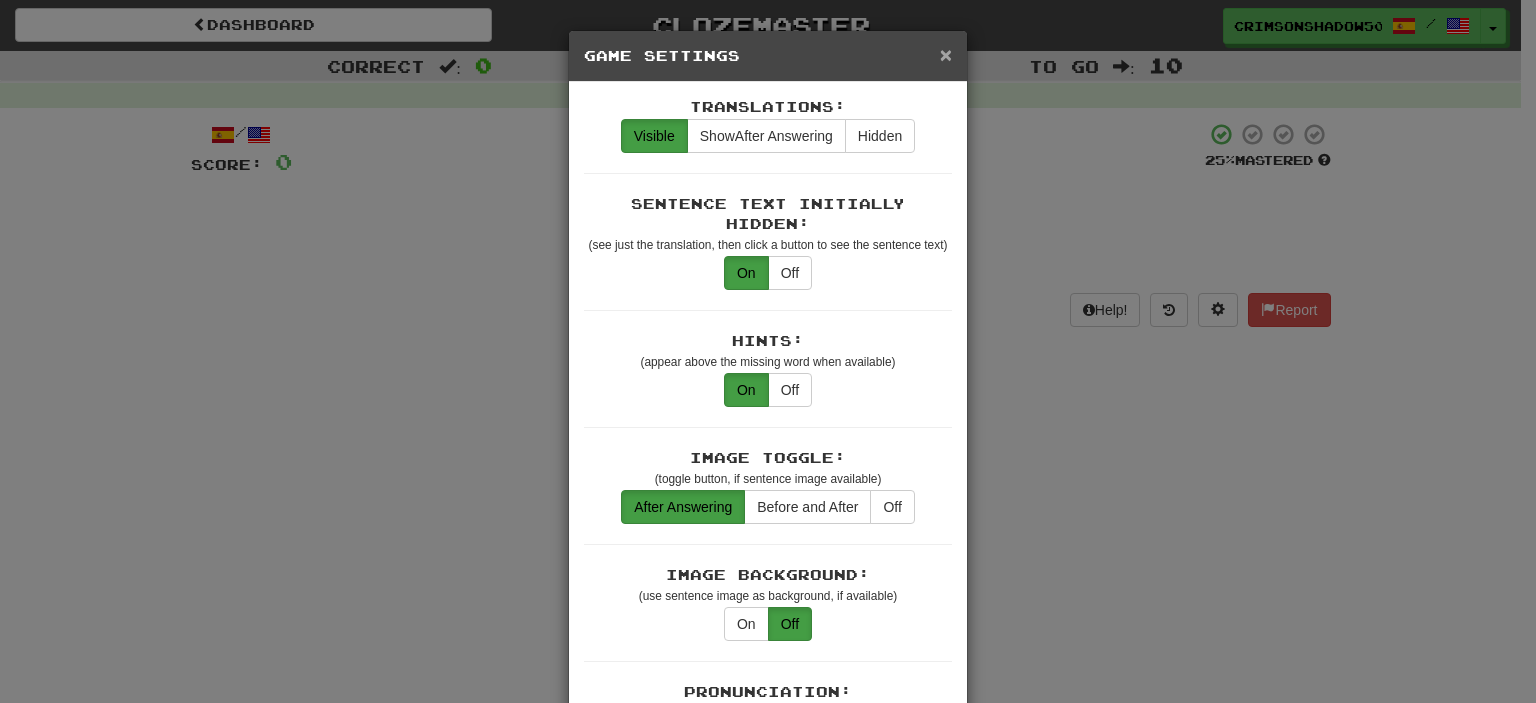 click on "×" at bounding box center (946, 54) 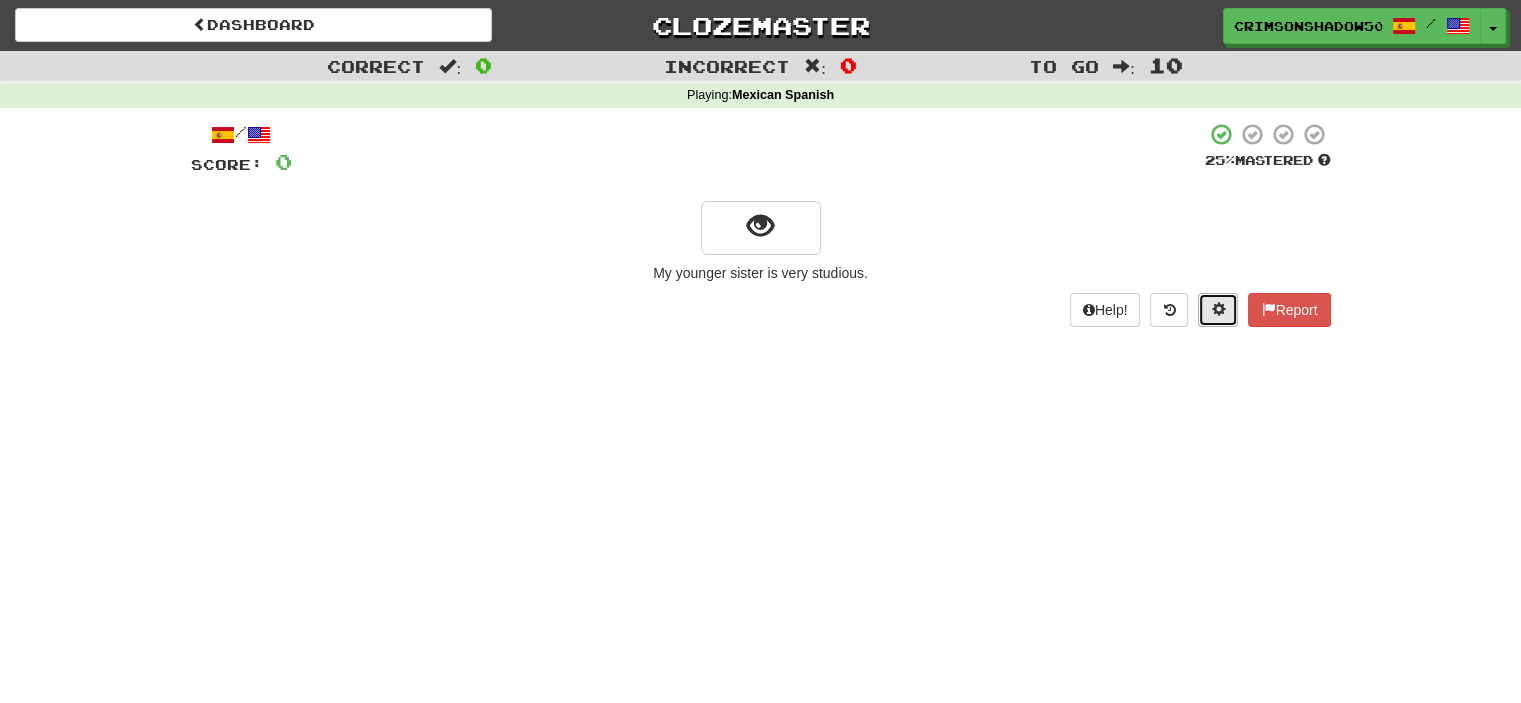 click at bounding box center [1218, 309] 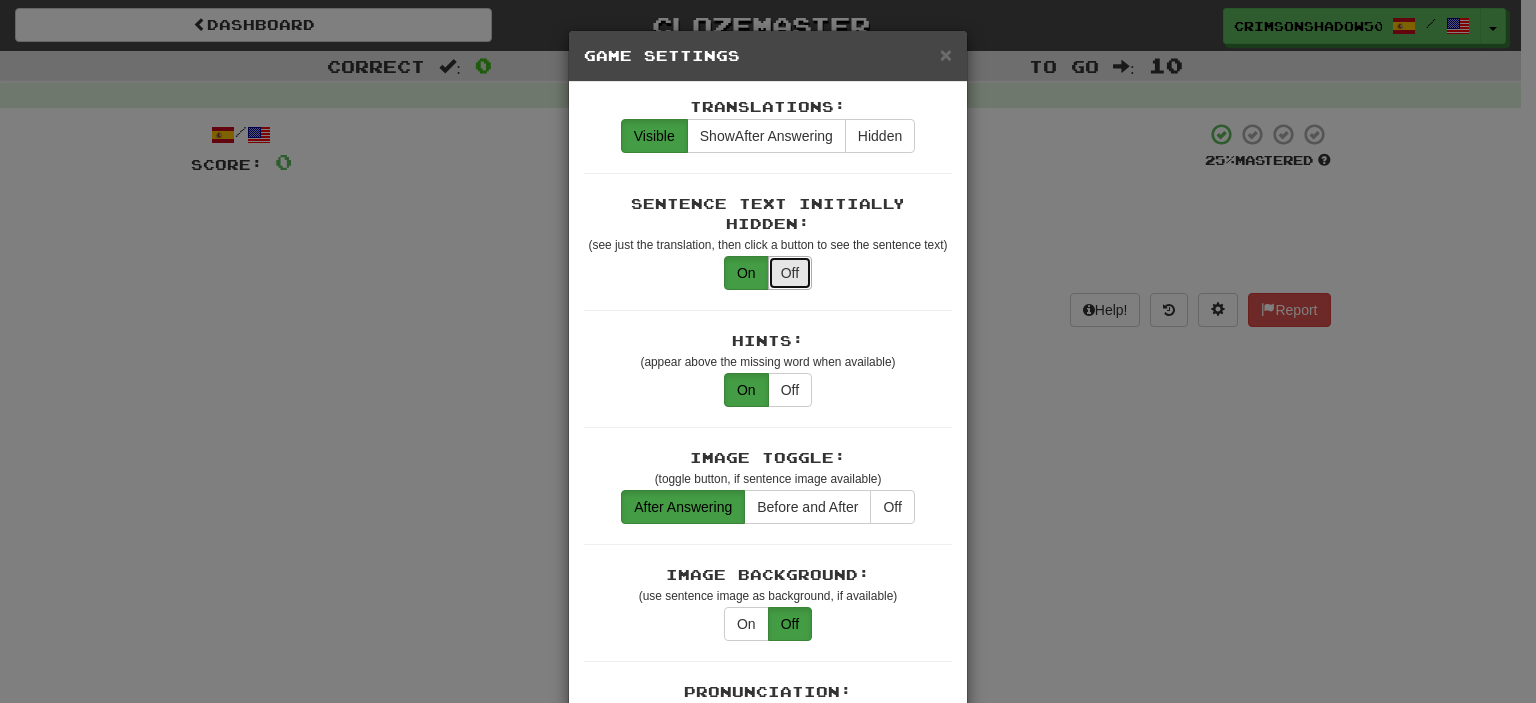 click on "Off" at bounding box center [790, 273] 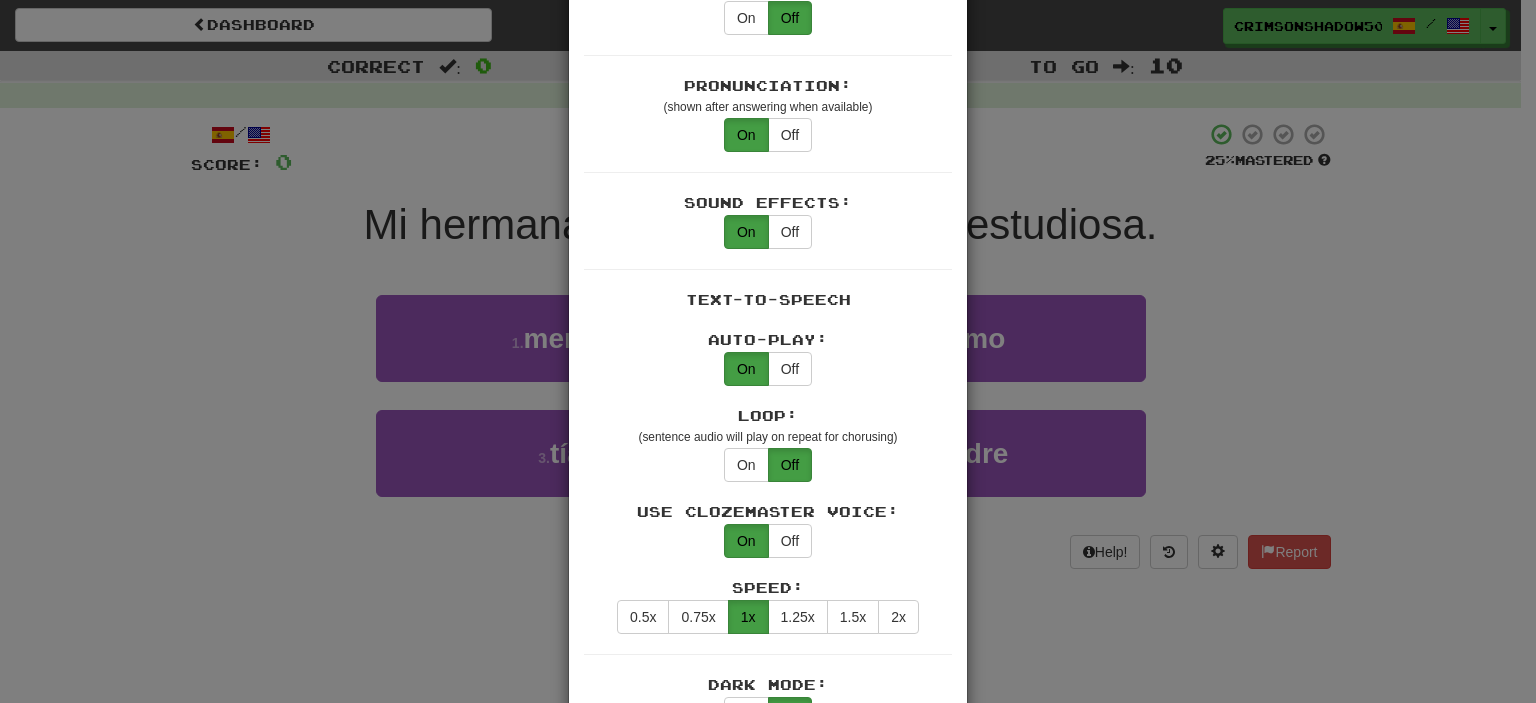 scroll, scrollTop: 640, scrollLeft: 0, axis: vertical 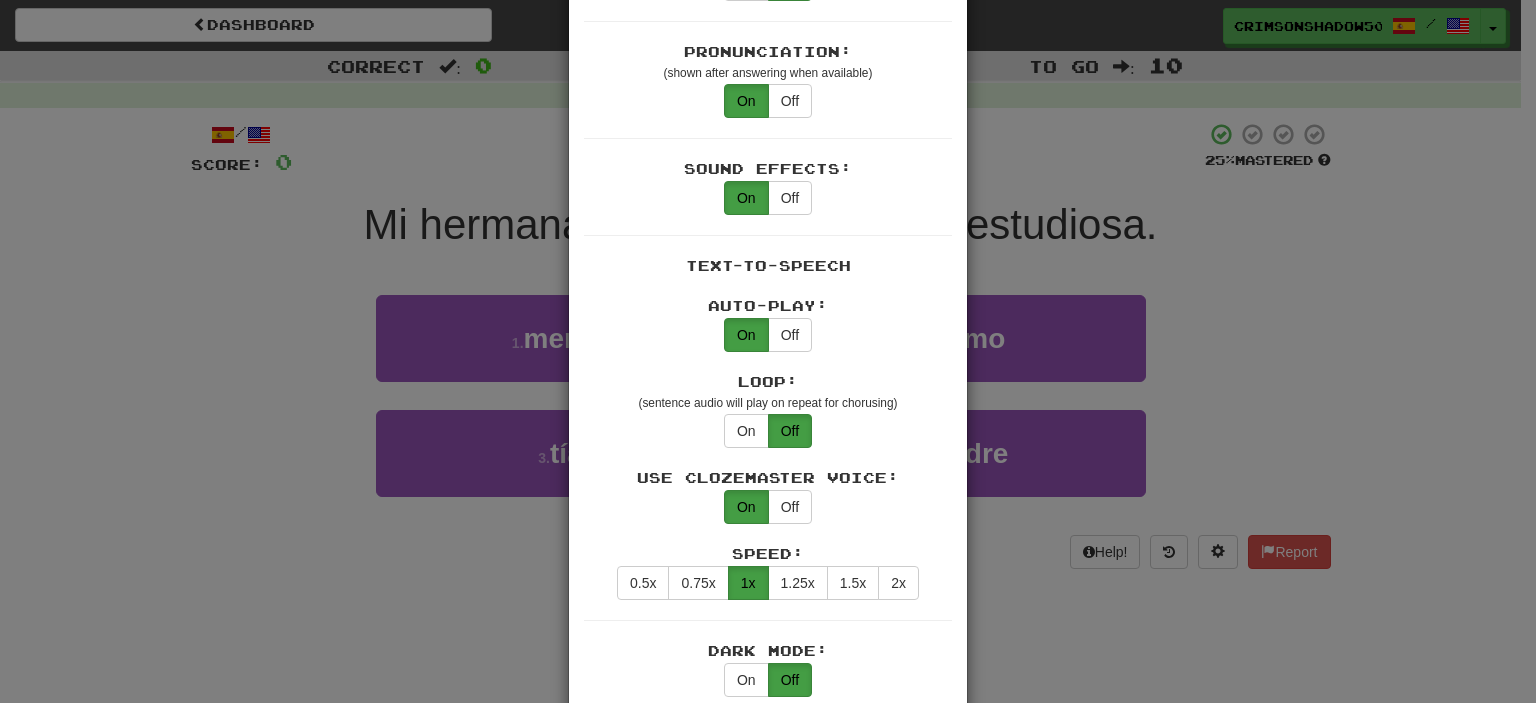 click on "× Game Settings Translations: Visible Show  After Answering Hidden Sentence Text Initially Hidden: (see just the translation, then click a button to see the sentence text) On Off Hints: (appear above the missing word when available) On Off Image Toggle: (toggle button, if sentence image available) After Answering Before and After Off Image Background: (use sentence image as background, if available) On Off Pronunciation: (shown after answering when available) On Off Sound Effects: On Off Text-to-Speech Auto-Play: On Off Loop: (sentence audio will play on repeat for chorusing) On Off Use Clozemaster Voice: On Off Speed: 0.5x 0.75x 1x 1.25x 1.5x 2x Dark Mode: On Off Leveled Up Notifications: On Off Manual Master/Reset Confirmation: On Off Font Sizes: Hint 1 x Sample text. Notes 1 x Sample text. Pronunciation 1 x Sample text. Translation 1 x Sample text. Transliteration 1 x Sample text. Shortcut Hotkeys:  Enabled Enter Submit answer, next sentence, next round 1-4 Select multiple choice answer ctl+Space alt+a" at bounding box center [768, 351] 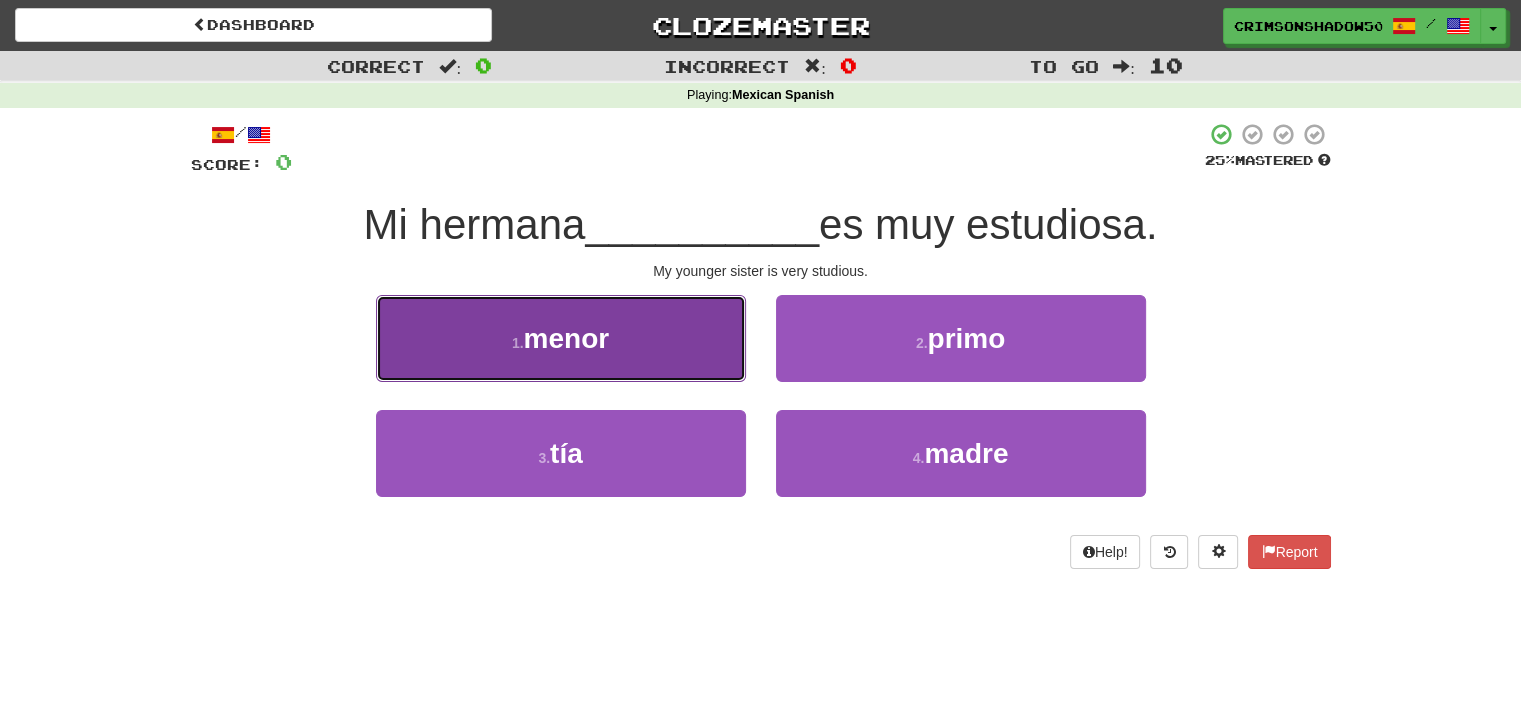 click on "1 .  menor" at bounding box center [561, 338] 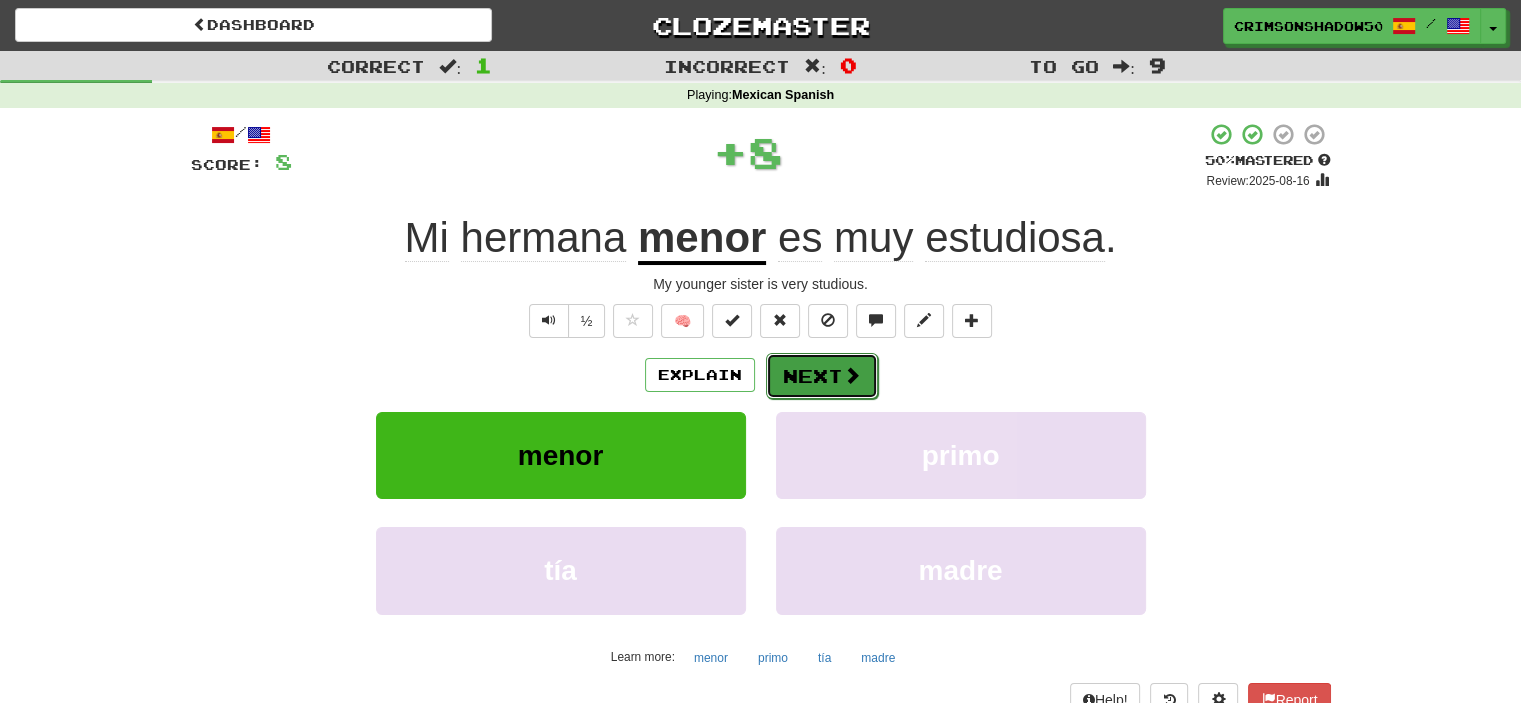 click on "Next" at bounding box center [822, 376] 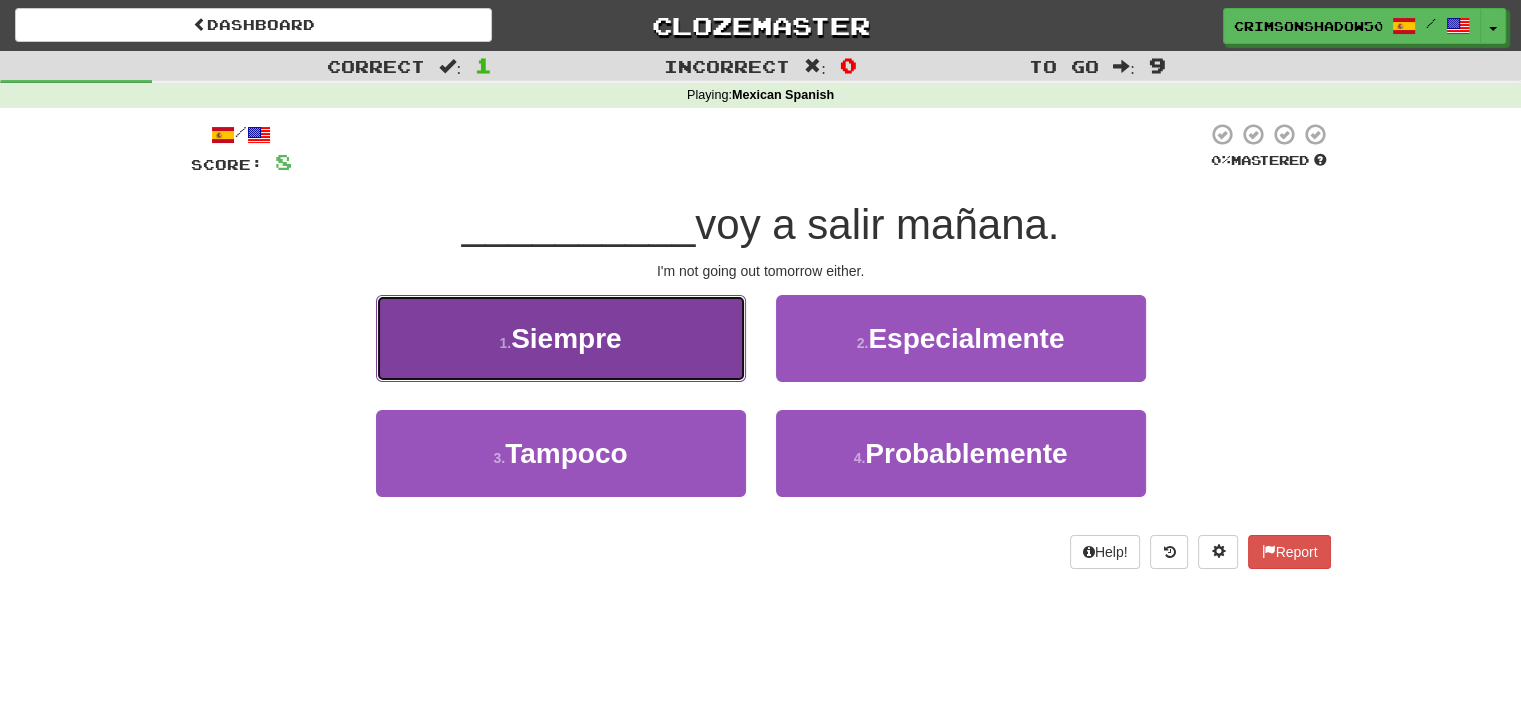click on "1 .  Siempre" at bounding box center [561, 338] 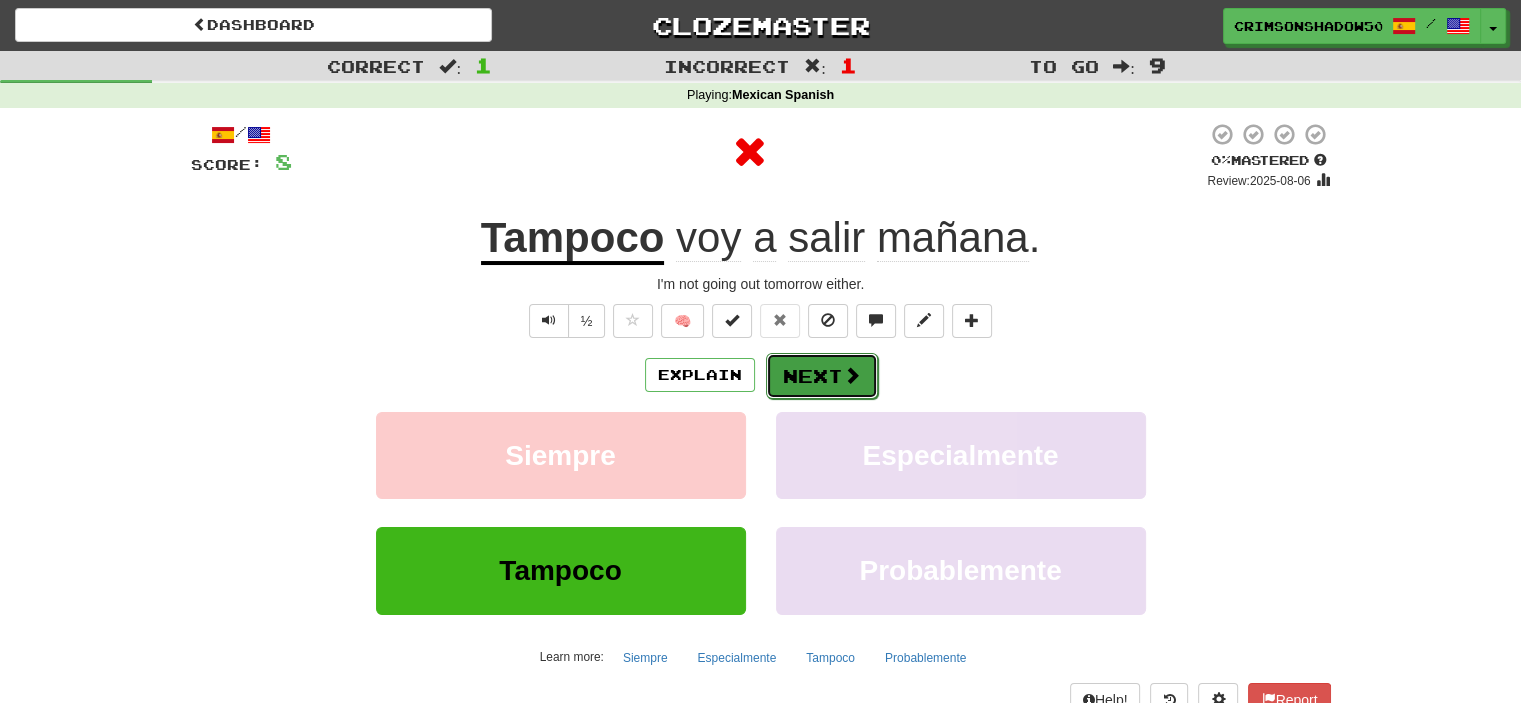 click on "Next" at bounding box center [822, 376] 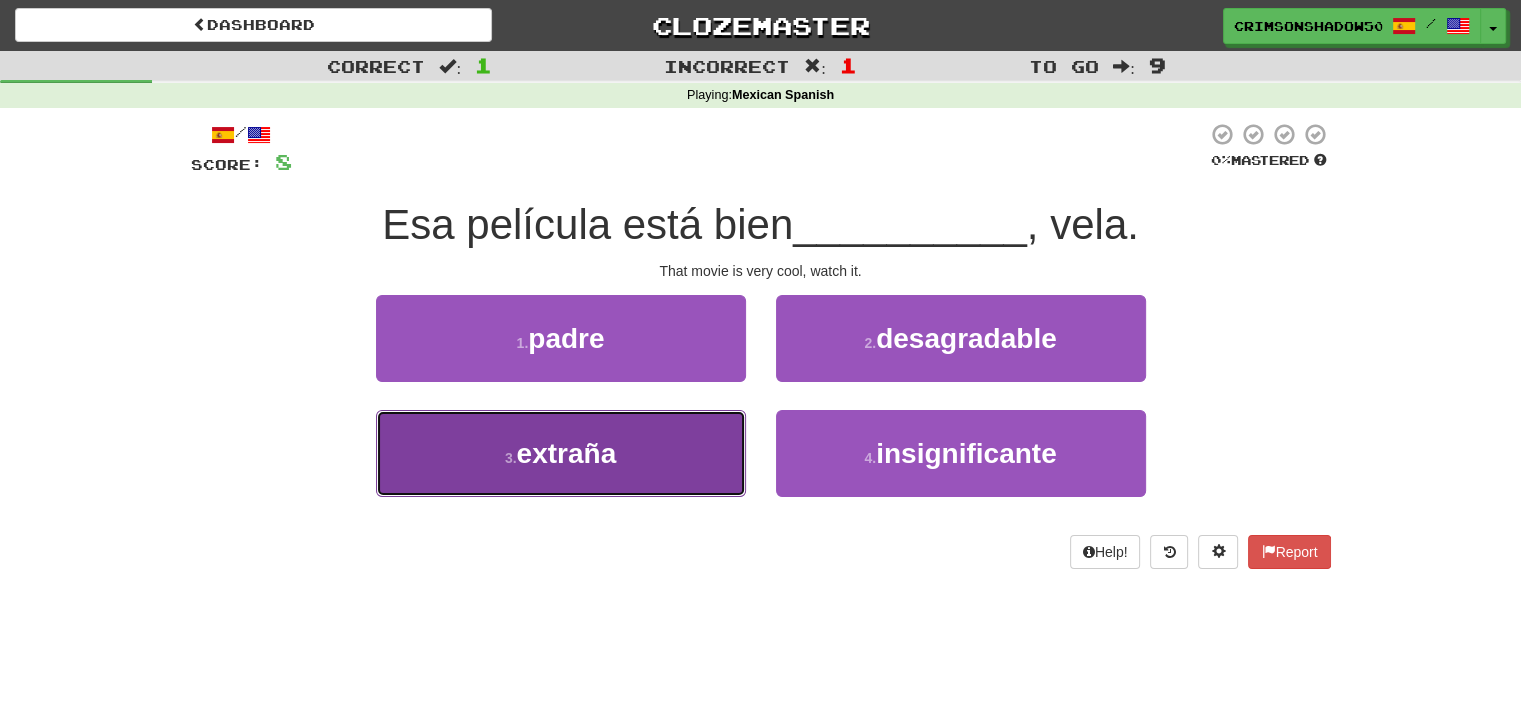 click on "extraña" at bounding box center (567, 453) 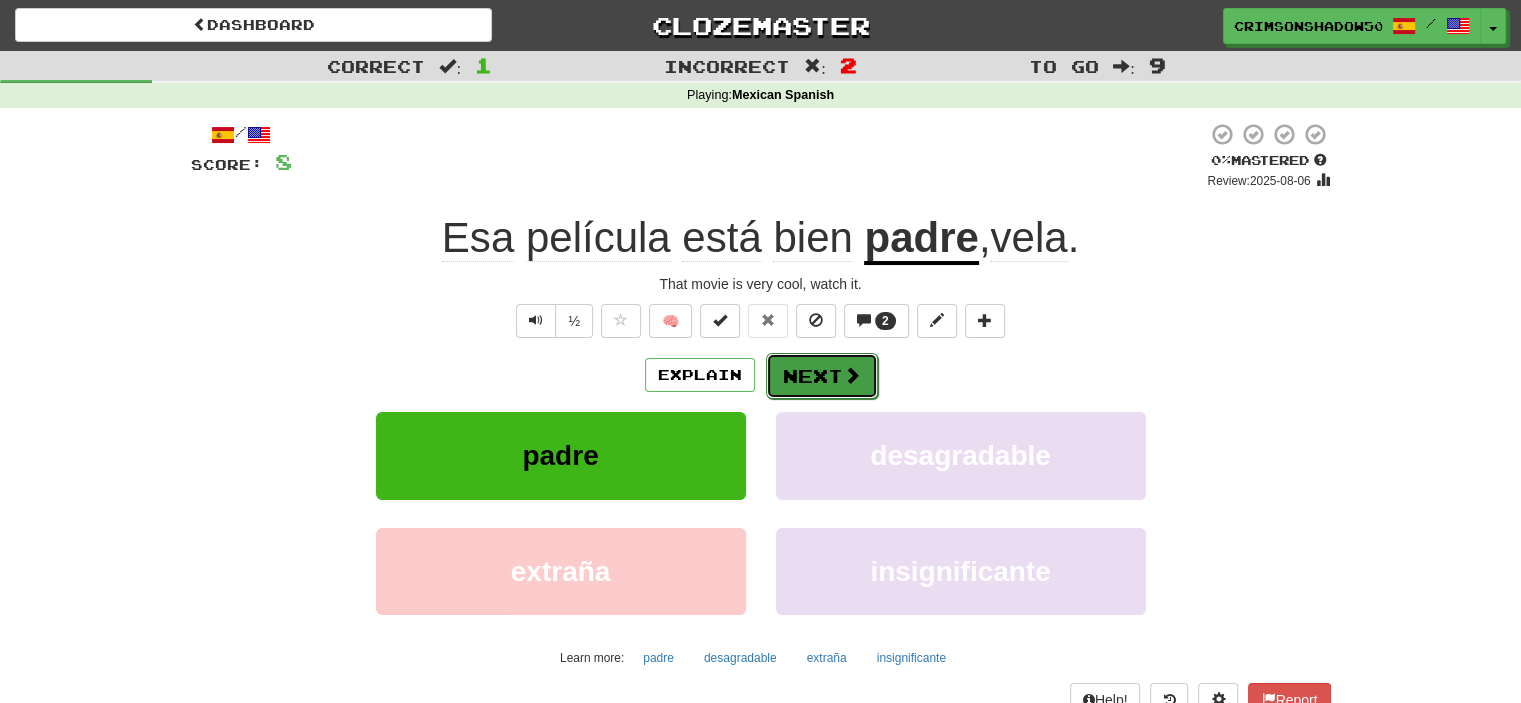 click at bounding box center [852, 375] 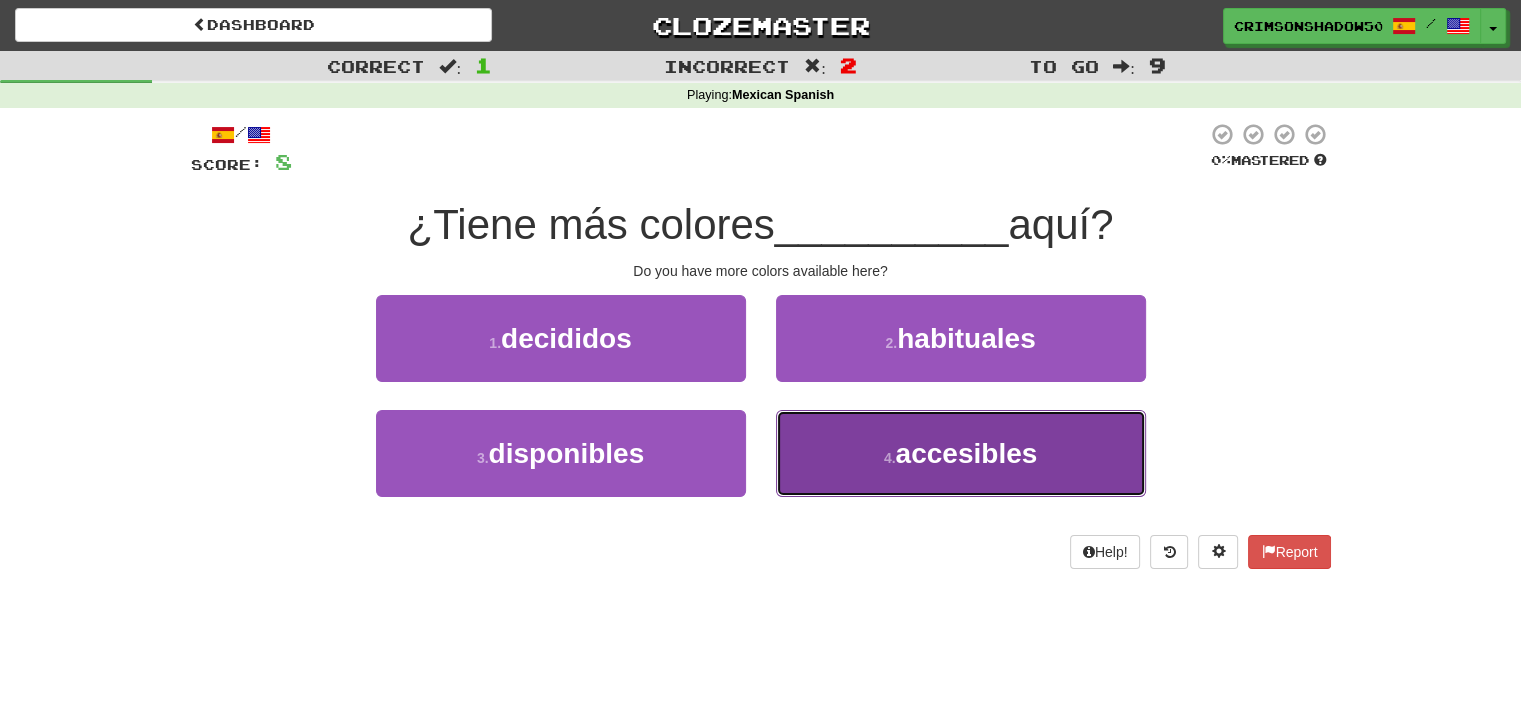 click on "accesibles" at bounding box center [967, 453] 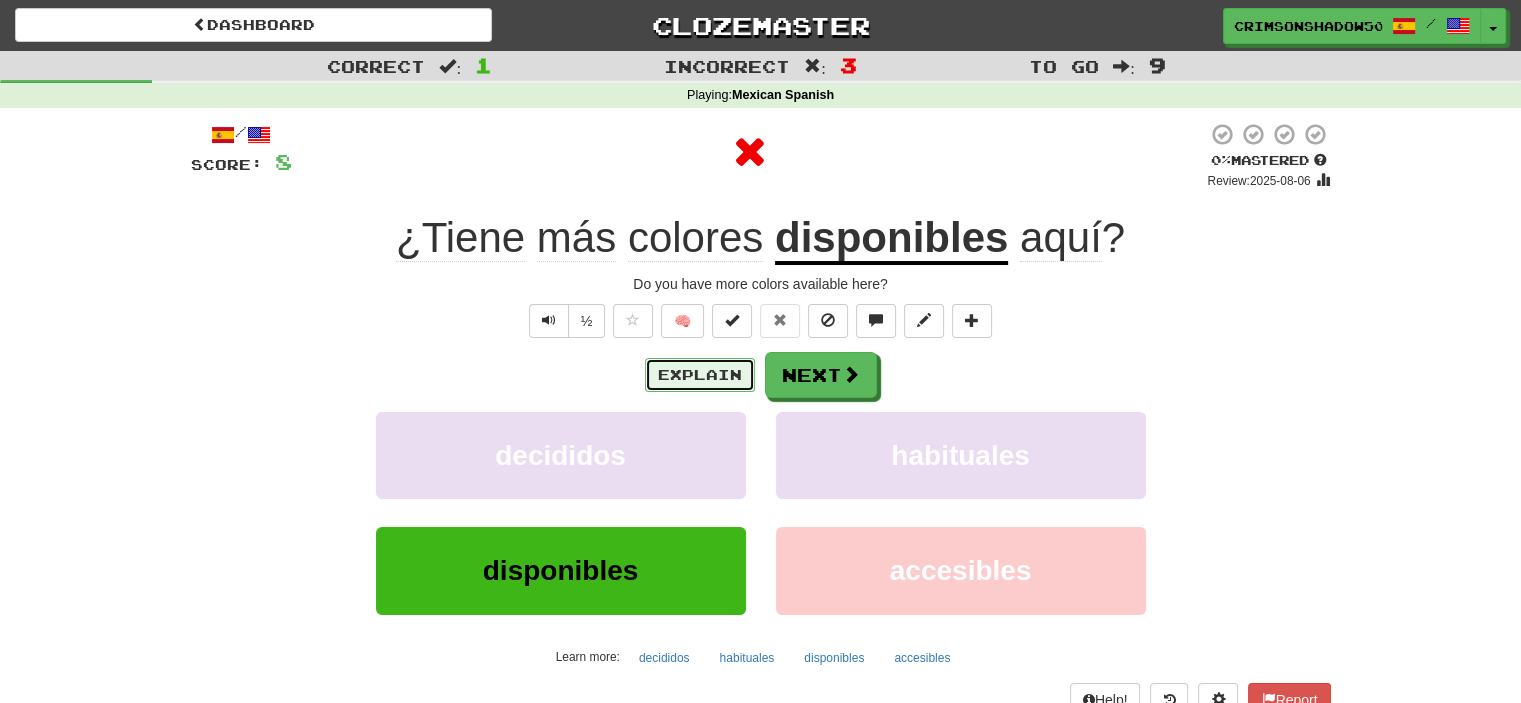 click on "Explain" at bounding box center (700, 375) 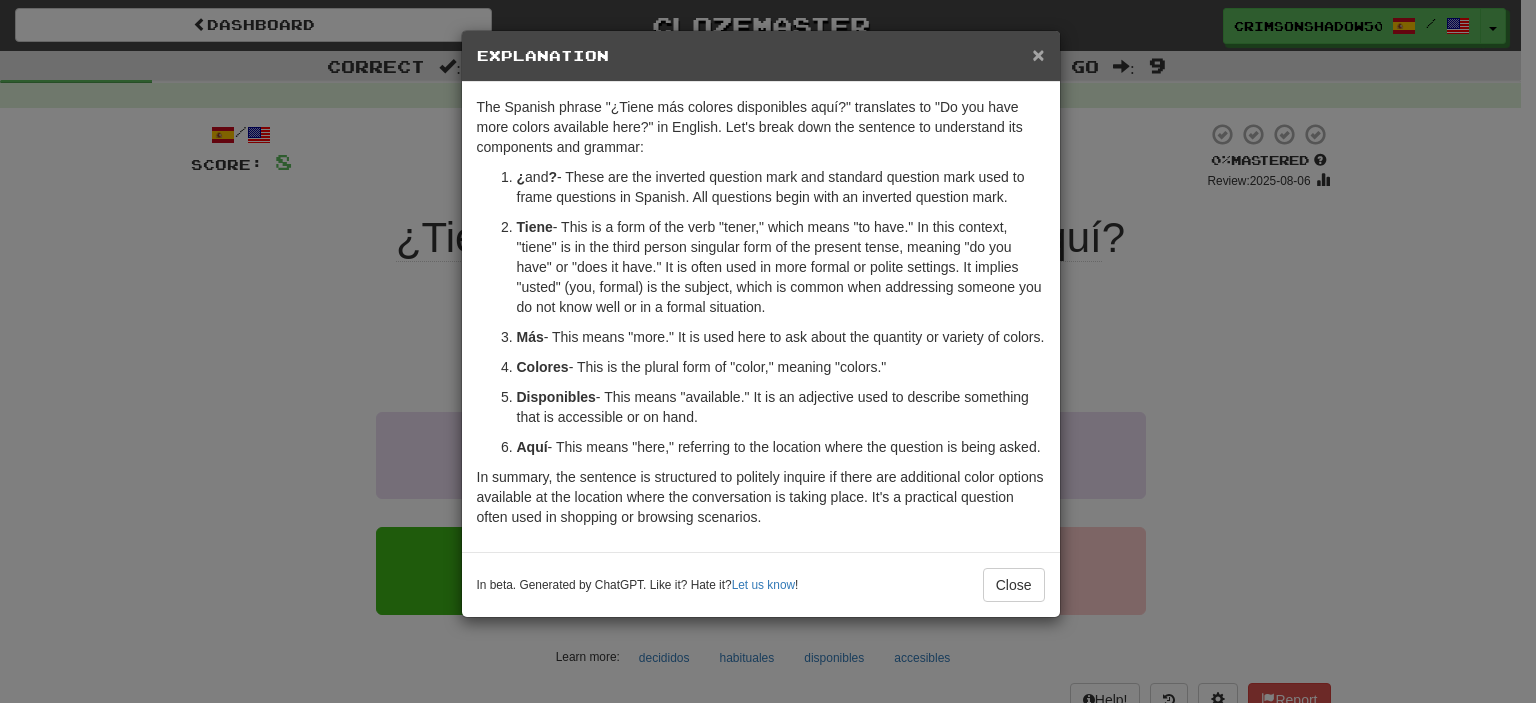 click on "×" at bounding box center (1038, 54) 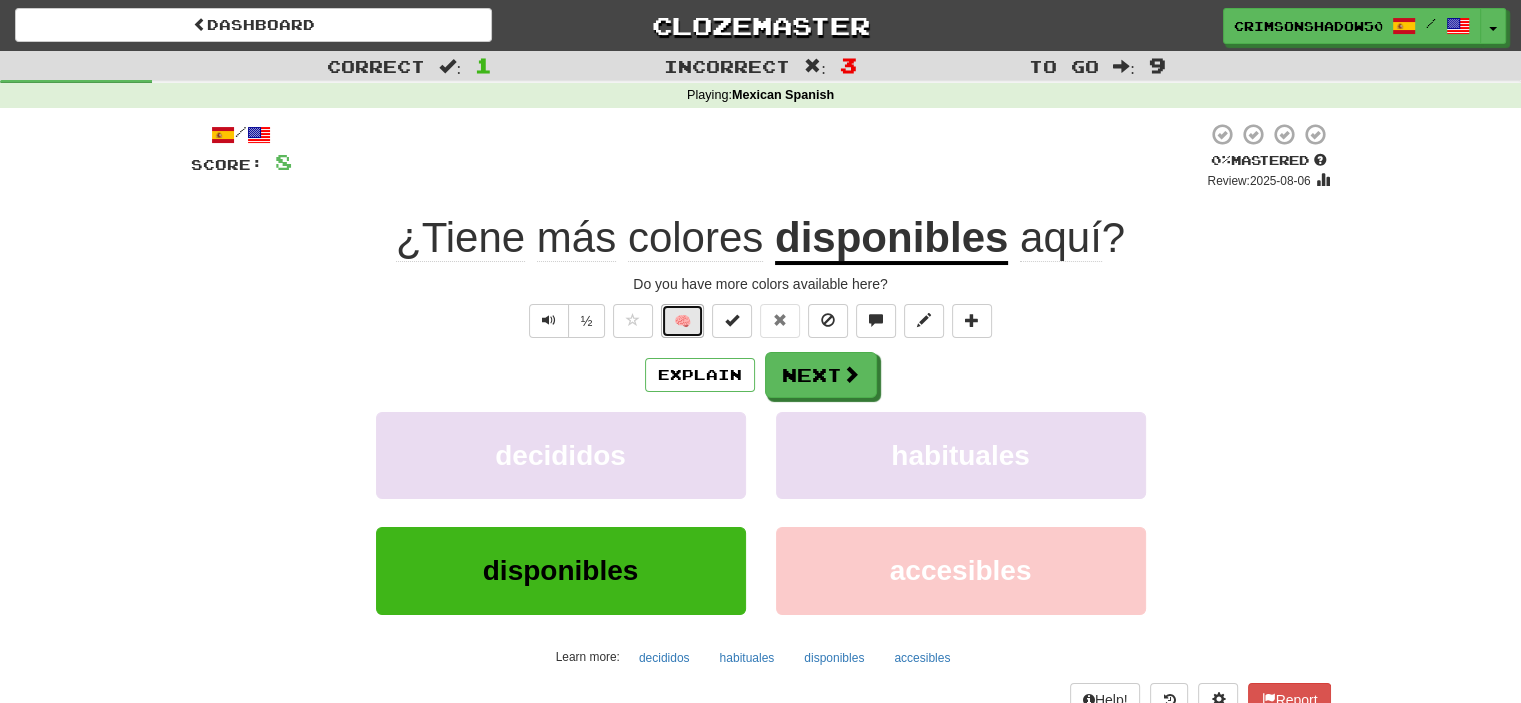 click on "🧠" at bounding box center [682, 321] 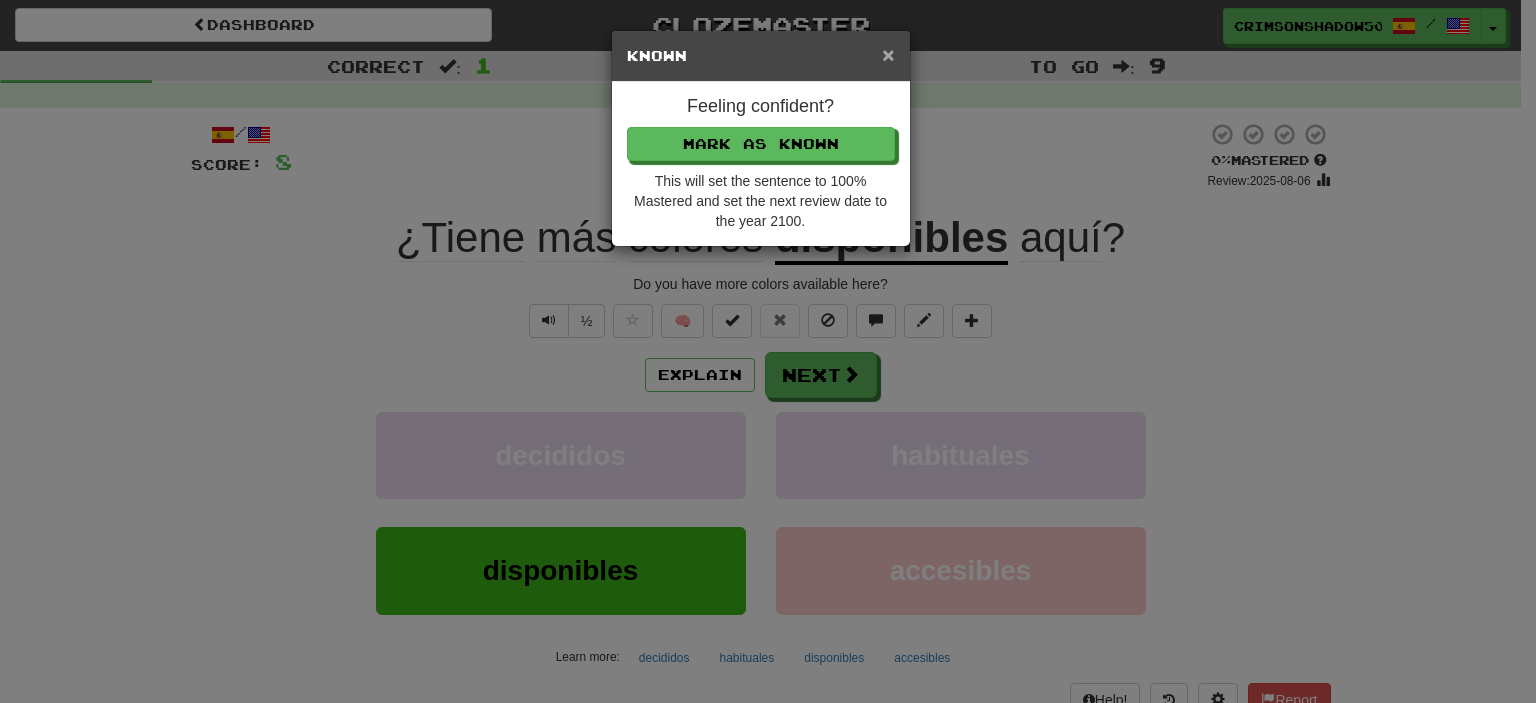 click on "×" at bounding box center (888, 54) 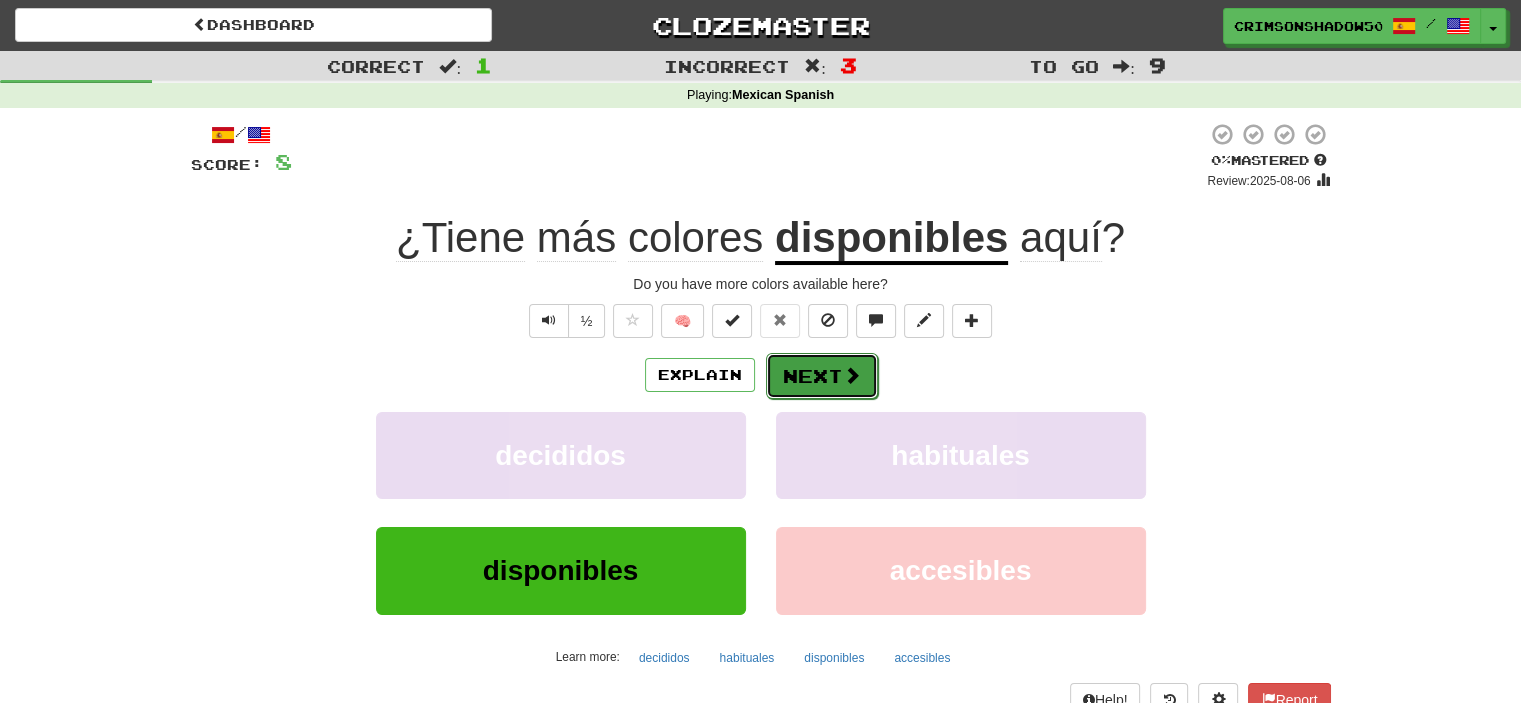 click on "Next" at bounding box center [822, 376] 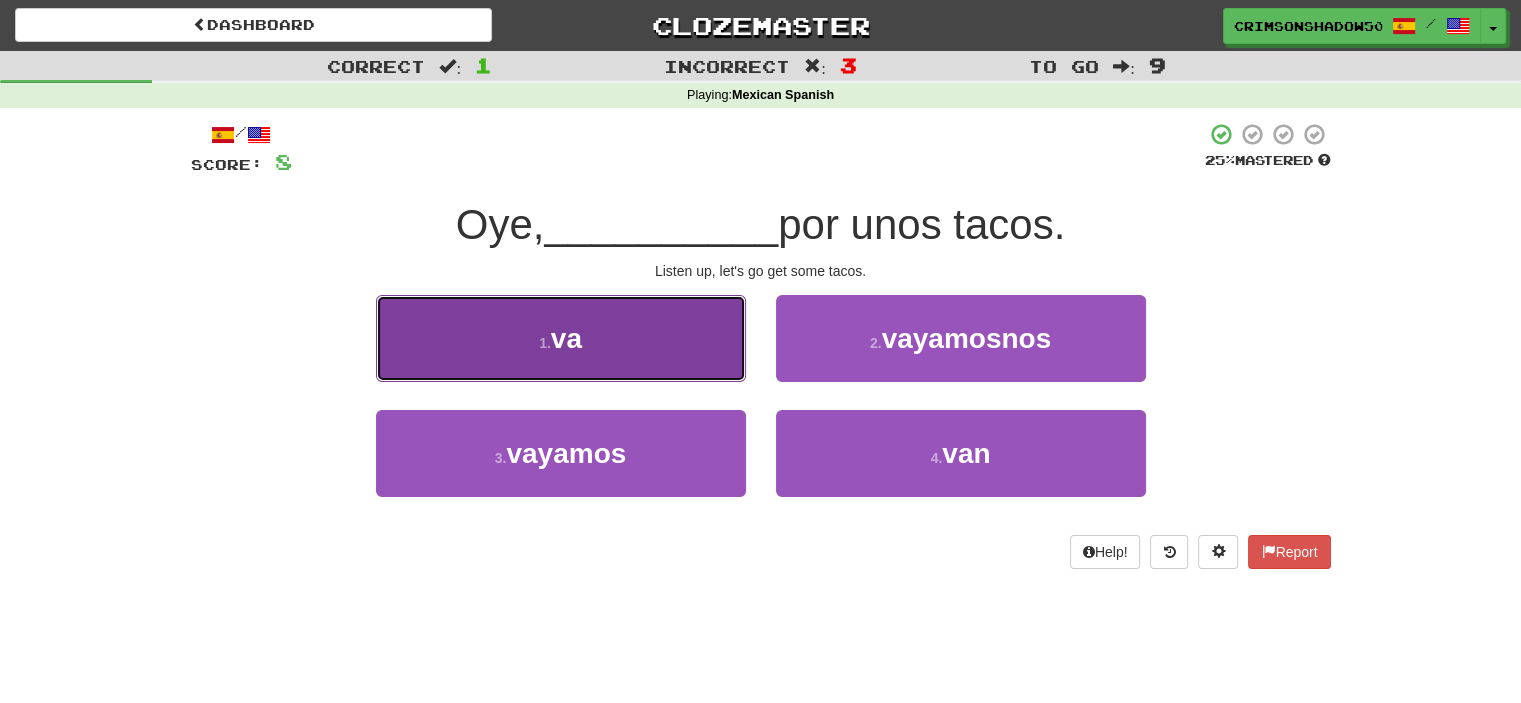 click on "1 .  va" at bounding box center (561, 338) 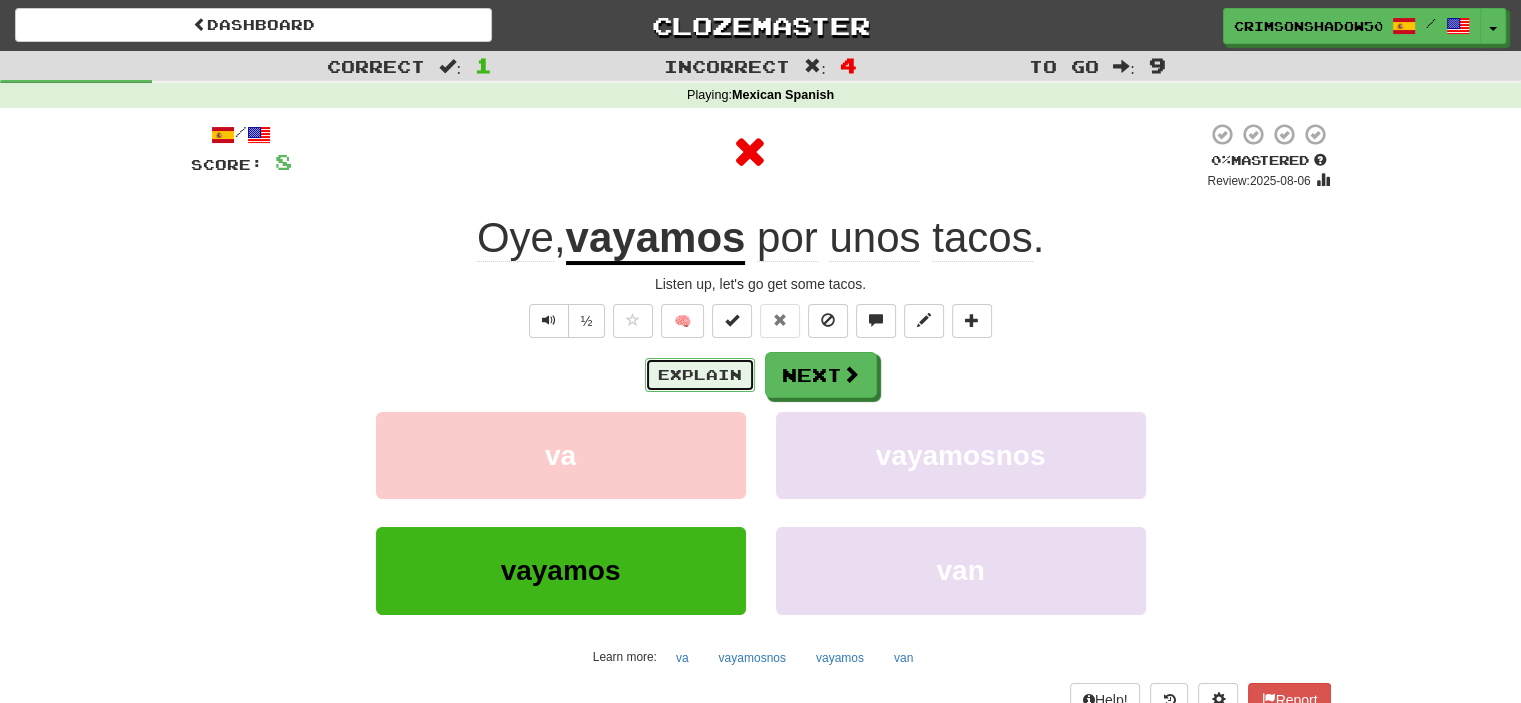 click on "Explain" at bounding box center (700, 375) 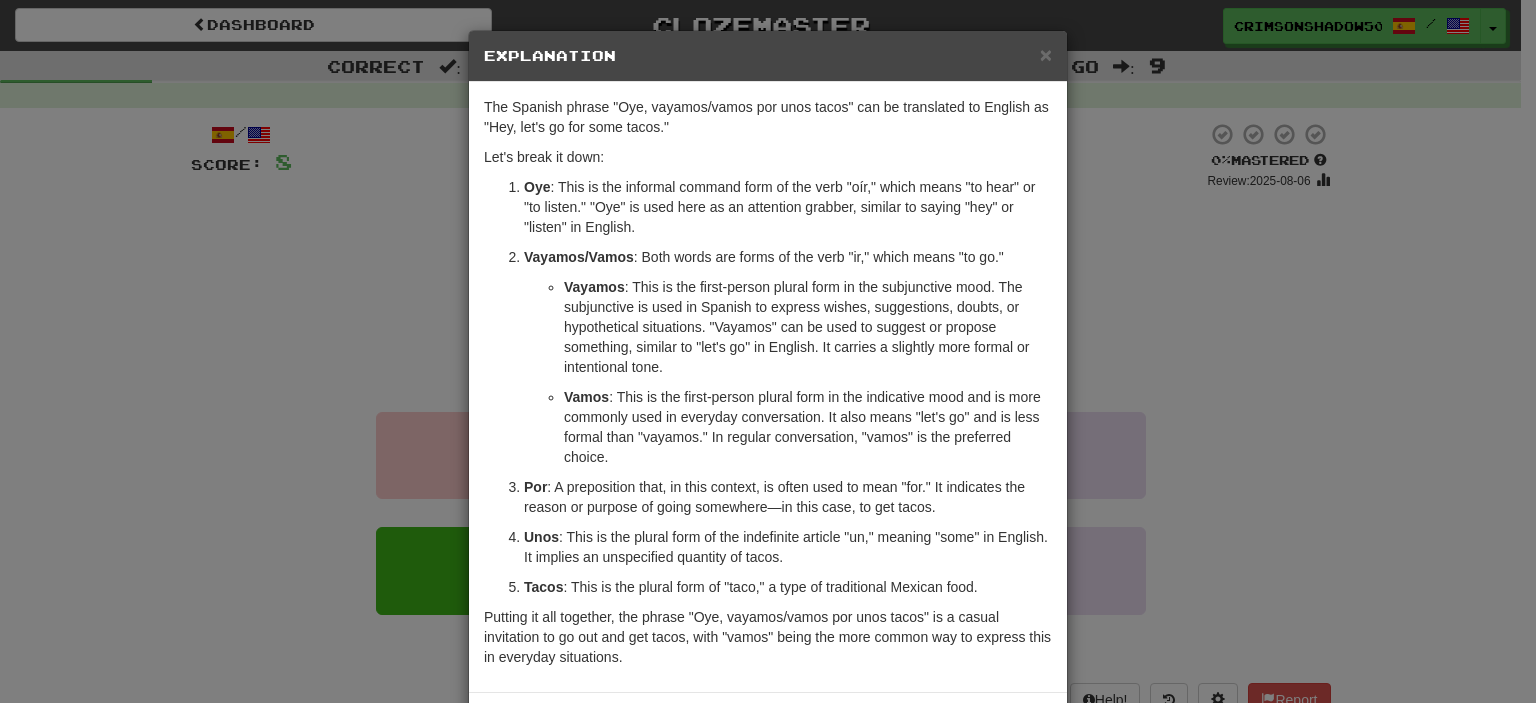 click on "Explanation" at bounding box center (768, 56) 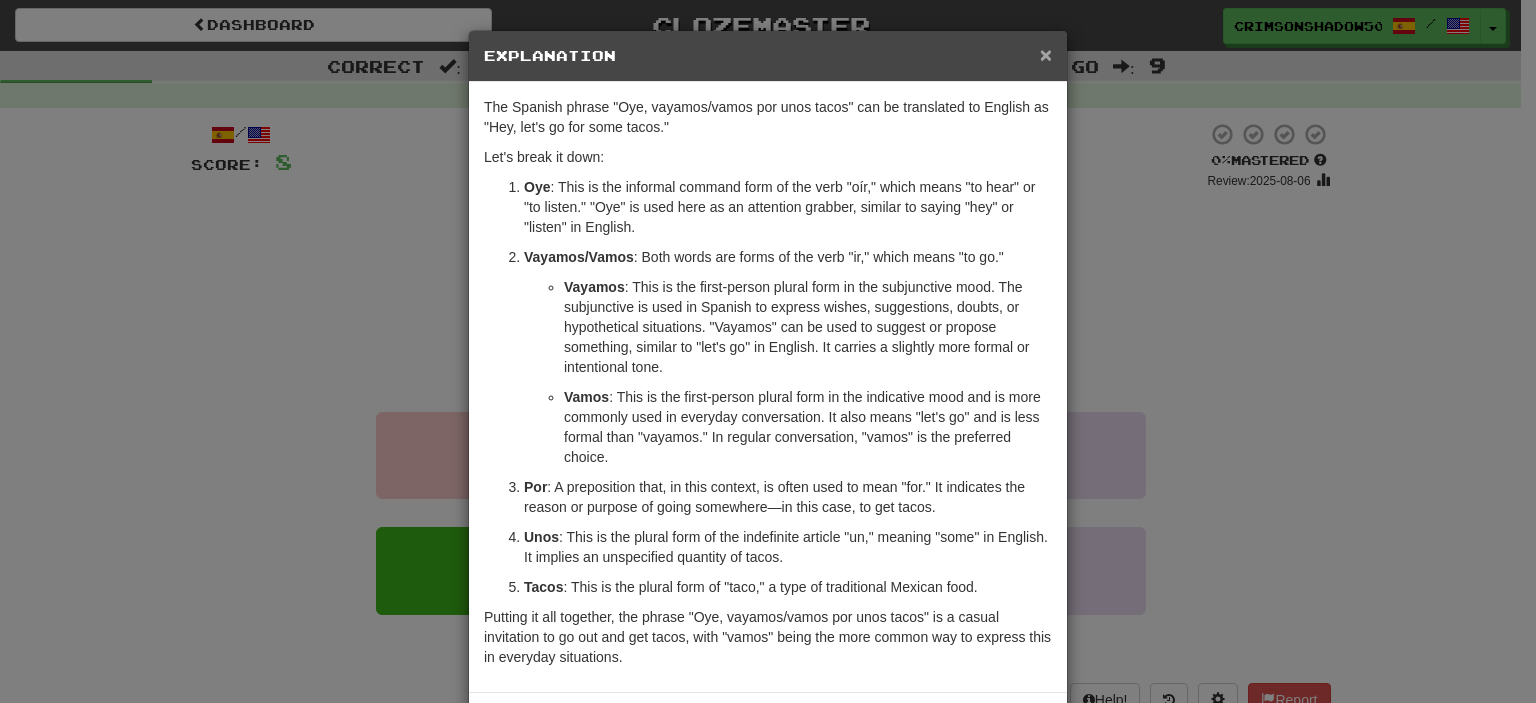 click on "×" at bounding box center [1046, 54] 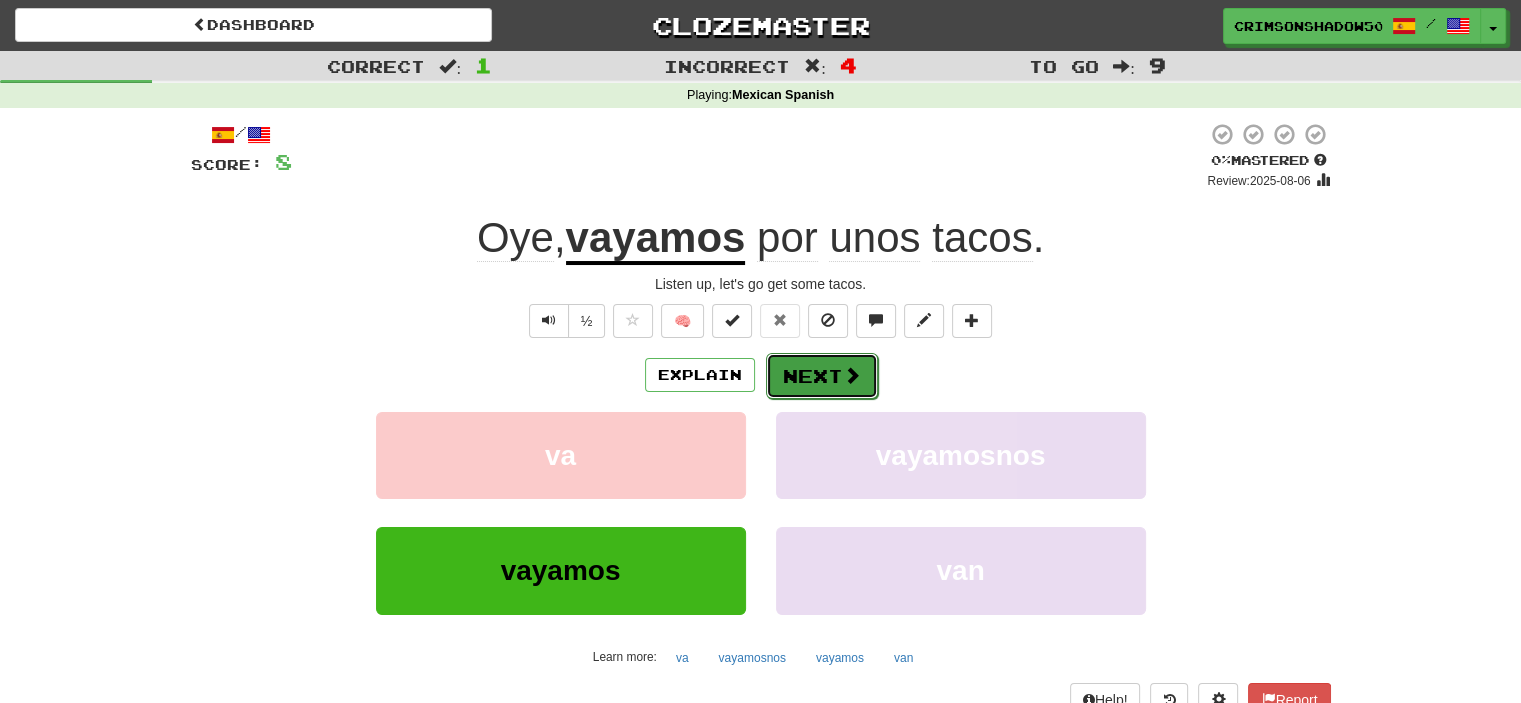 click on "Next" at bounding box center (822, 376) 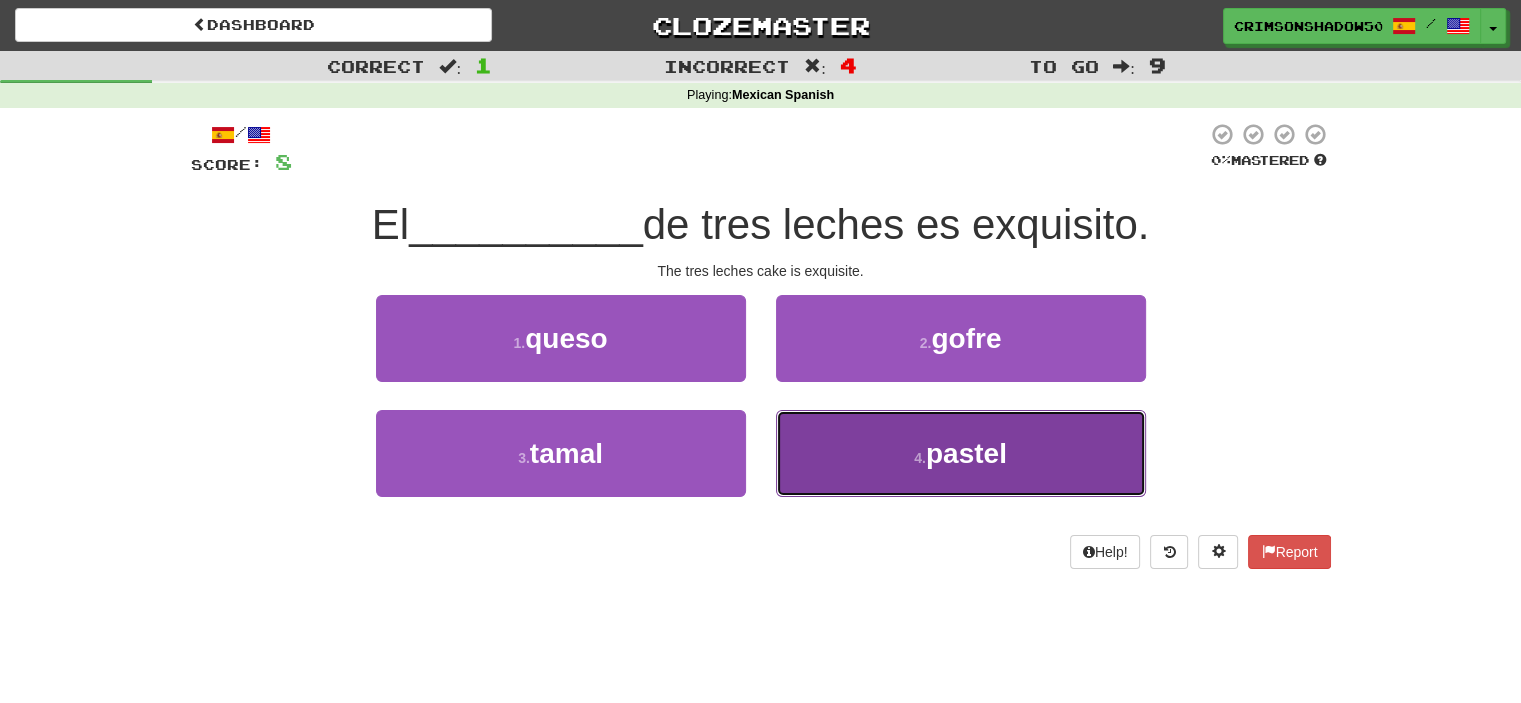 click on "4 .  pastel" at bounding box center [961, 453] 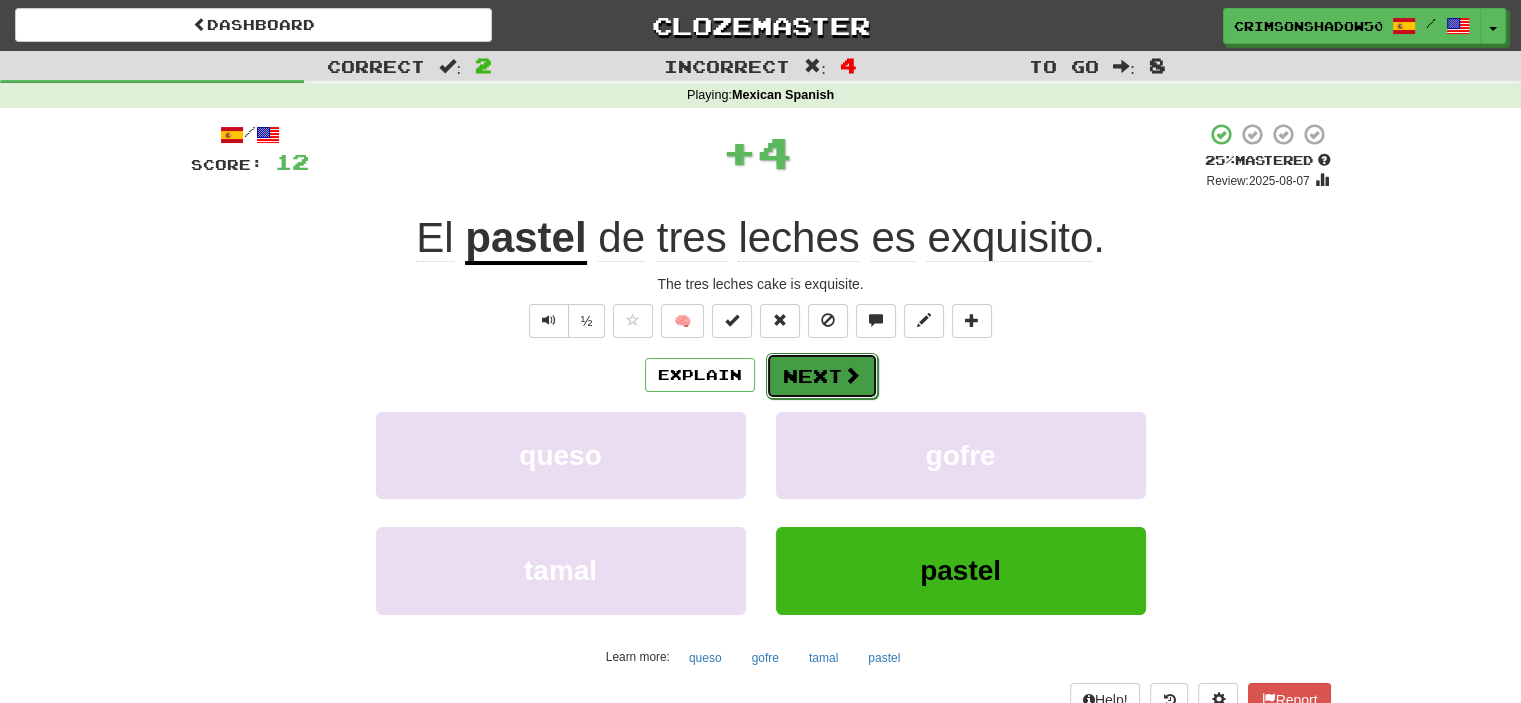 click on "Next" at bounding box center (822, 376) 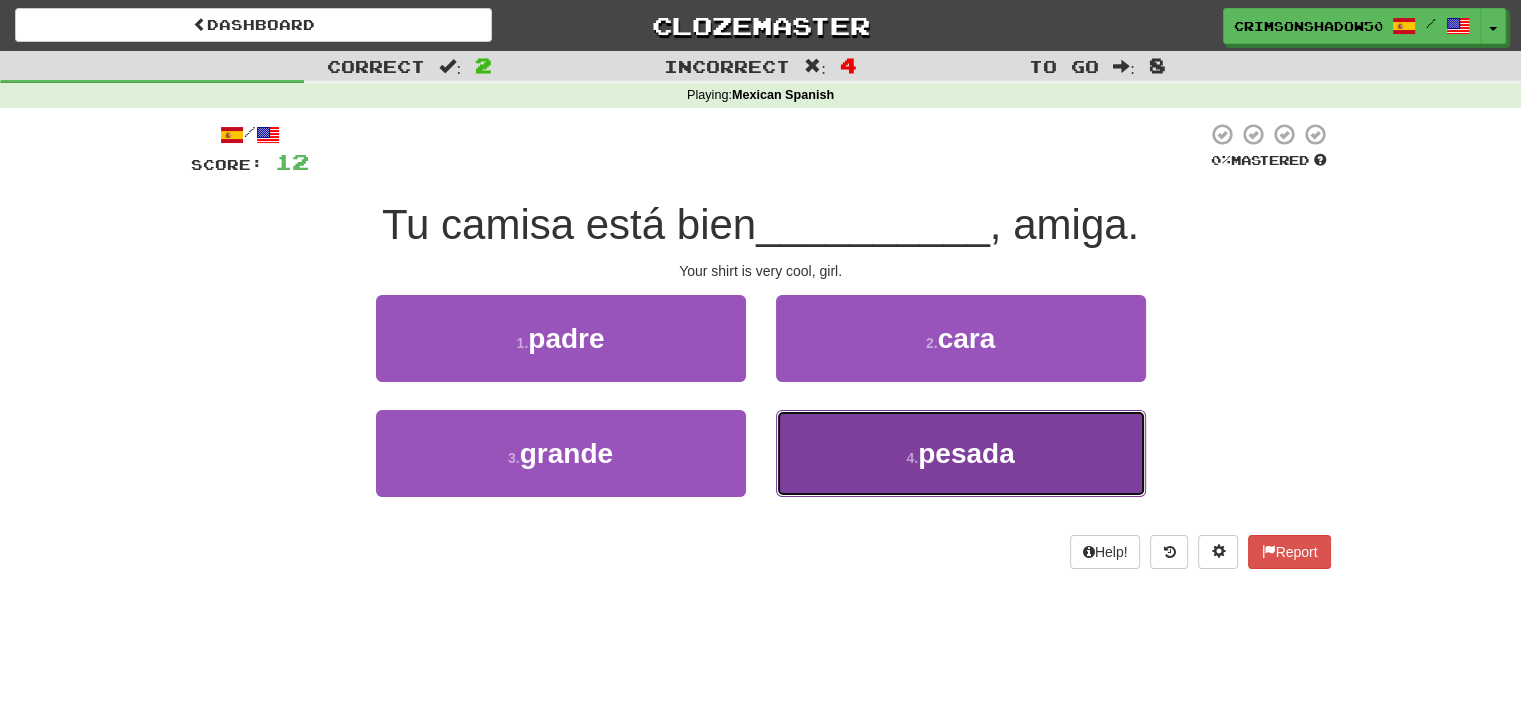 click on "4 .  pesada" at bounding box center [961, 453] 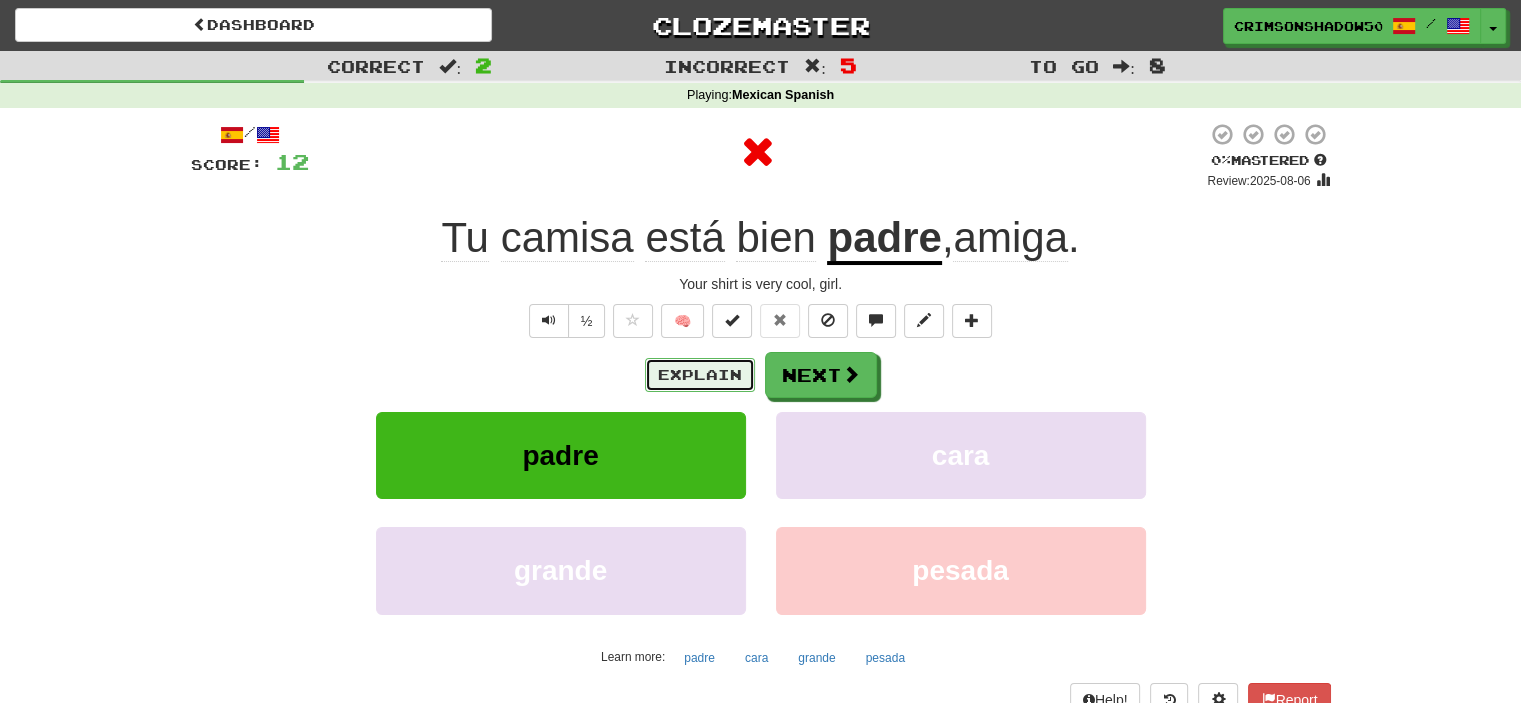 click on "Explain" at bounding box center (700, 375) 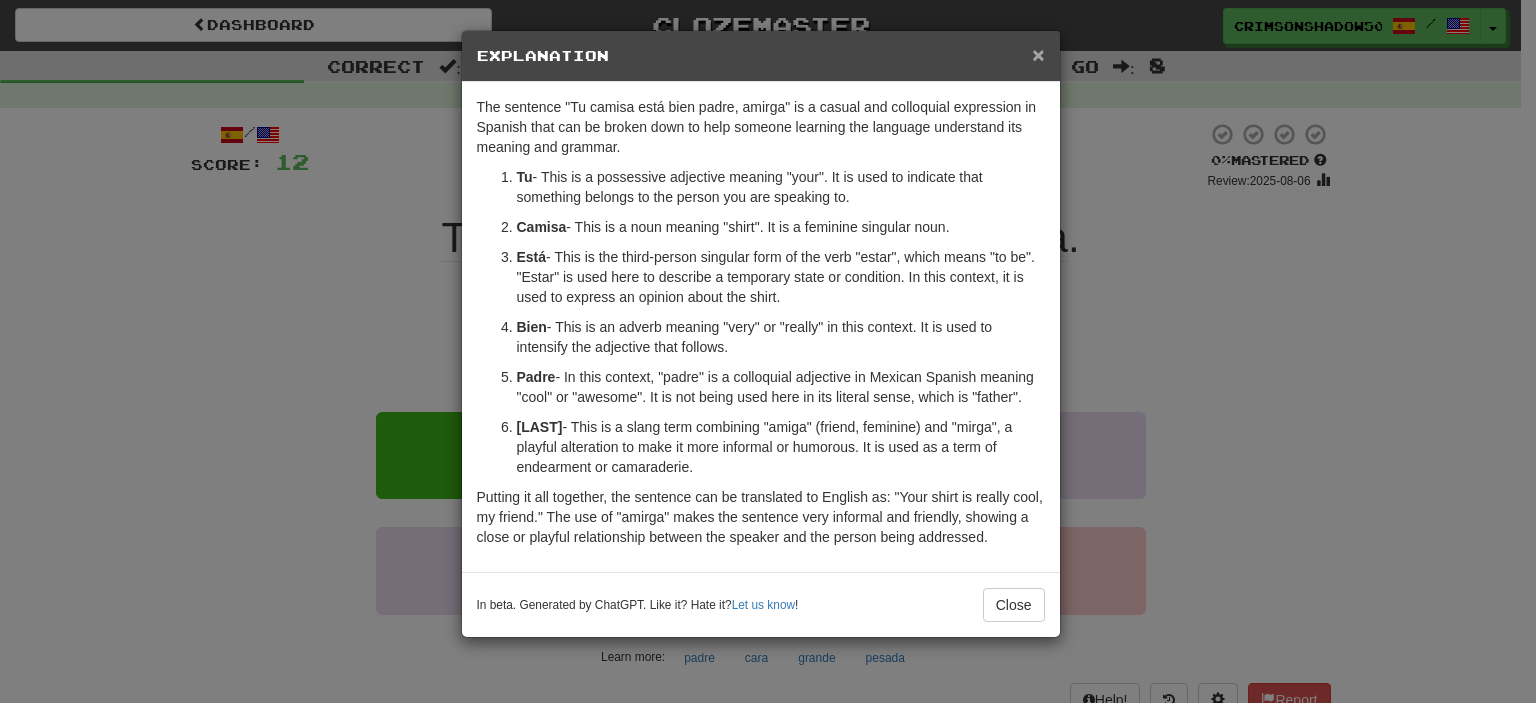 click on "×" at bounding box center [1038, 54] 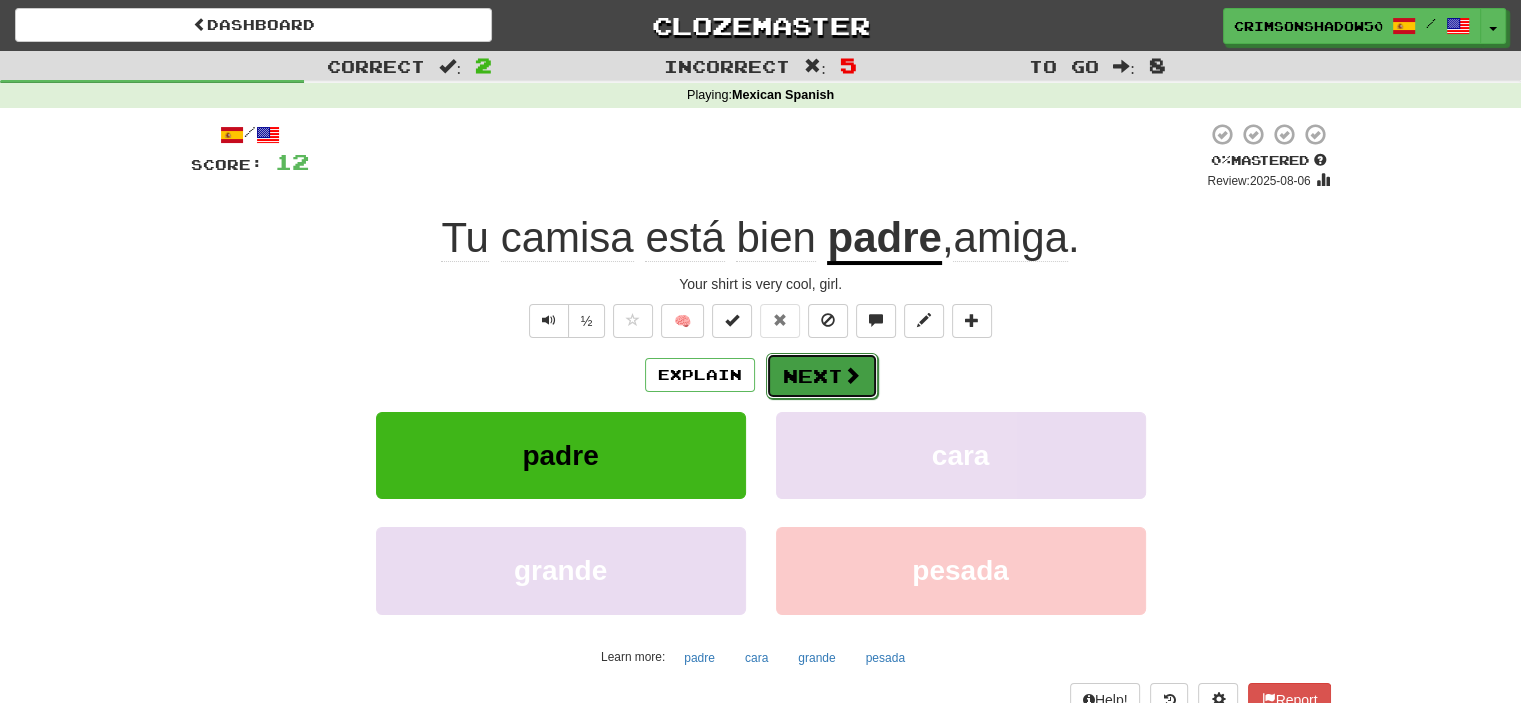 click at bounding box center [852, 375] 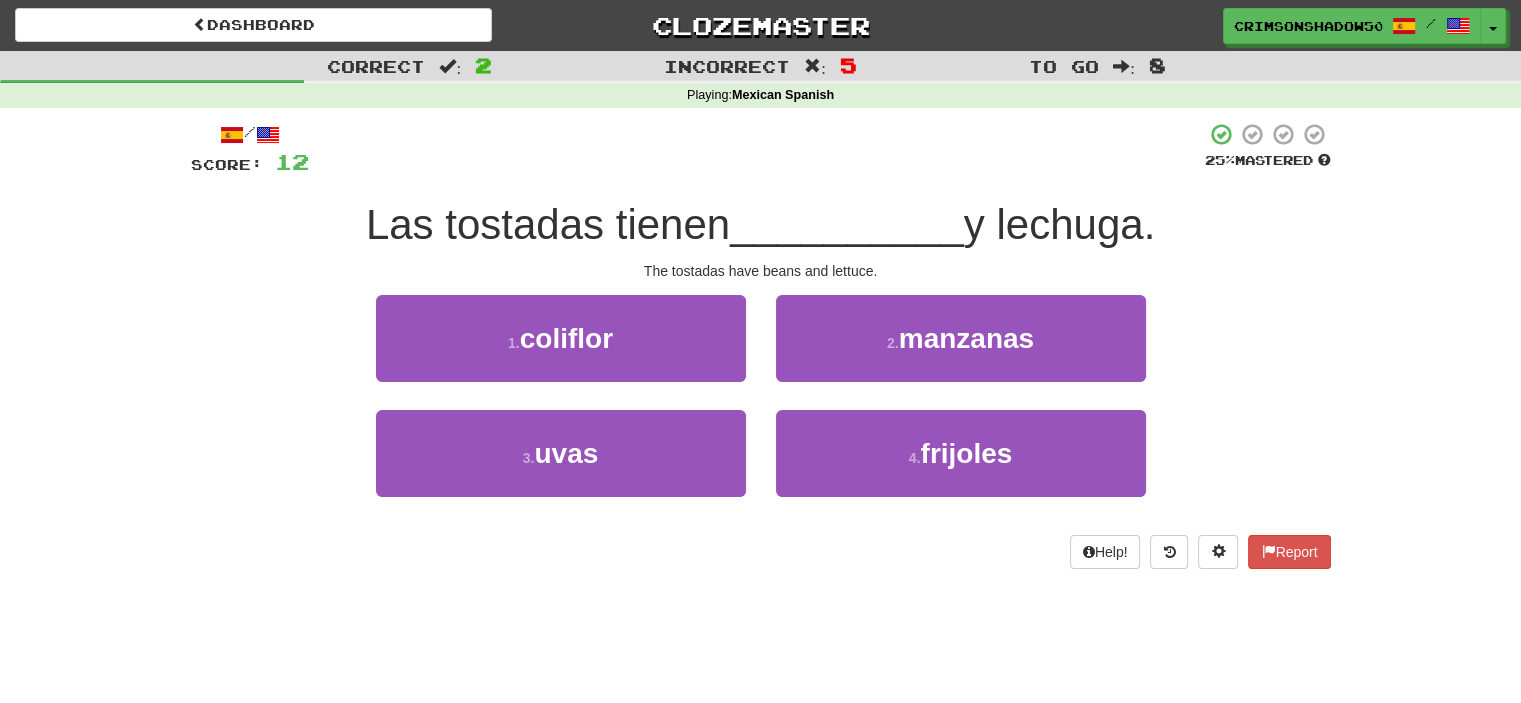 click on "2 .  manzanas" at bounding box center (961, 352) 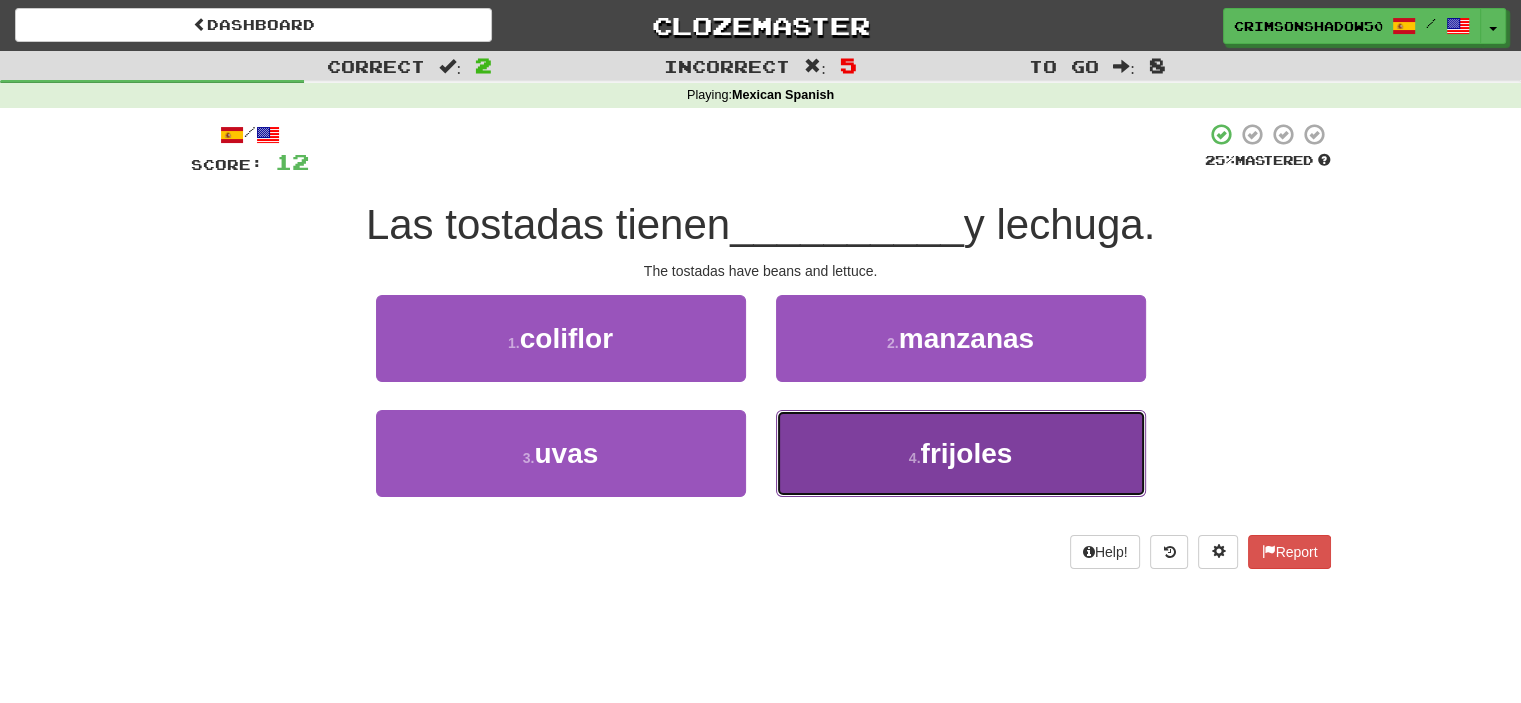 click on "4 .  frijoles" at bounding box center [961, 453] 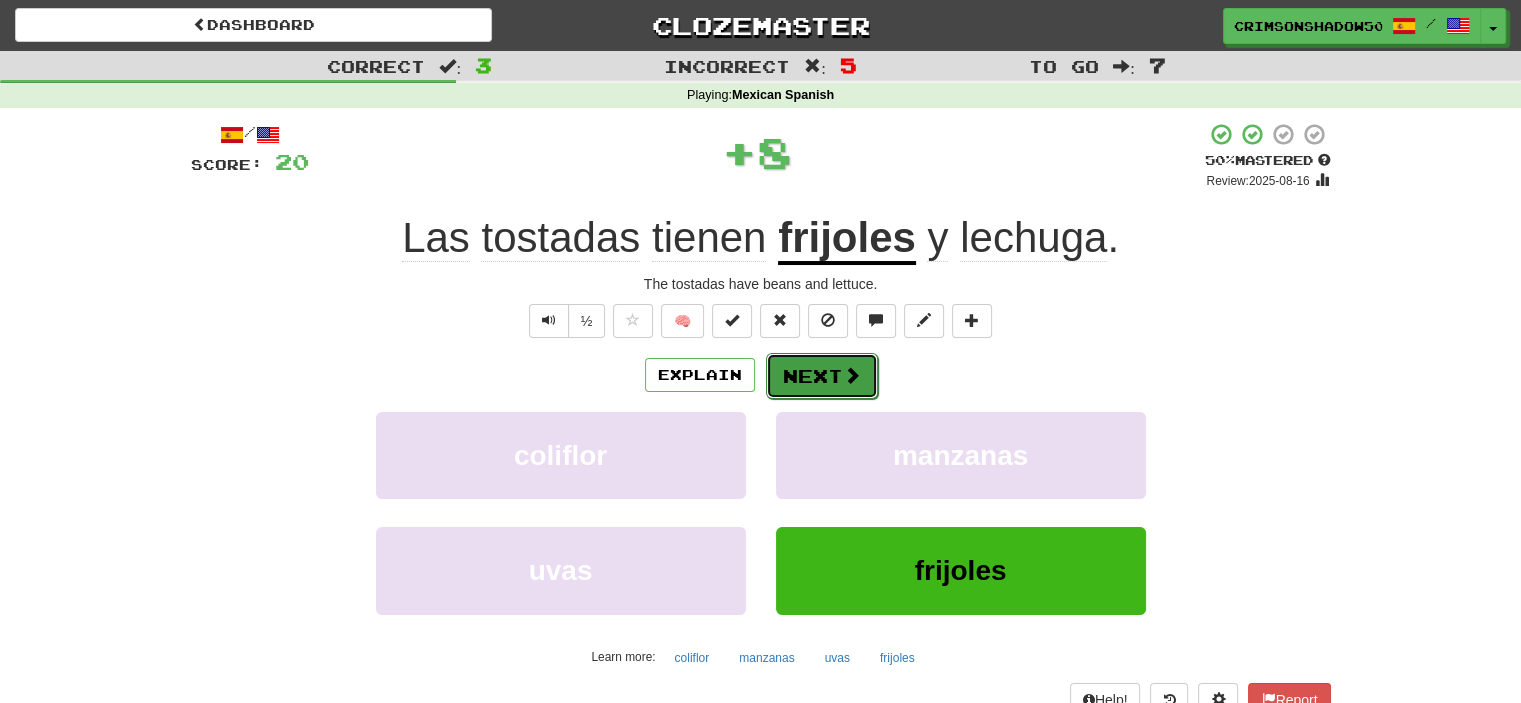click on "Next" at bounding box center [822, 376] 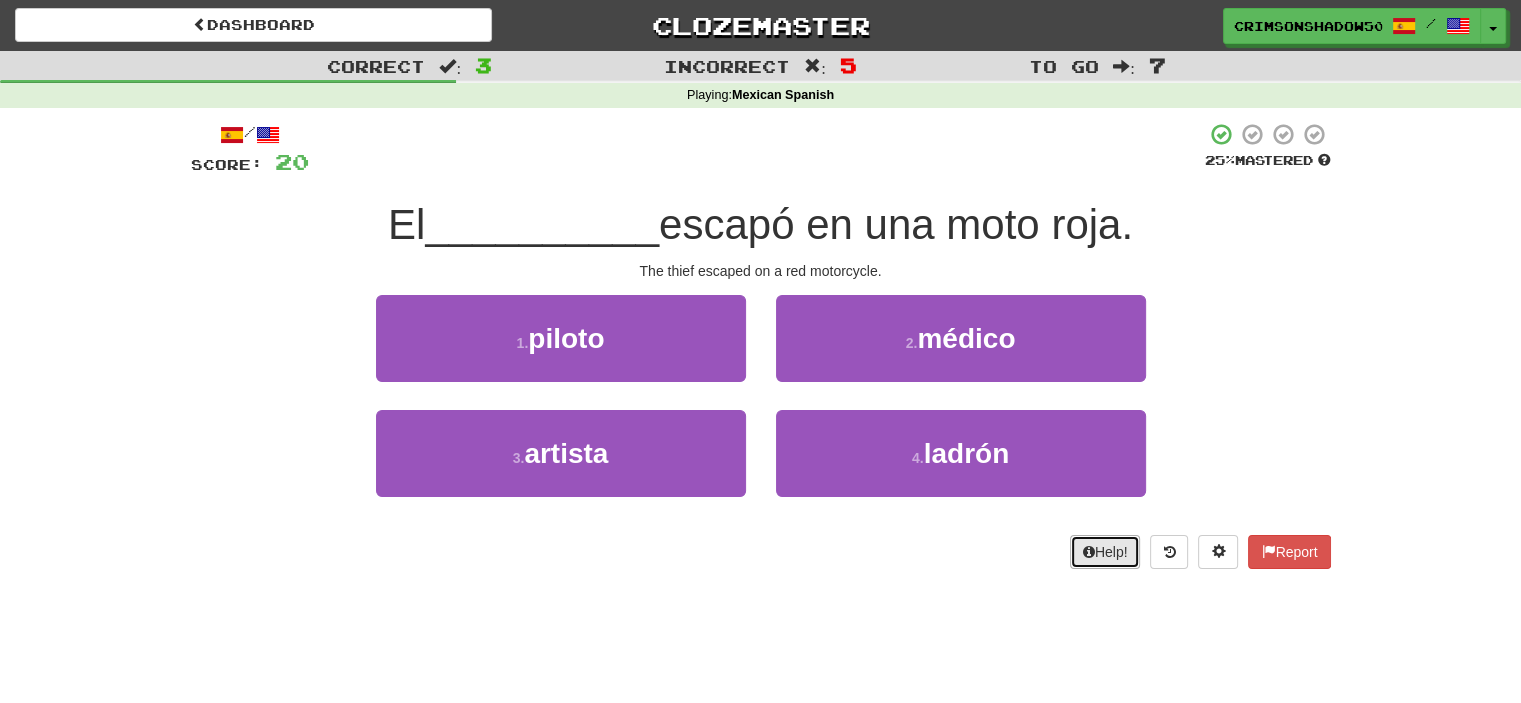 click on "Help!" at bounding box center [1105, 552] 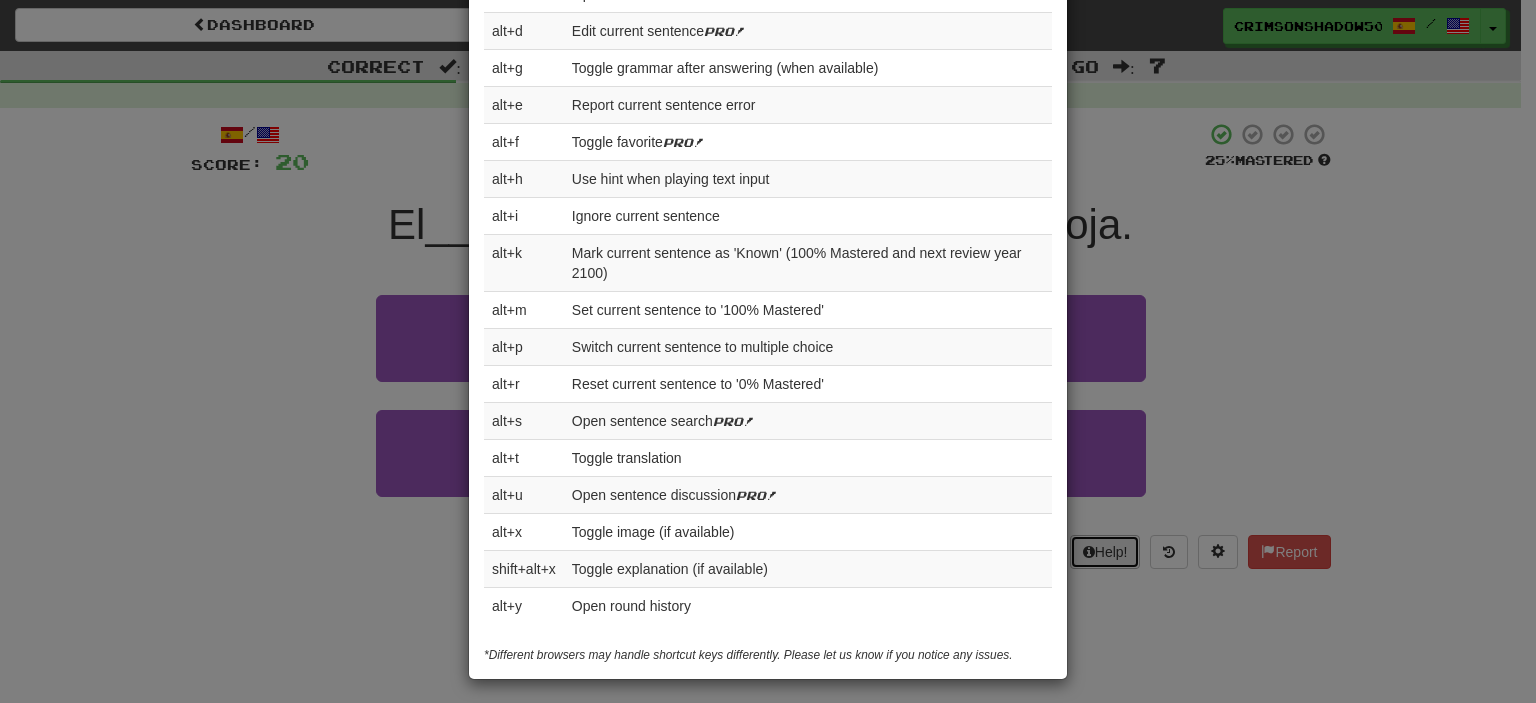 scroll, scrollTop: 0, scrollLeft: 0, axis: both 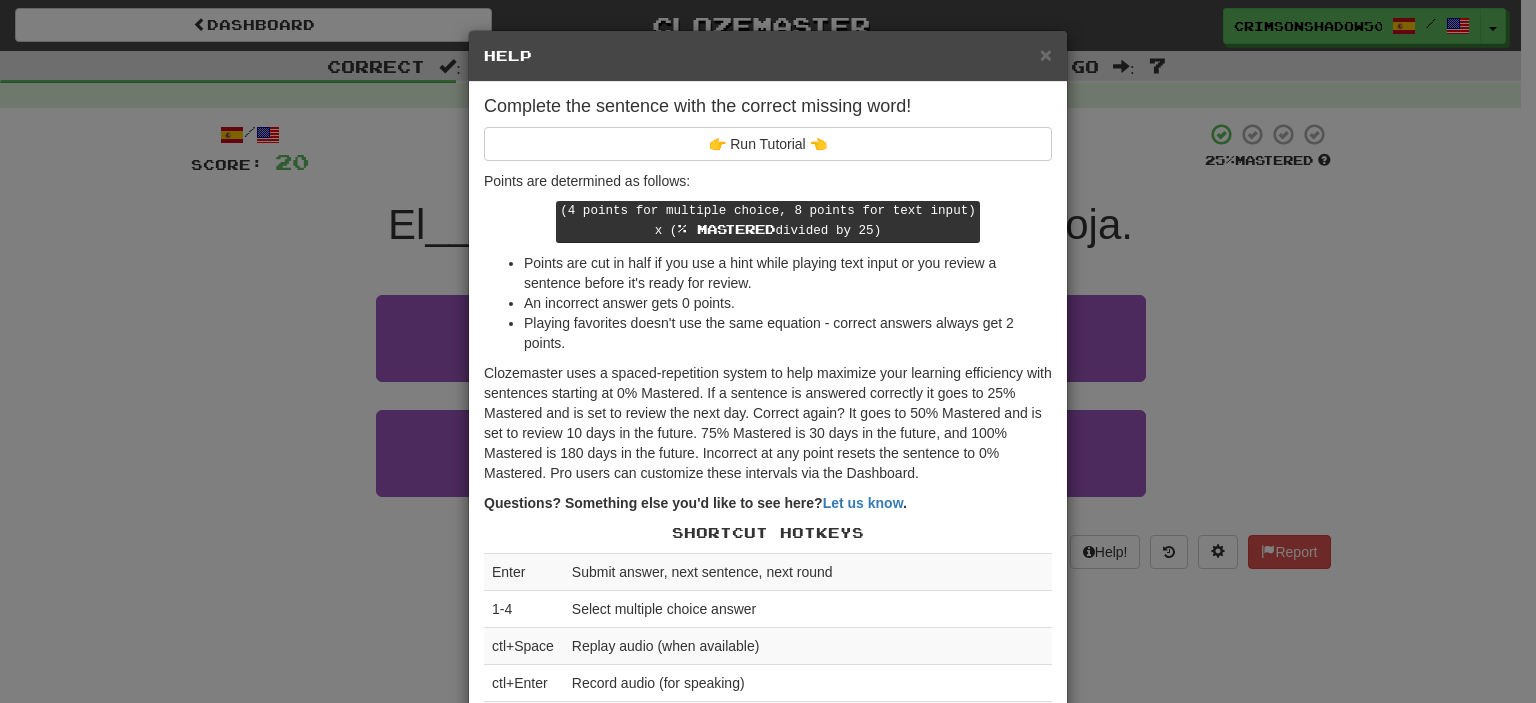 click on "× Help Complete the sentence with the correct missing word! 👉 Run Tutorial 👈 Points are determined as follows: (4 points for multiple choice, 8 points for text input)  x ( % Mastered  divided by 25) Points are cut in half if you use a hint while playing text input or you review a sentence before it's ready for review. An incorrect answer gets 0 points. Playing favorites doesn't use the same equation - correct answers always get 2 points. Clozemaster uses a spaced-repetition system to help maximize your learning efficiency with sentences starting at 0% Mastered. If a sentence is answered correctly it goes to 25% Mastered and is set to review the next day. Correct again? It goes to 50% Mastered and is set to review 10 days in the future. 75% Mastered is 30 days in the future, and 100% Mastered is 180 days in the future. Incorrect at any point resets the sentence to 0% Mastered. Pro users can customize these intervals via the Dashboard. Questions? Something else you'd like to see here?  Let us know . 1-4" at bounding box center [768, 351] 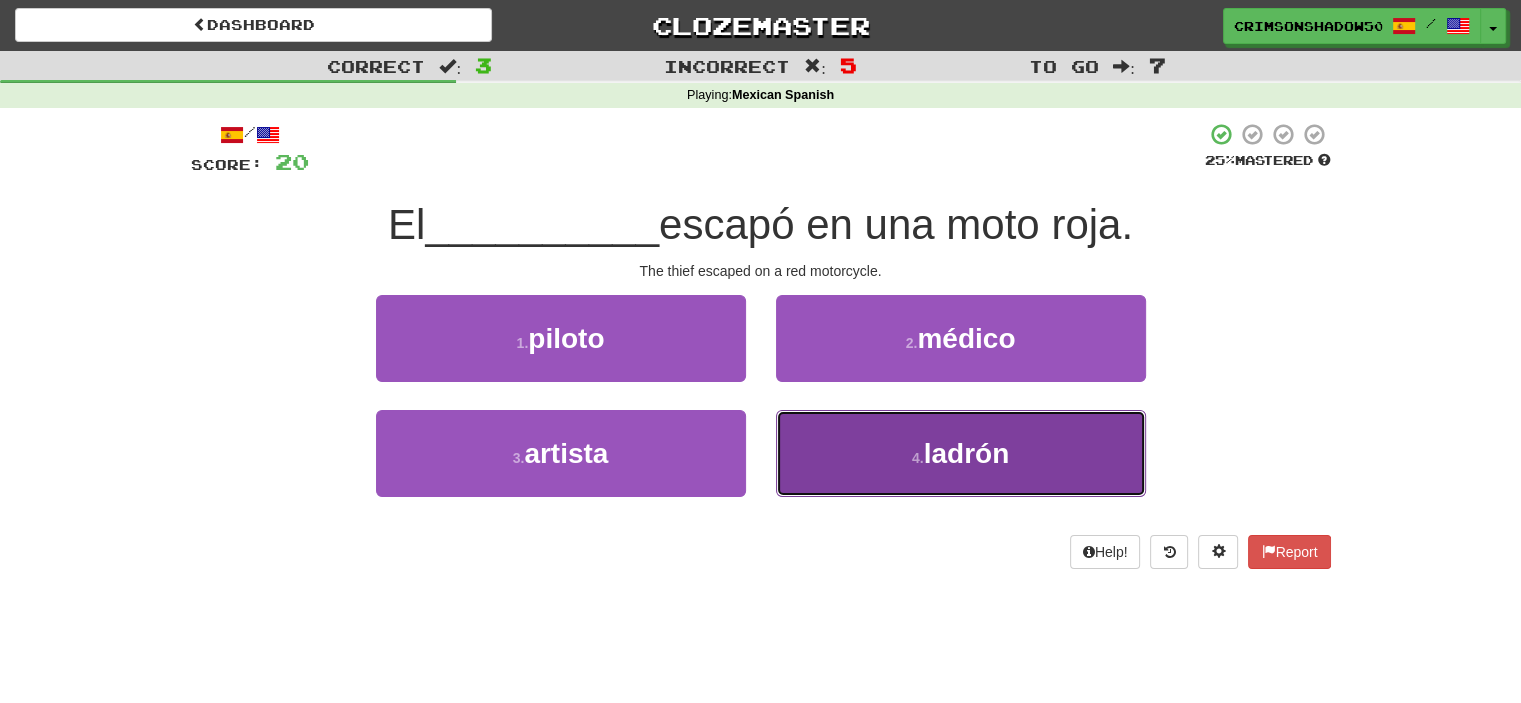 click on "4 .  ladrón" at bounding box center [961, 453] 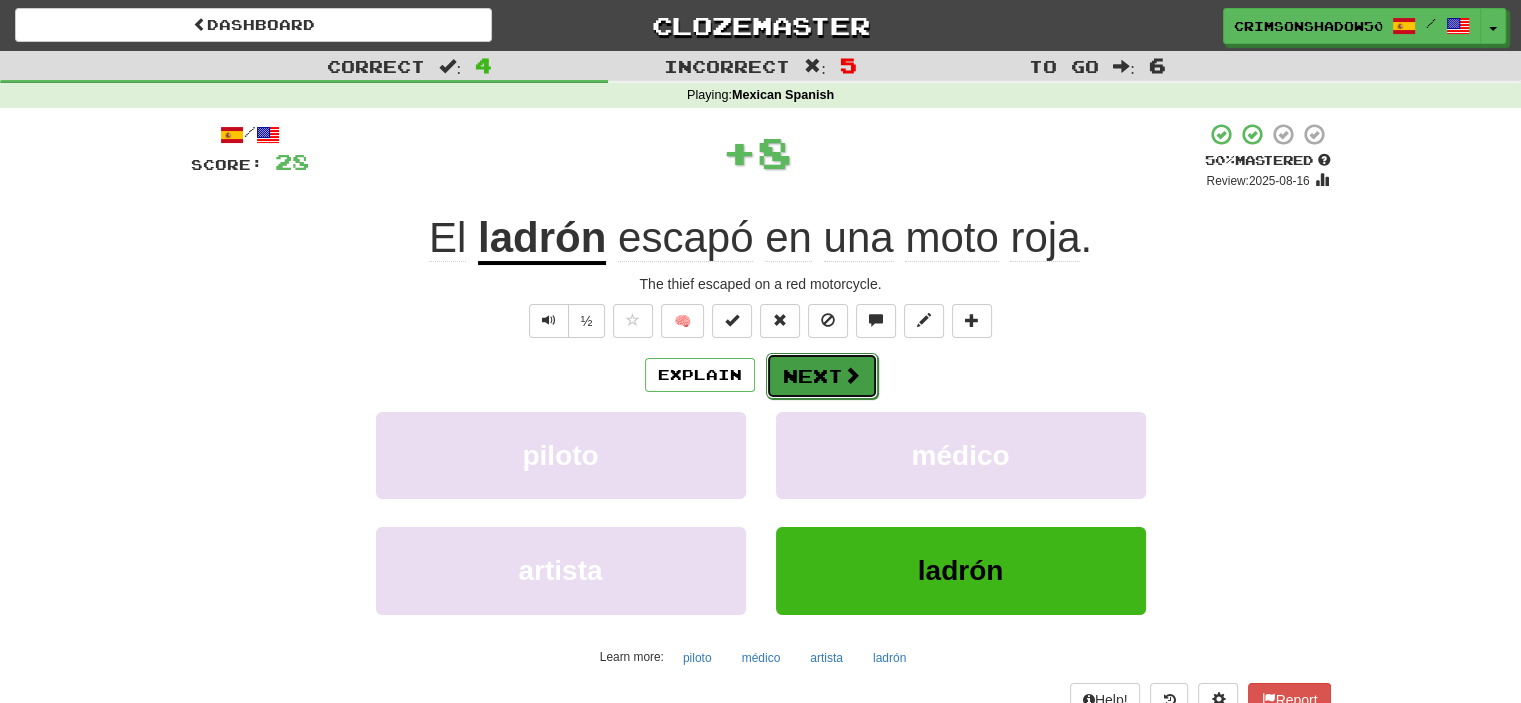 click on "Next" at bounding box center [822, 376] 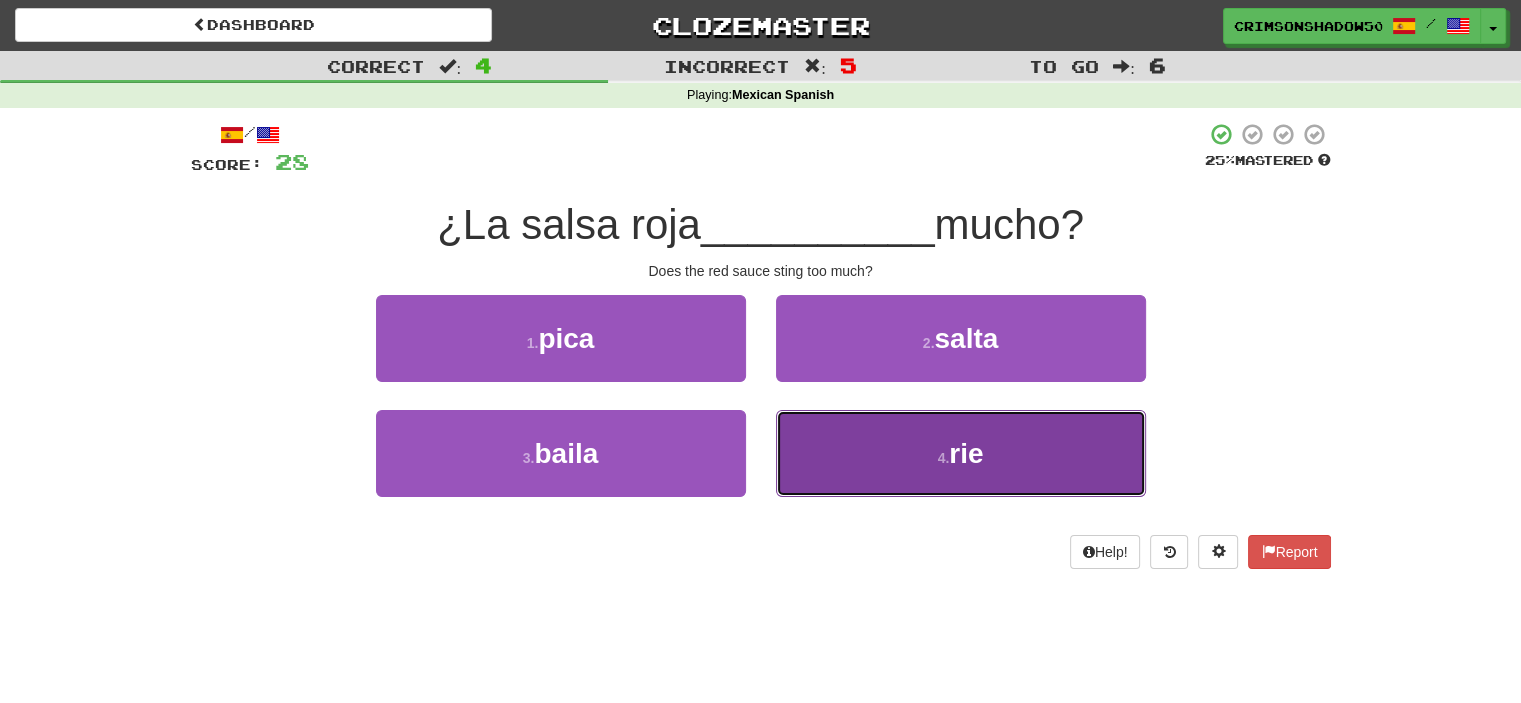 click on "4 .  rie" at bounding box center (961, 453) 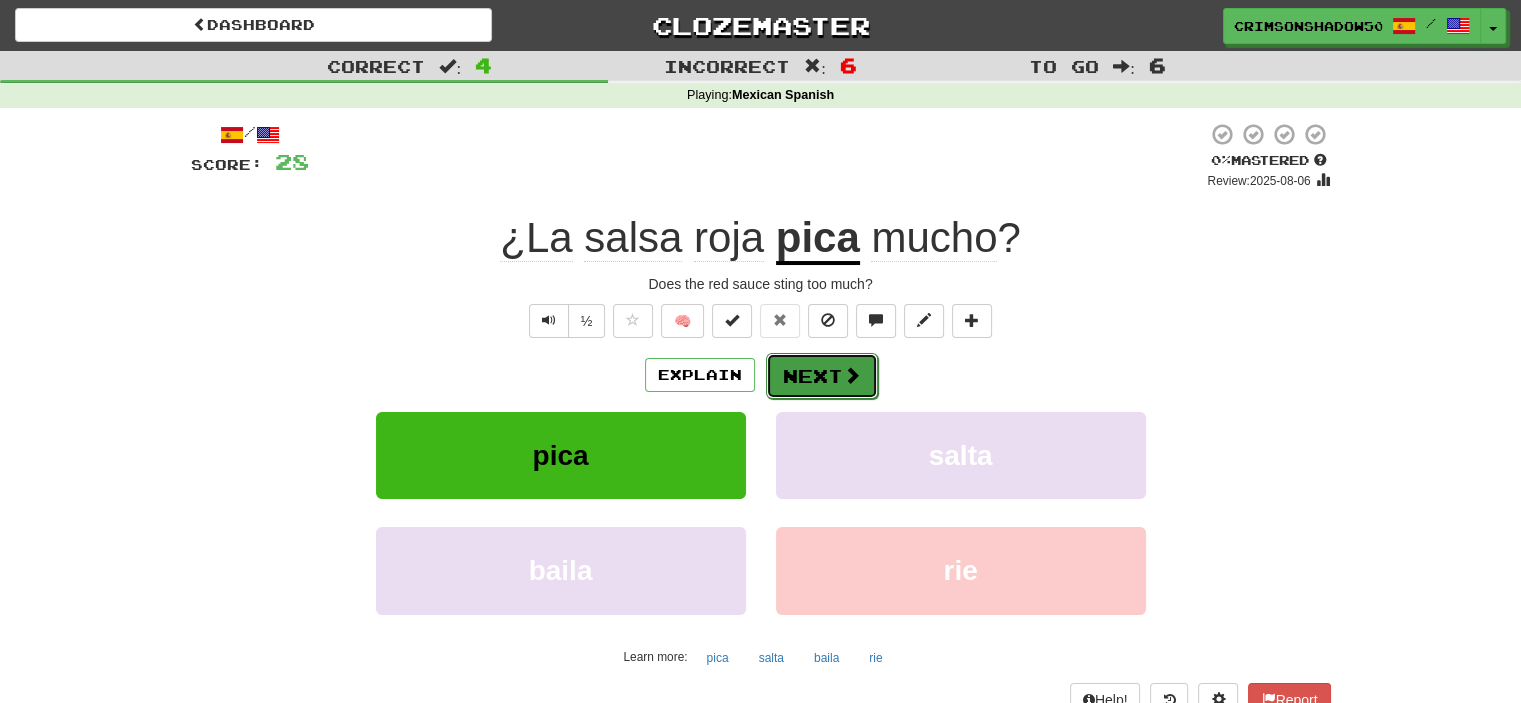 click on "Next" at bounding box center (822, 376) 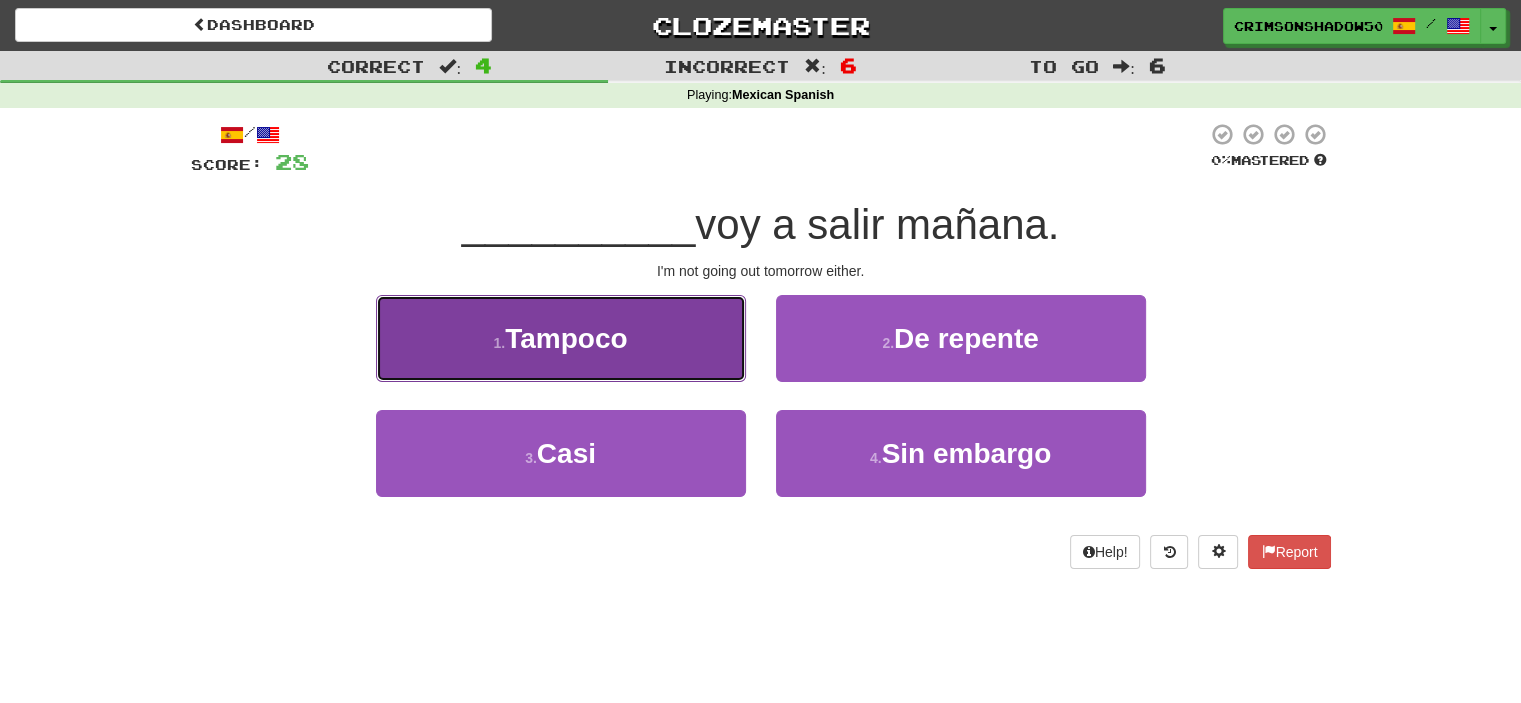 click on "1 .  Tampoco" at bounding box center [561, 338] 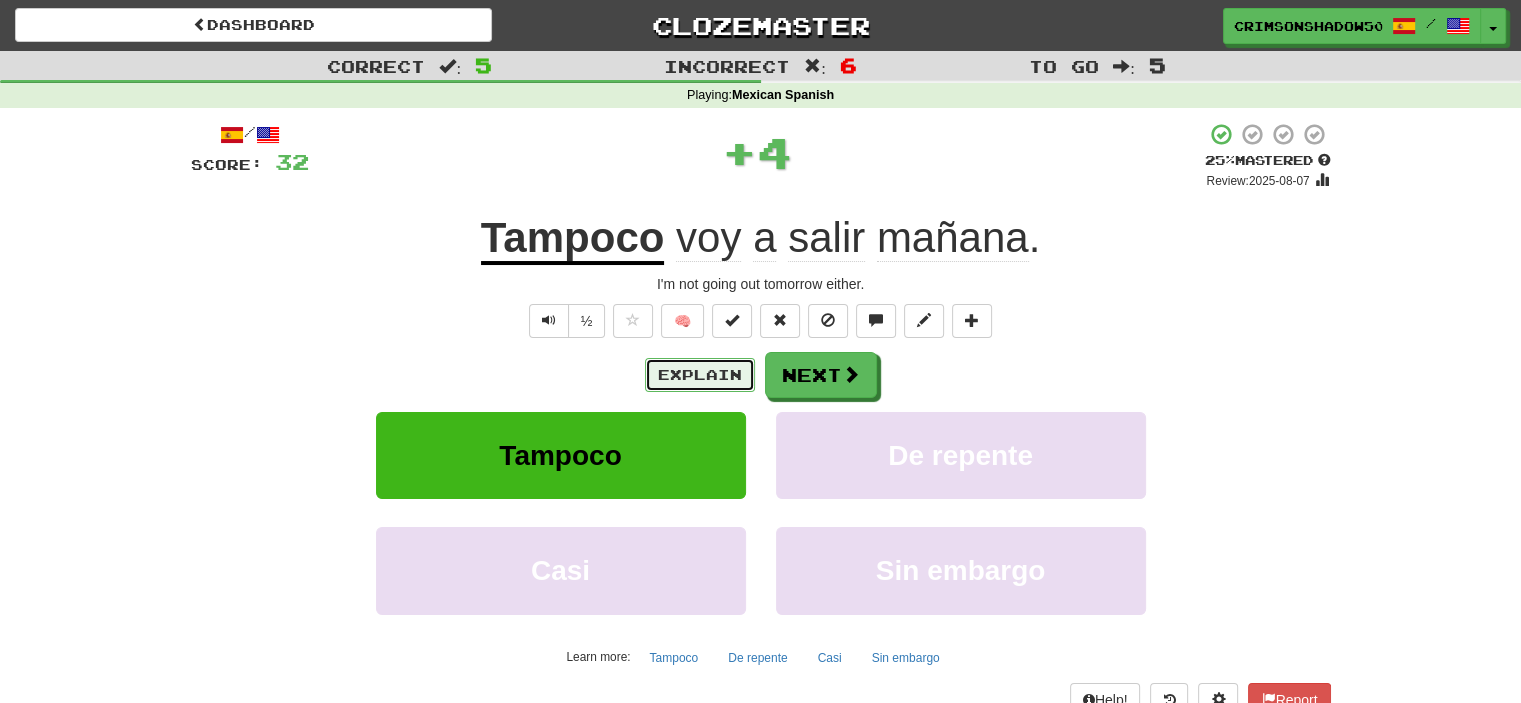 click on "Explain" at bounding box center (700, 375) 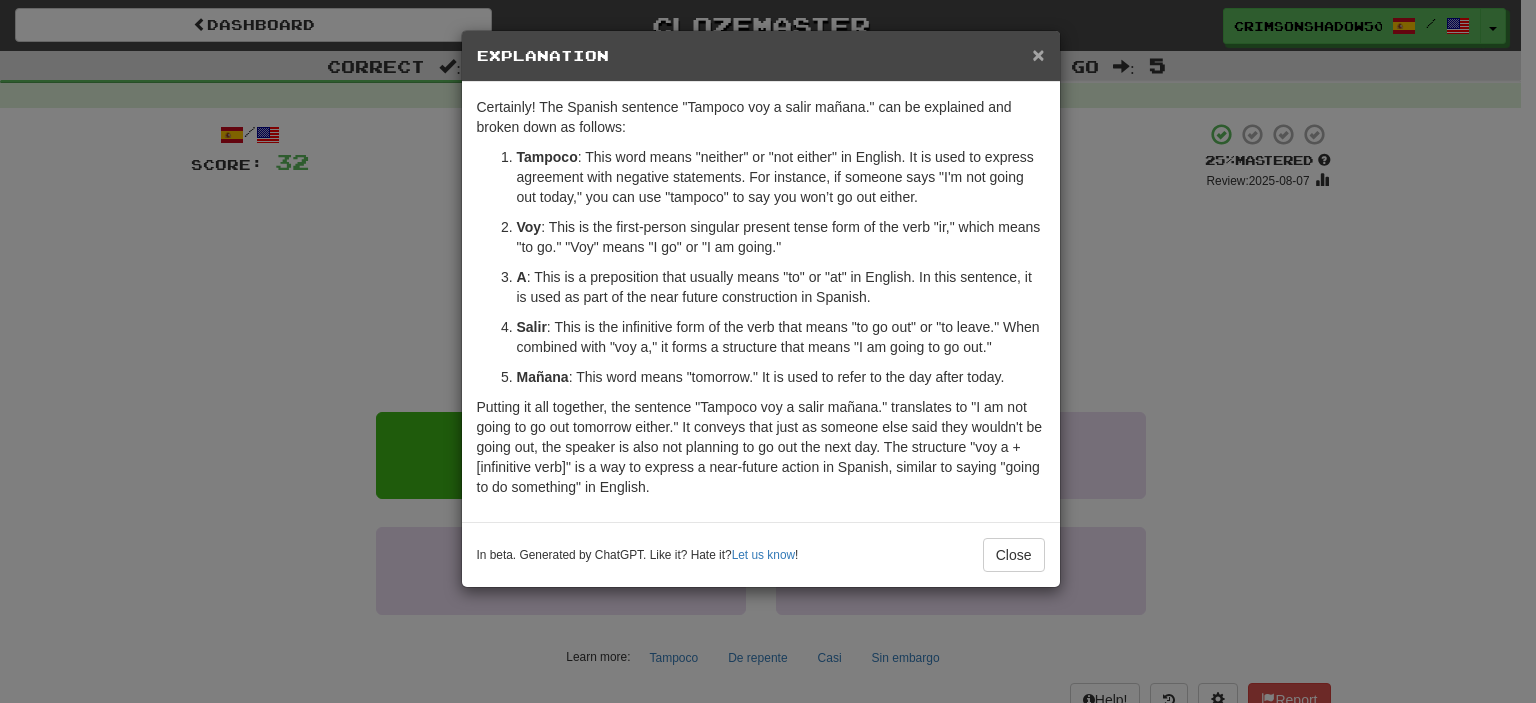 click on "×" at bounding box center (1038, 54) 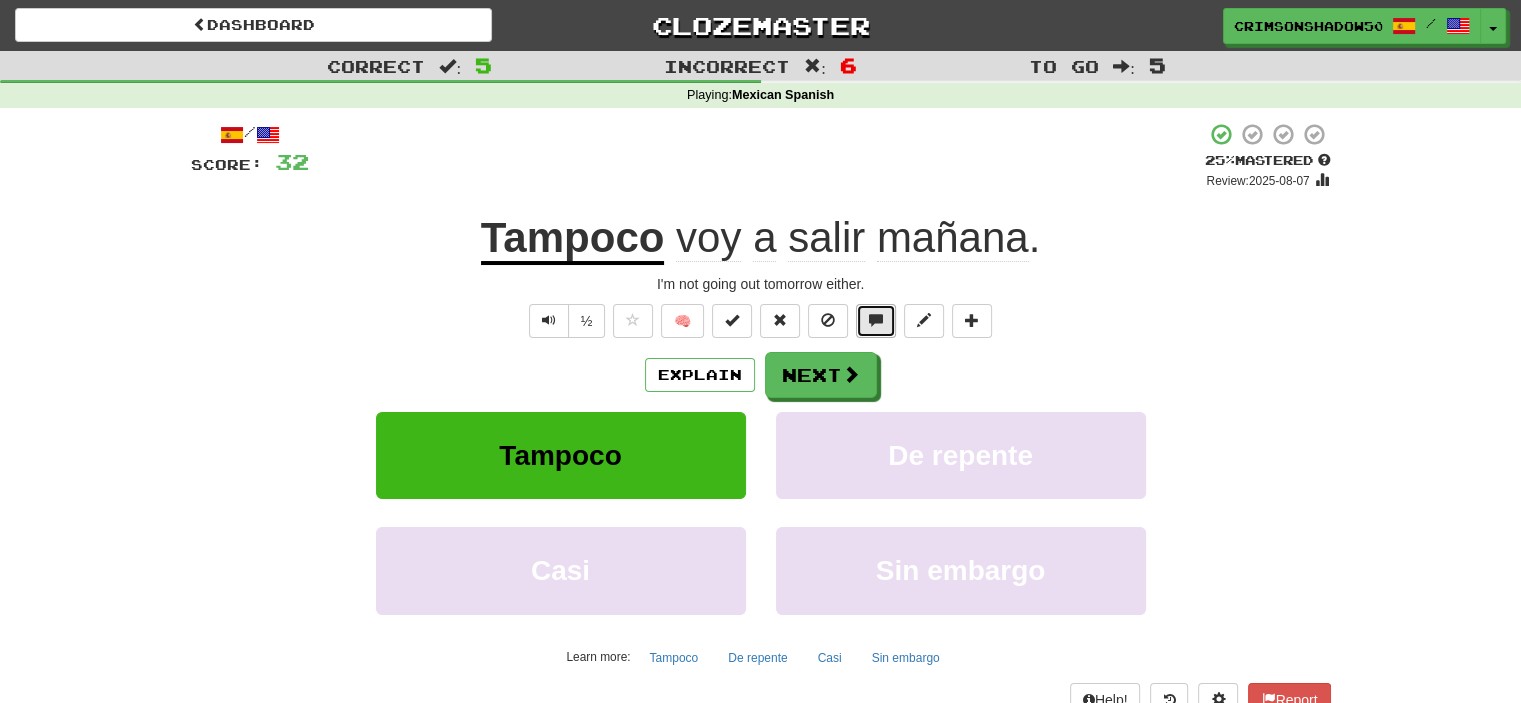 click at bounding box center (876, 321) 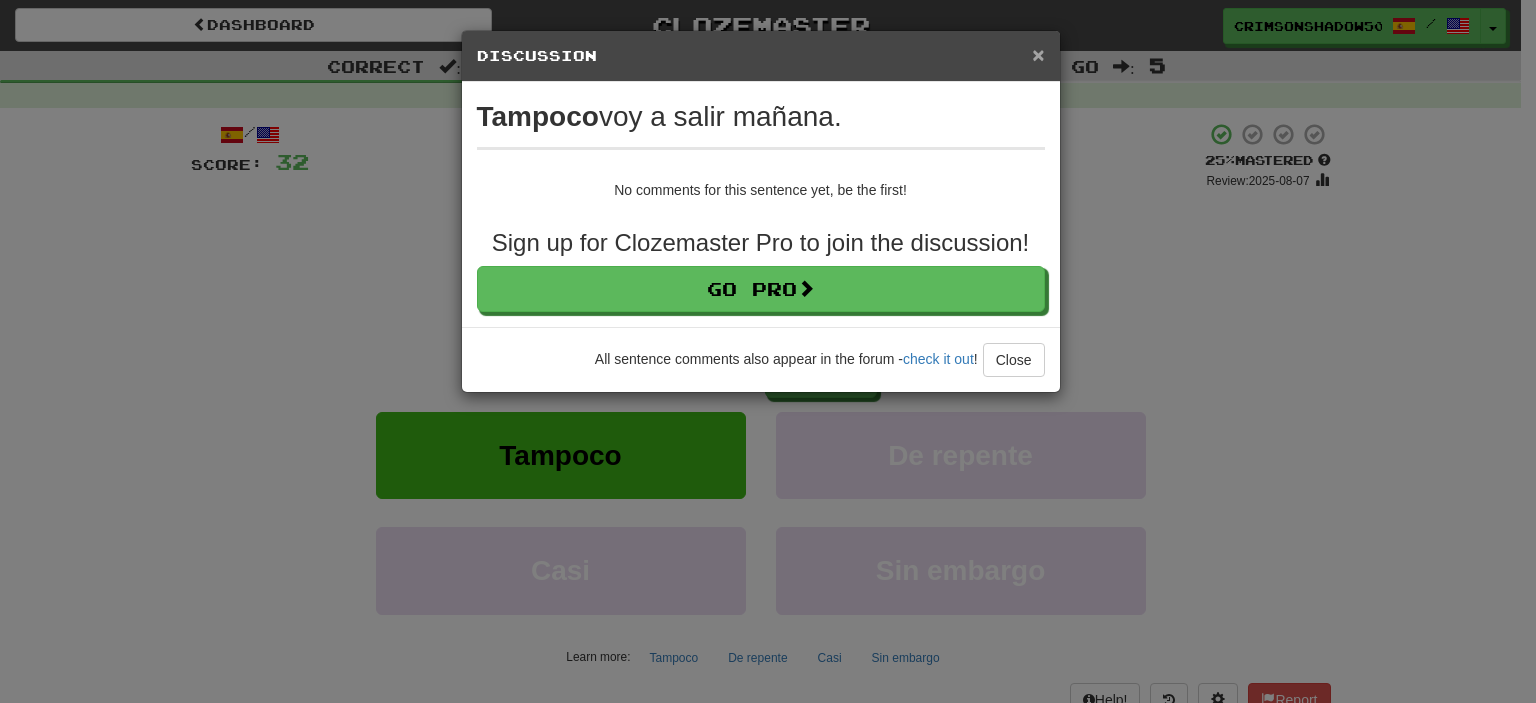 click on "×" at bounding box center [1038, 54] 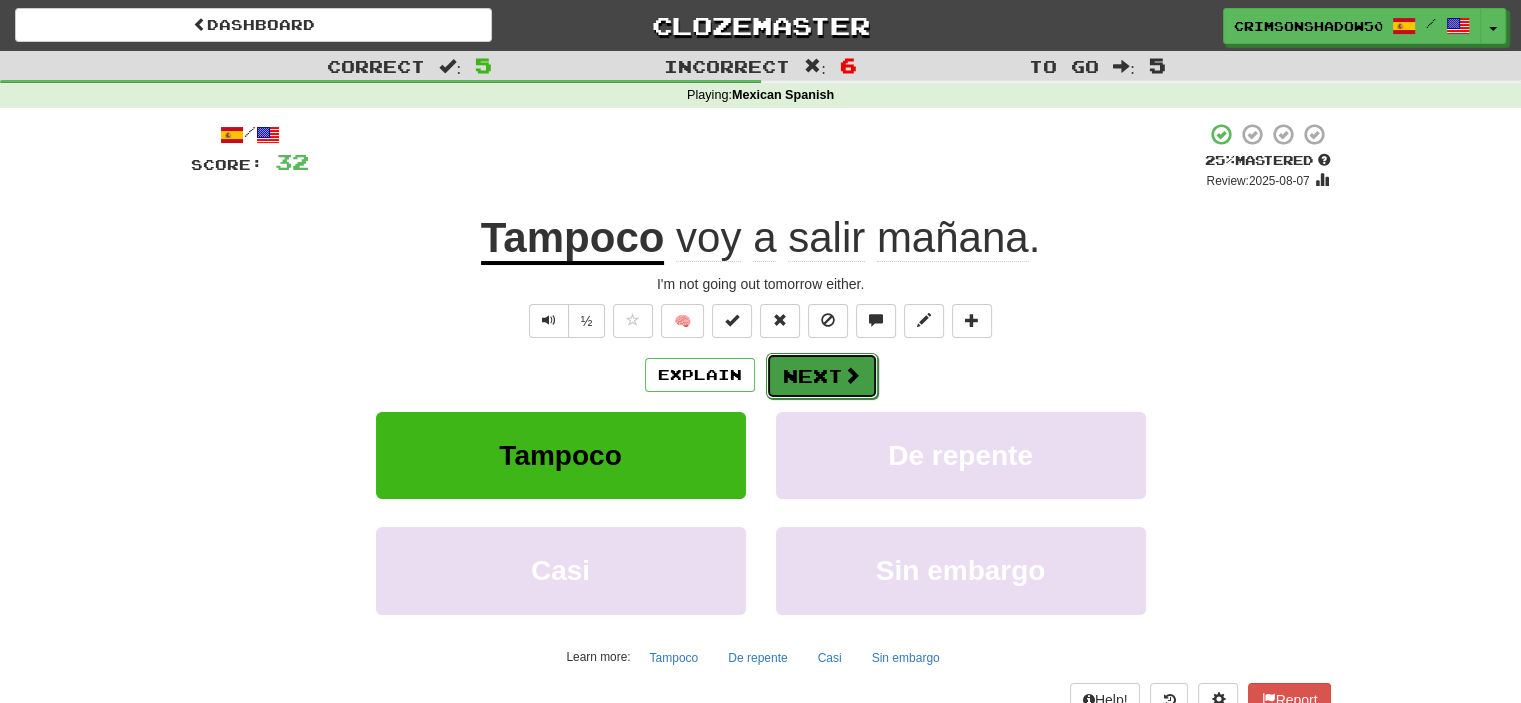 click on "Next" at bounding box center [822, 376] 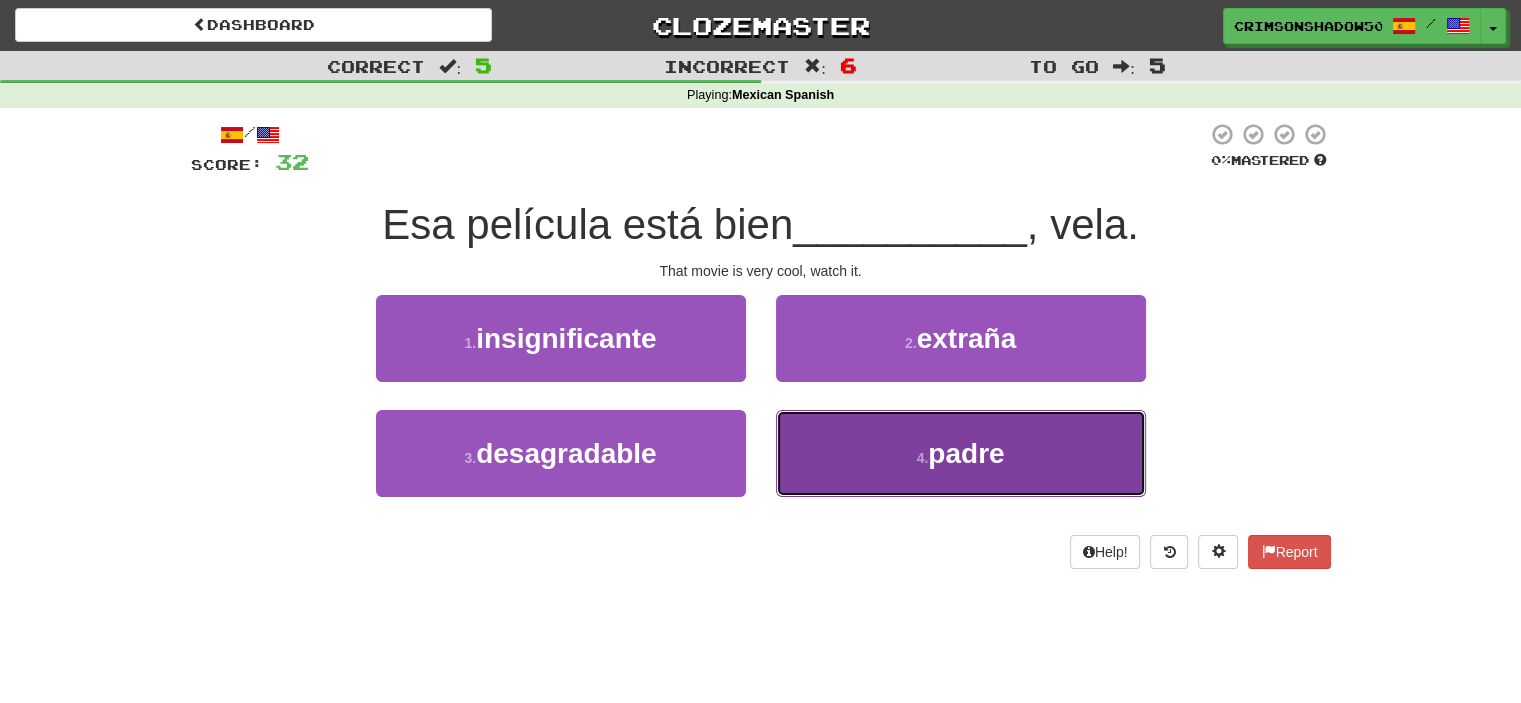 click on "4 .  padre" at bounding box center (961, 453) 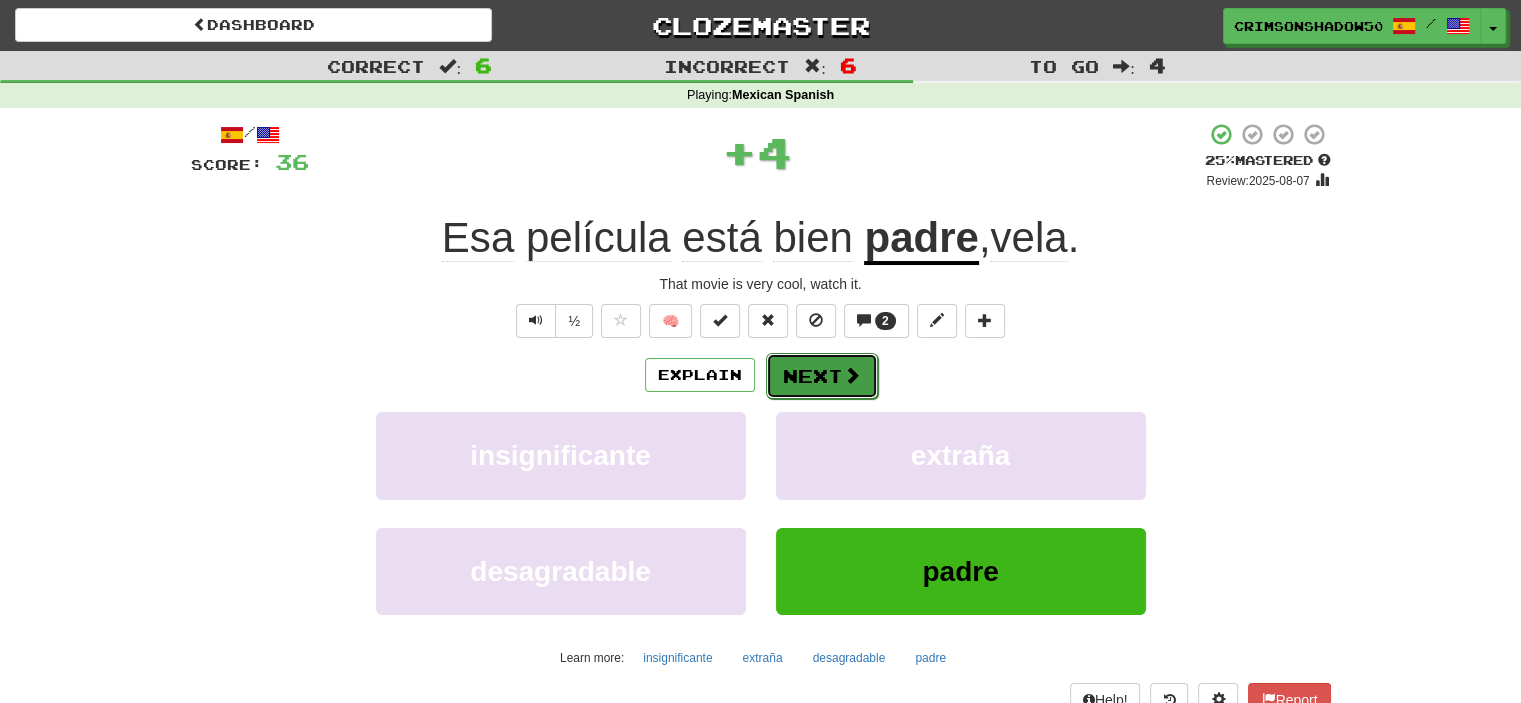 click on "Next" at bounding box center (822, 376) 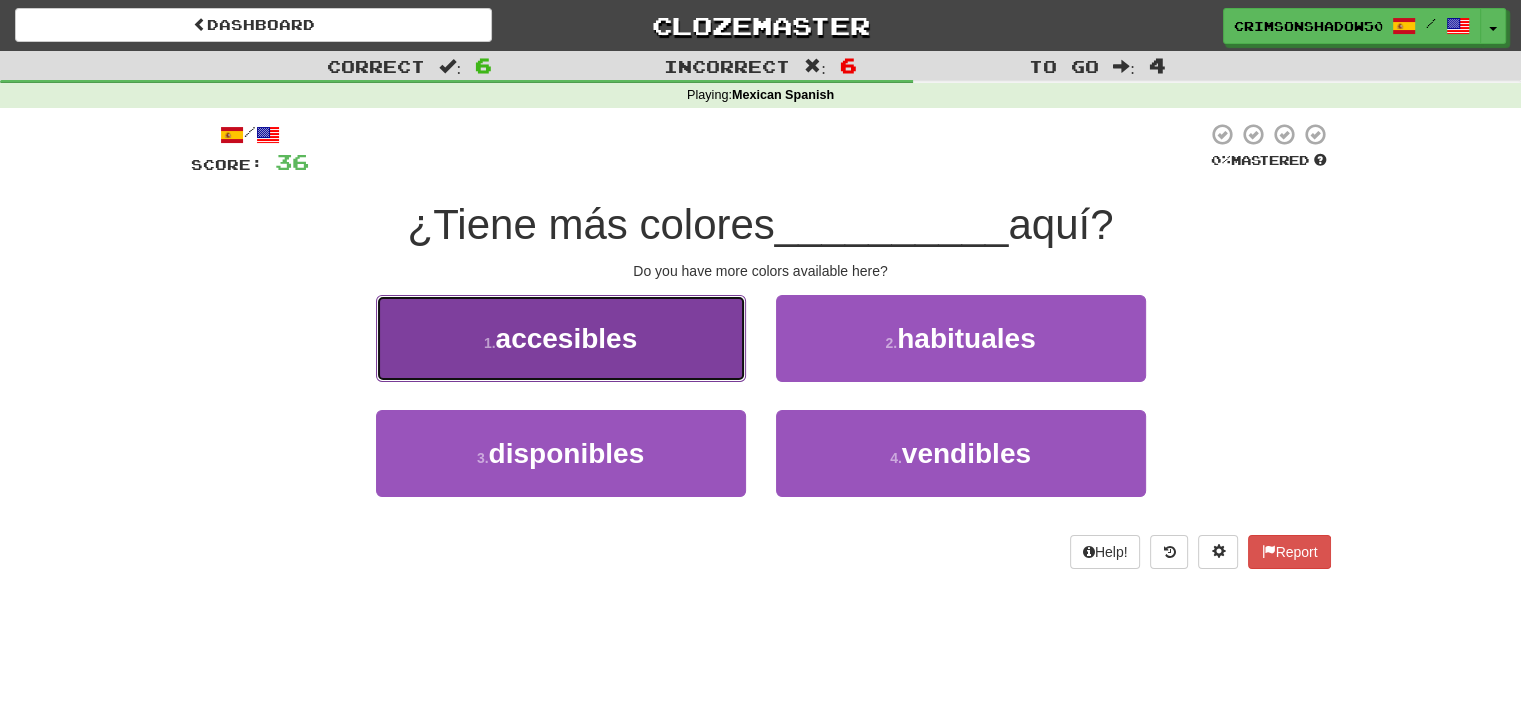 click on "1 .  accesibles" at bounding box center [561, 338] 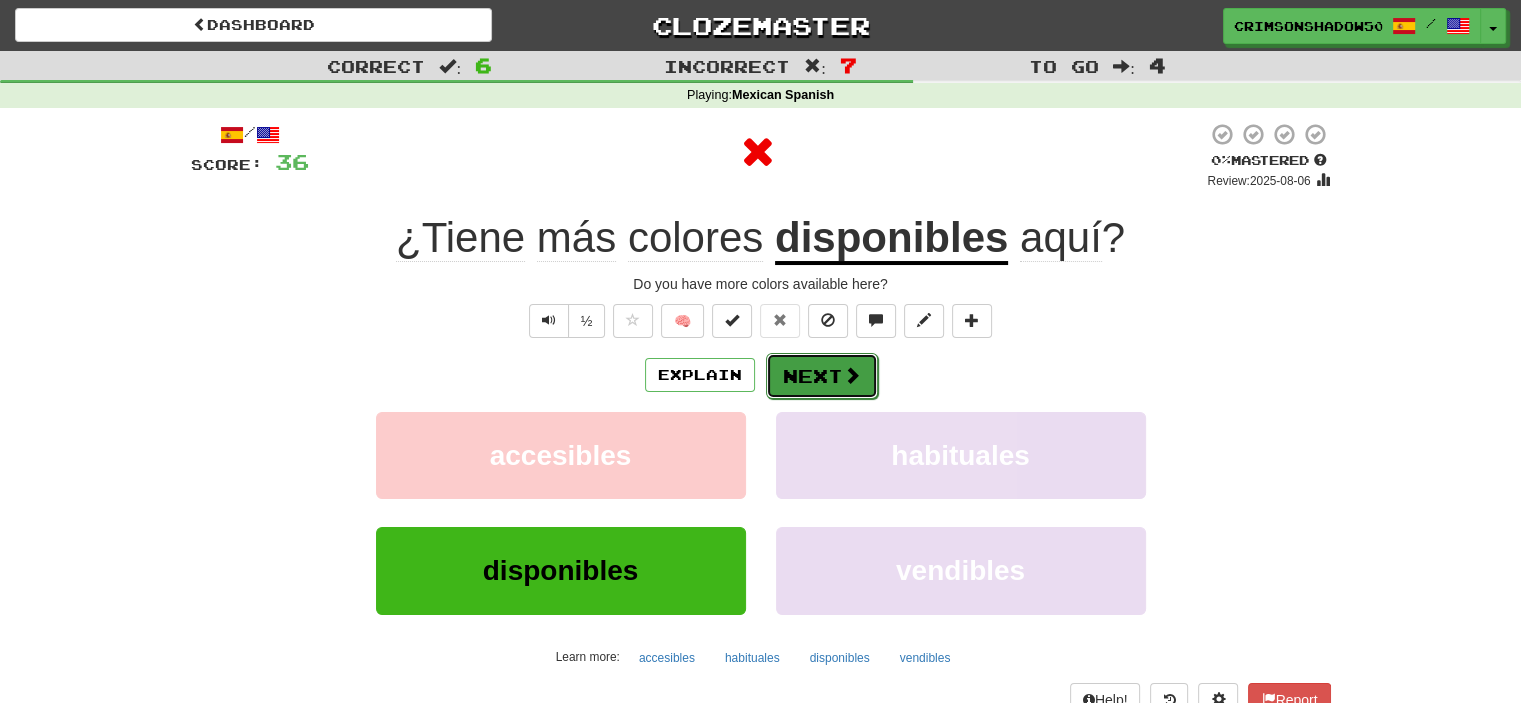 click on "Next" at bounding box center [822, 376] 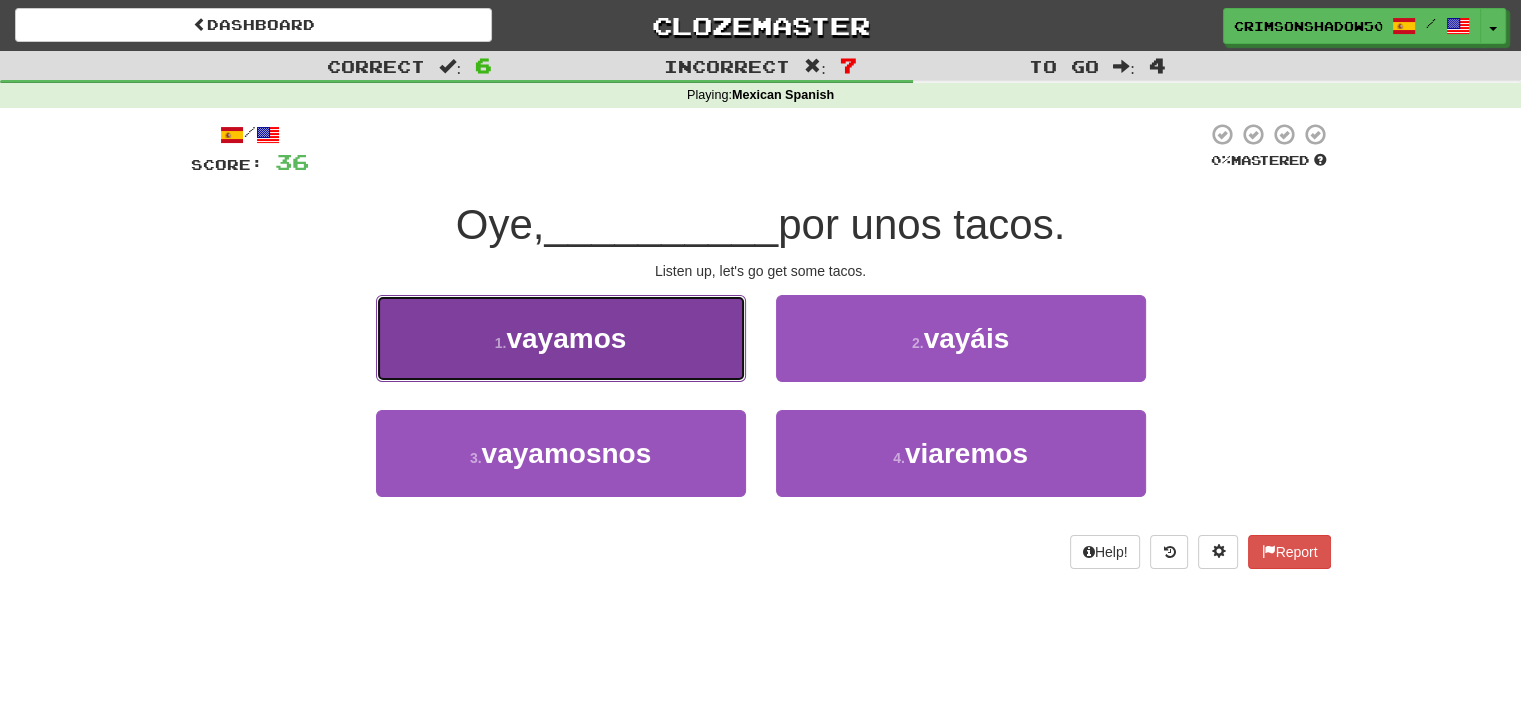 click on "1 .  vayamos" at bounding box center [561, 338] 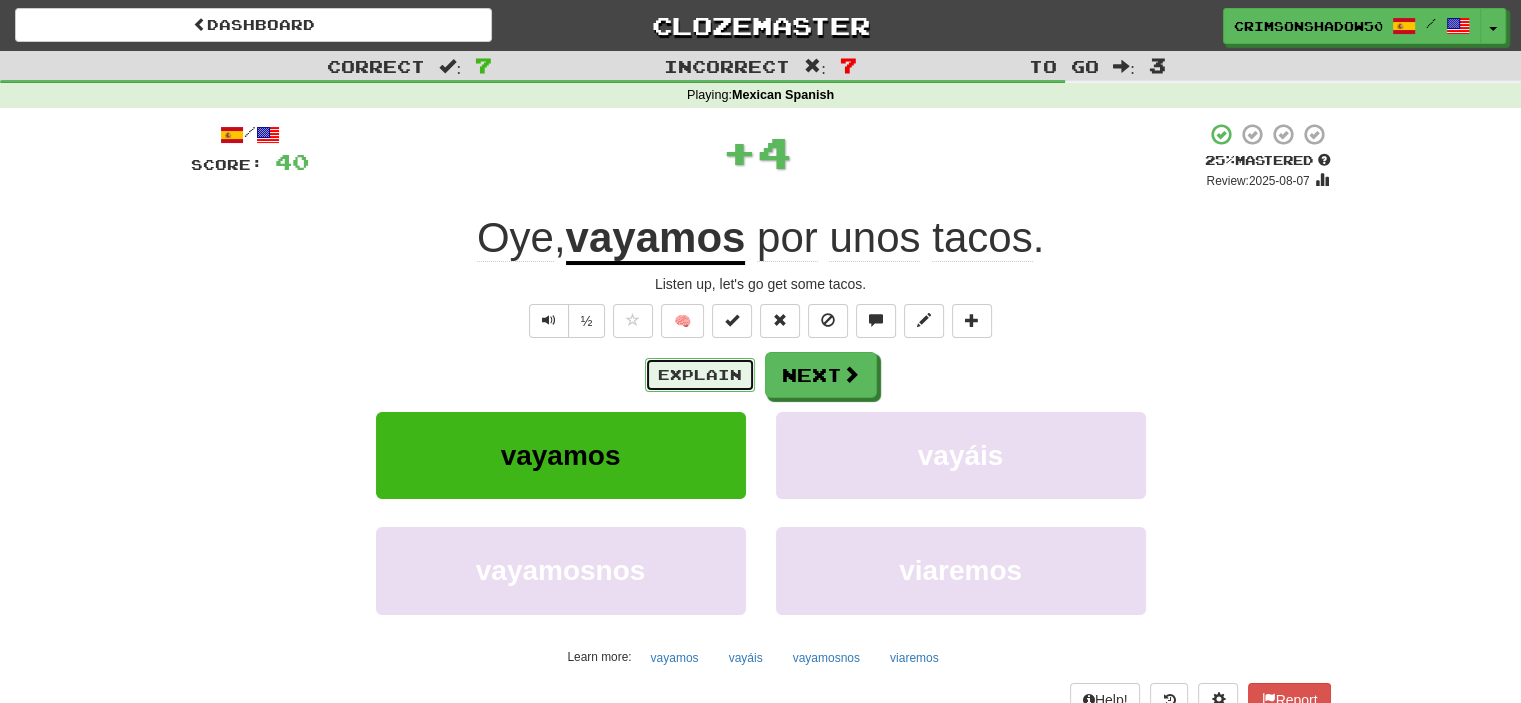 click on "Explain" at bounding box center (700, 375) 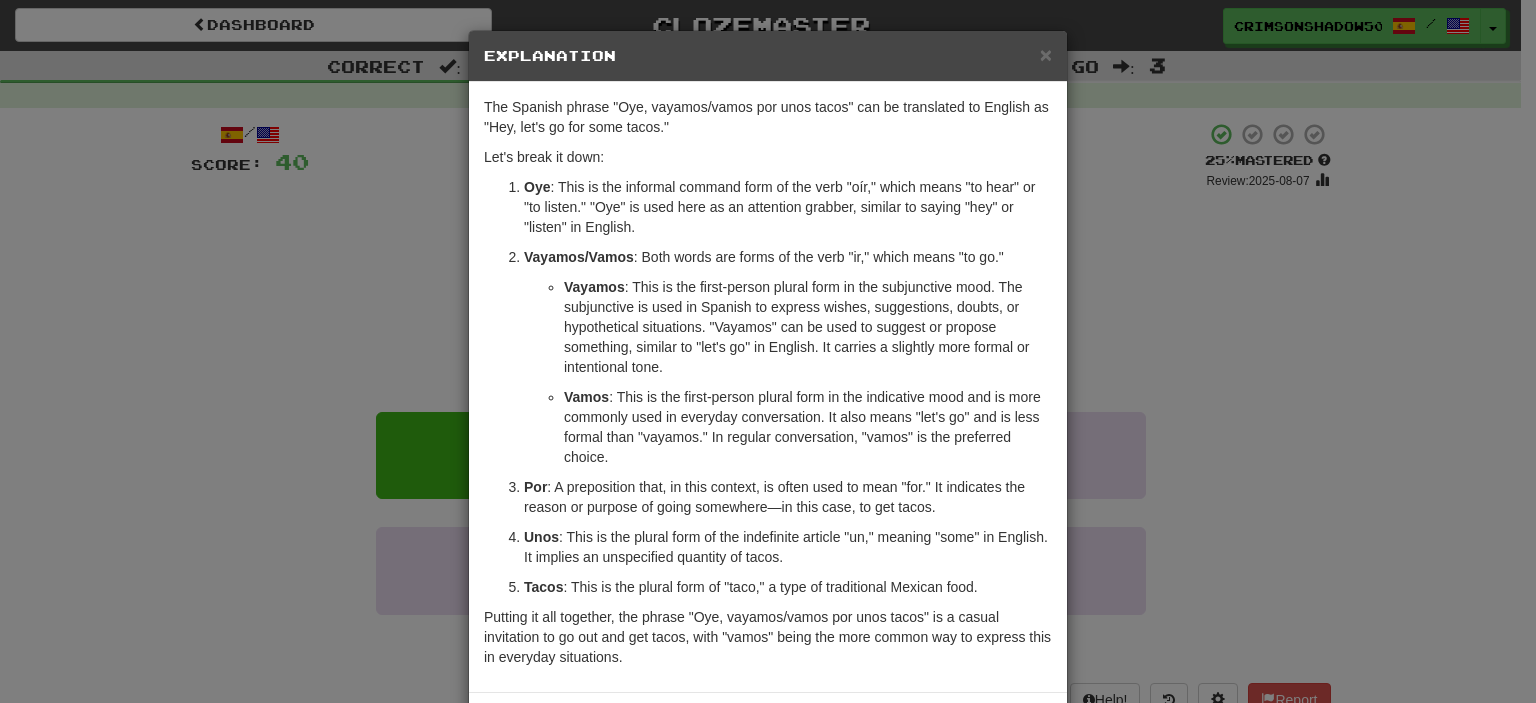 click on "Explanation" at bounding box center (768, 56) 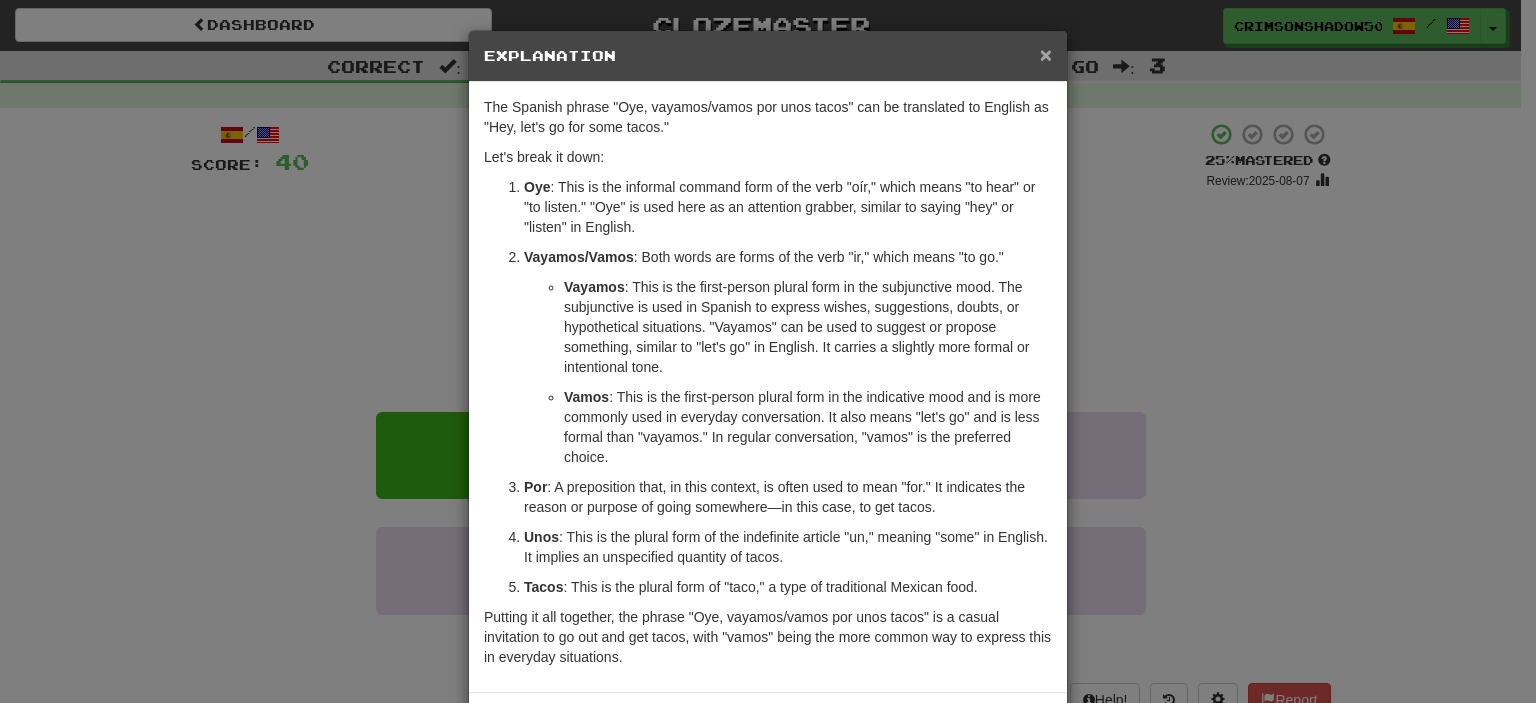 click on "×" at bounding box center (1046, 54) 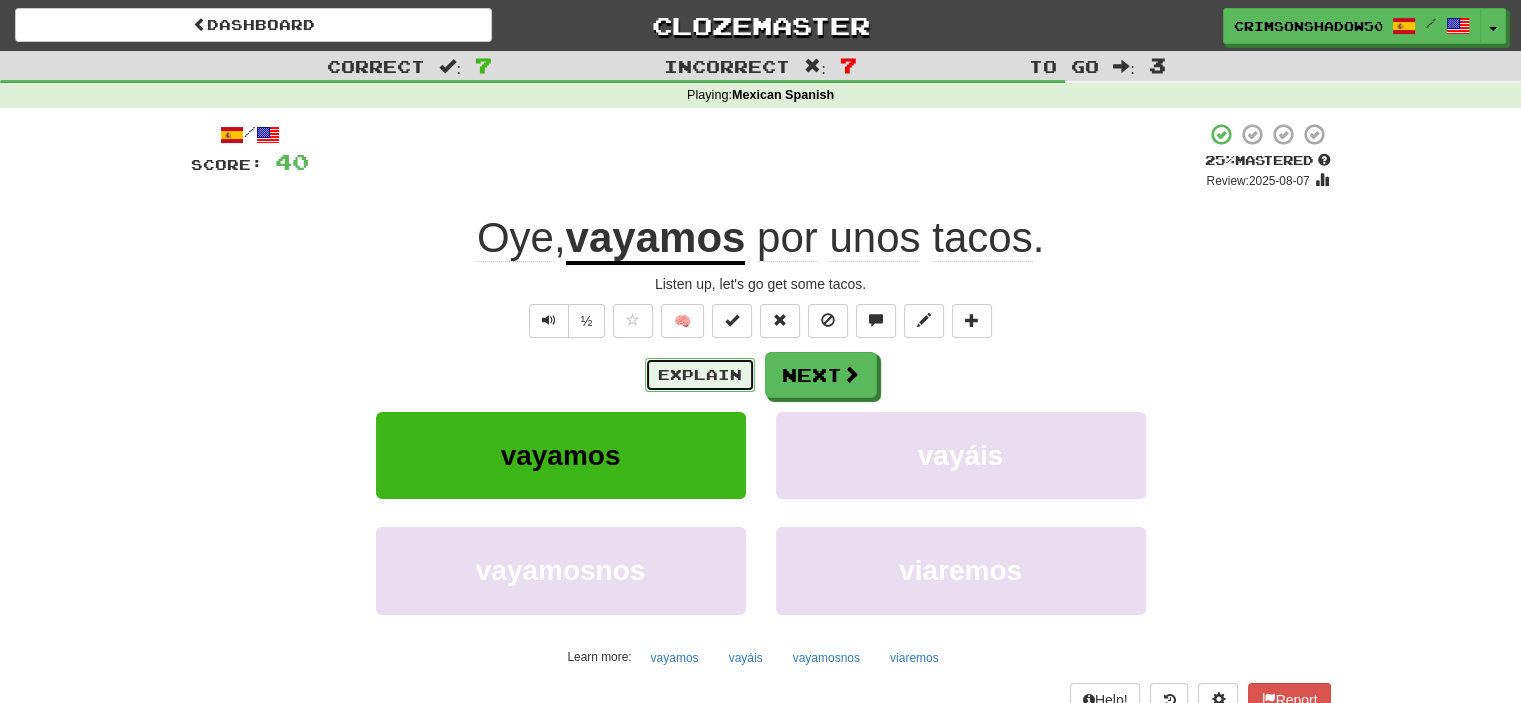 click on "Explain" at bounding box center [700, 375] 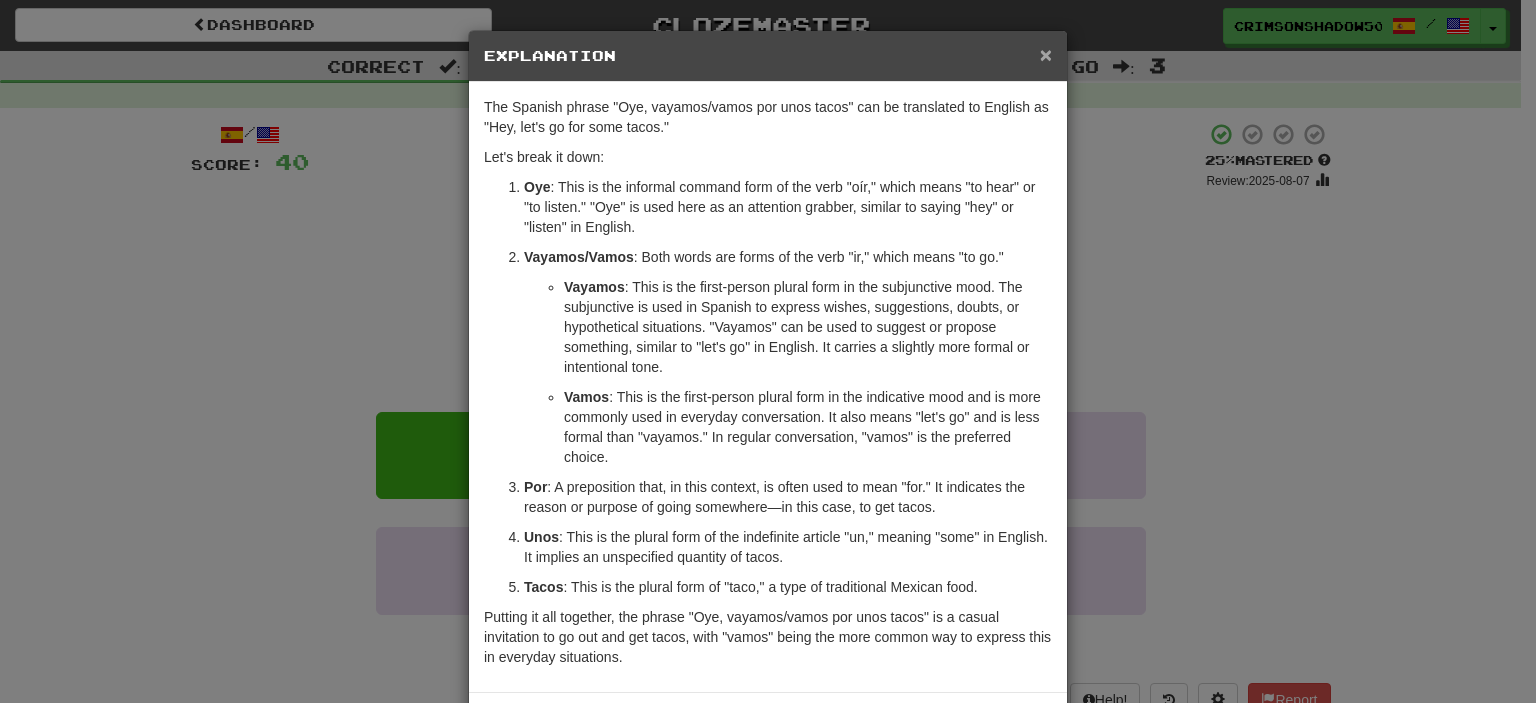 click on "×" at bounding box center (1046, 54) 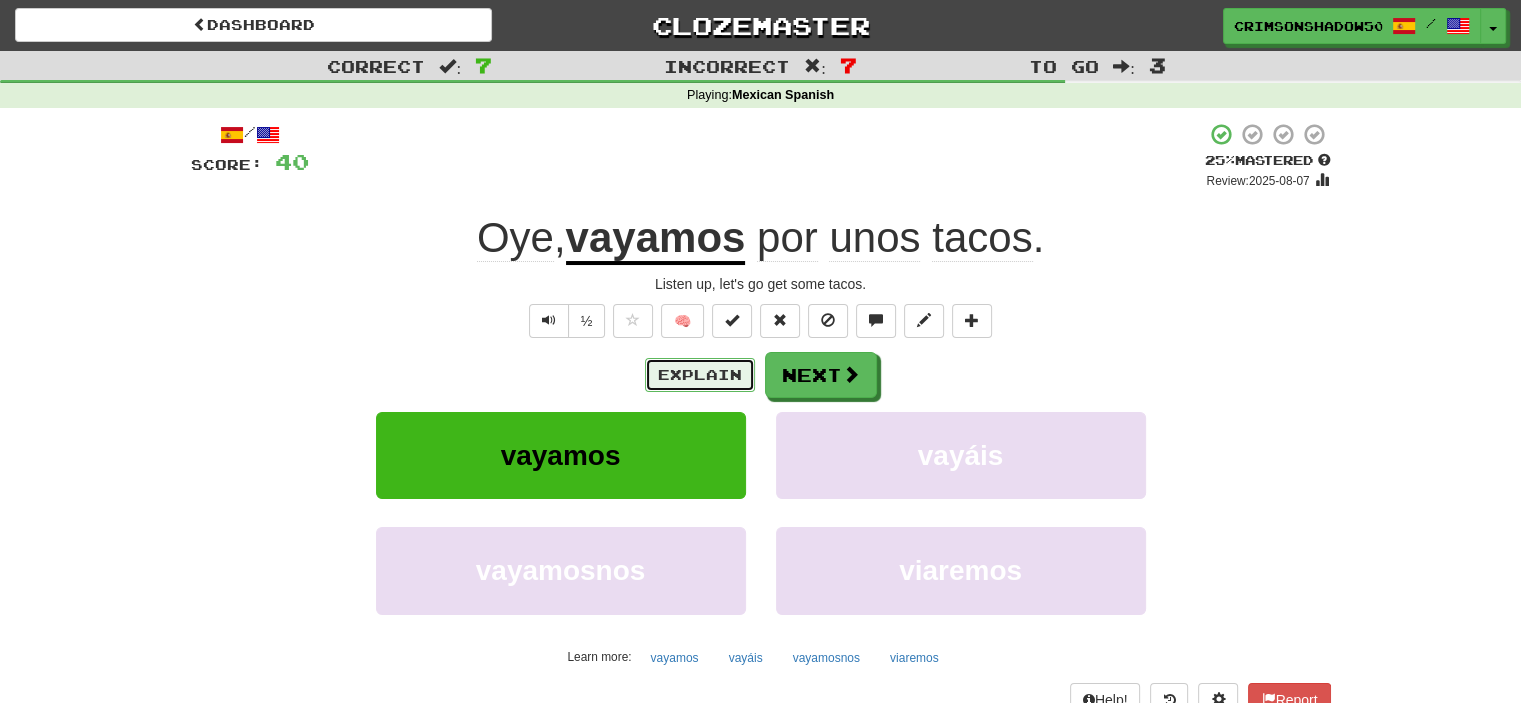 click on "Explain" at bounding box center [700, 375] 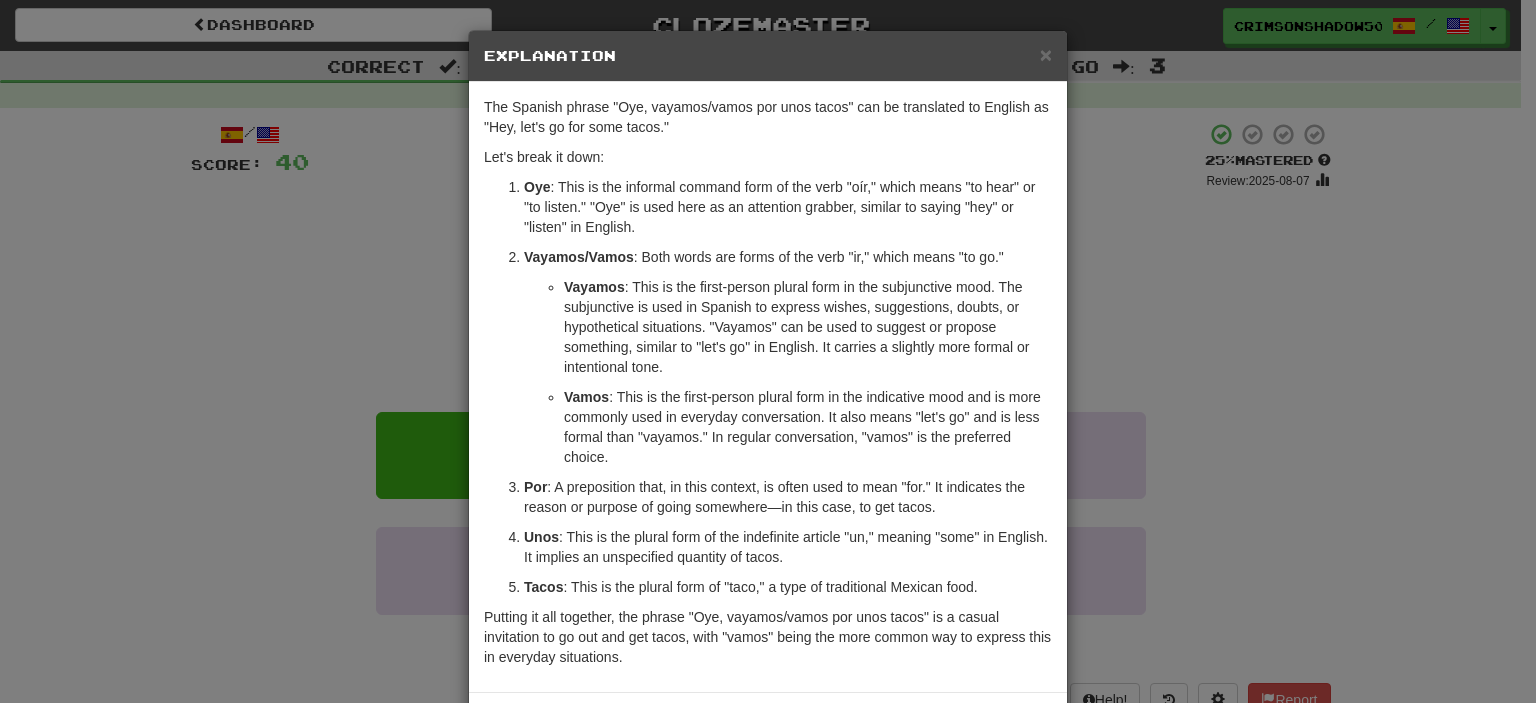 click on "Explanation" at bounding box center (768, 56) 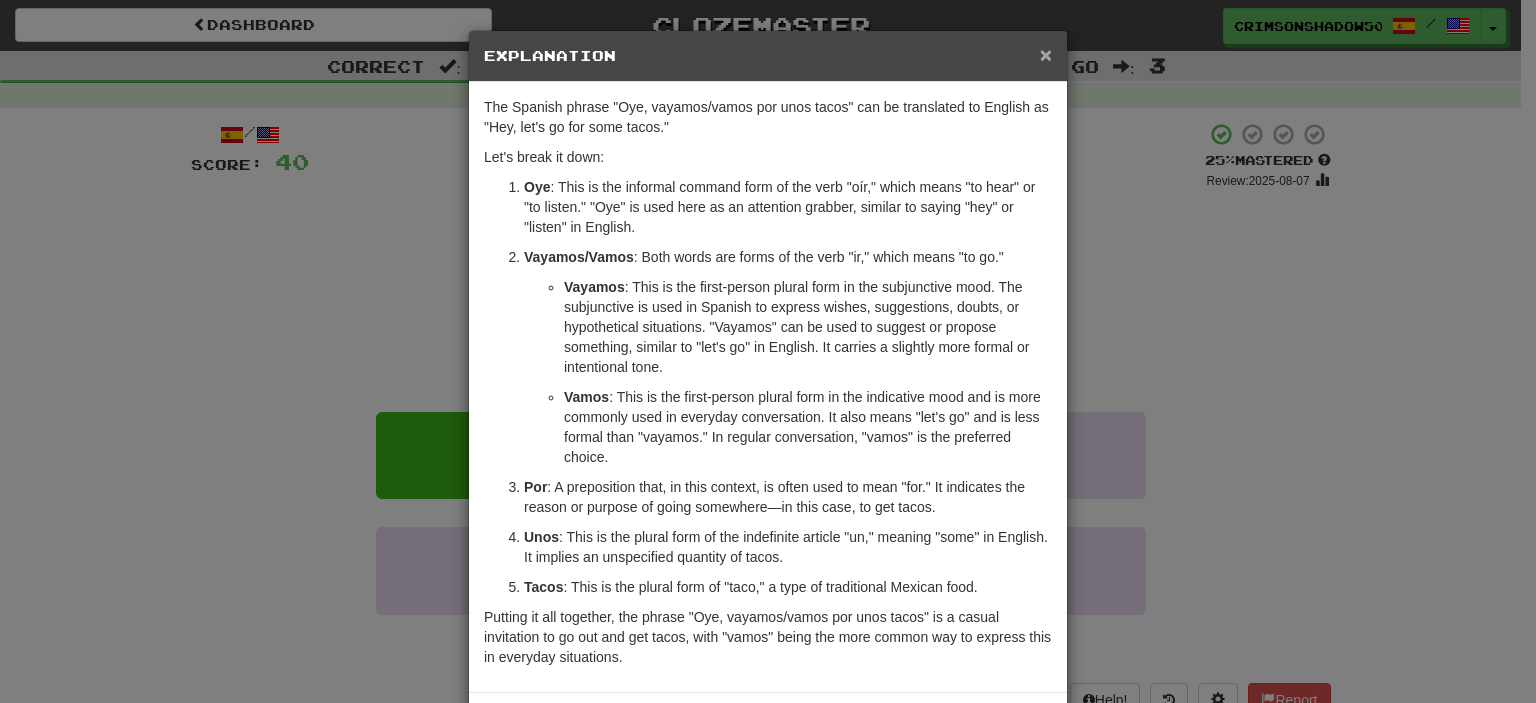 click on "×" at bounding box center (1046, 54) 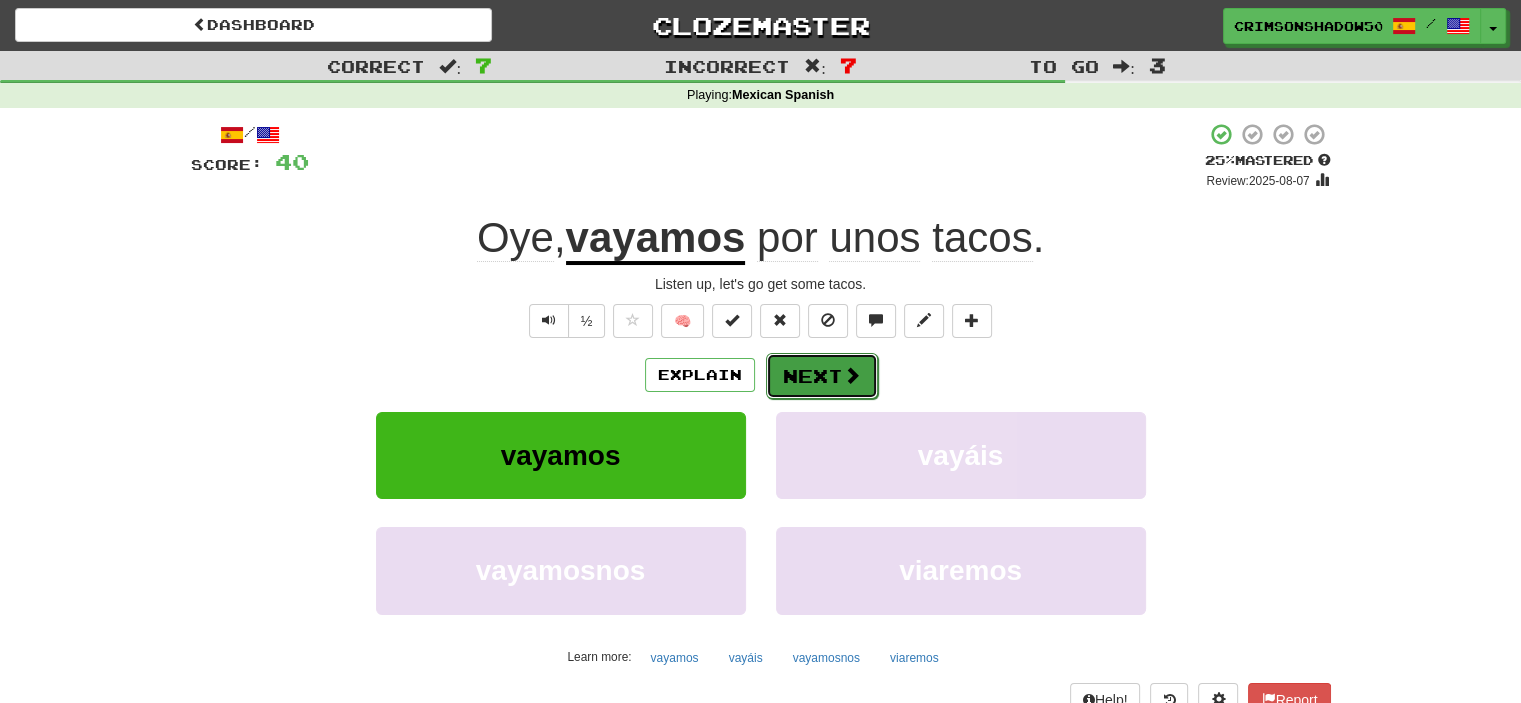 click at bounding box center [852, 375] 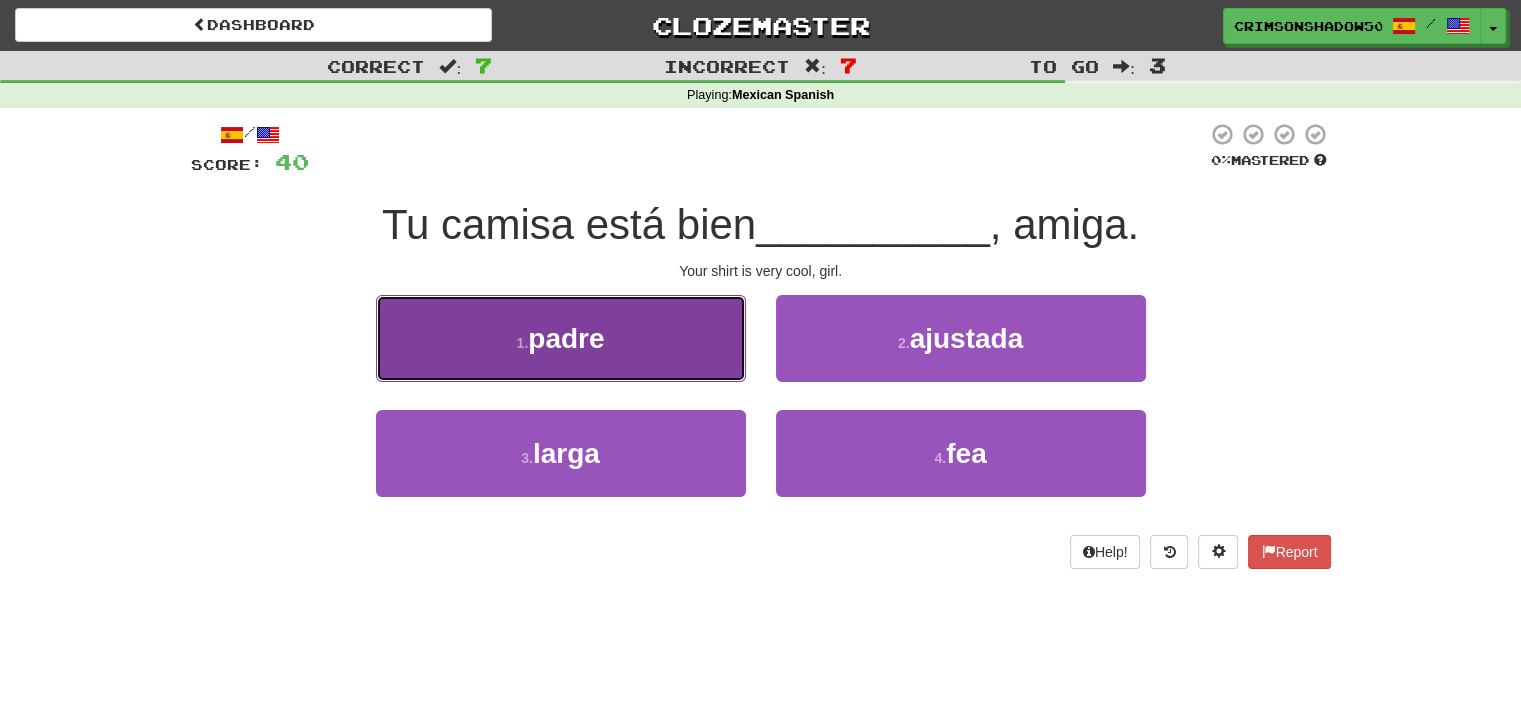 click on "1 .  padre" at bounding box center (561, 338) 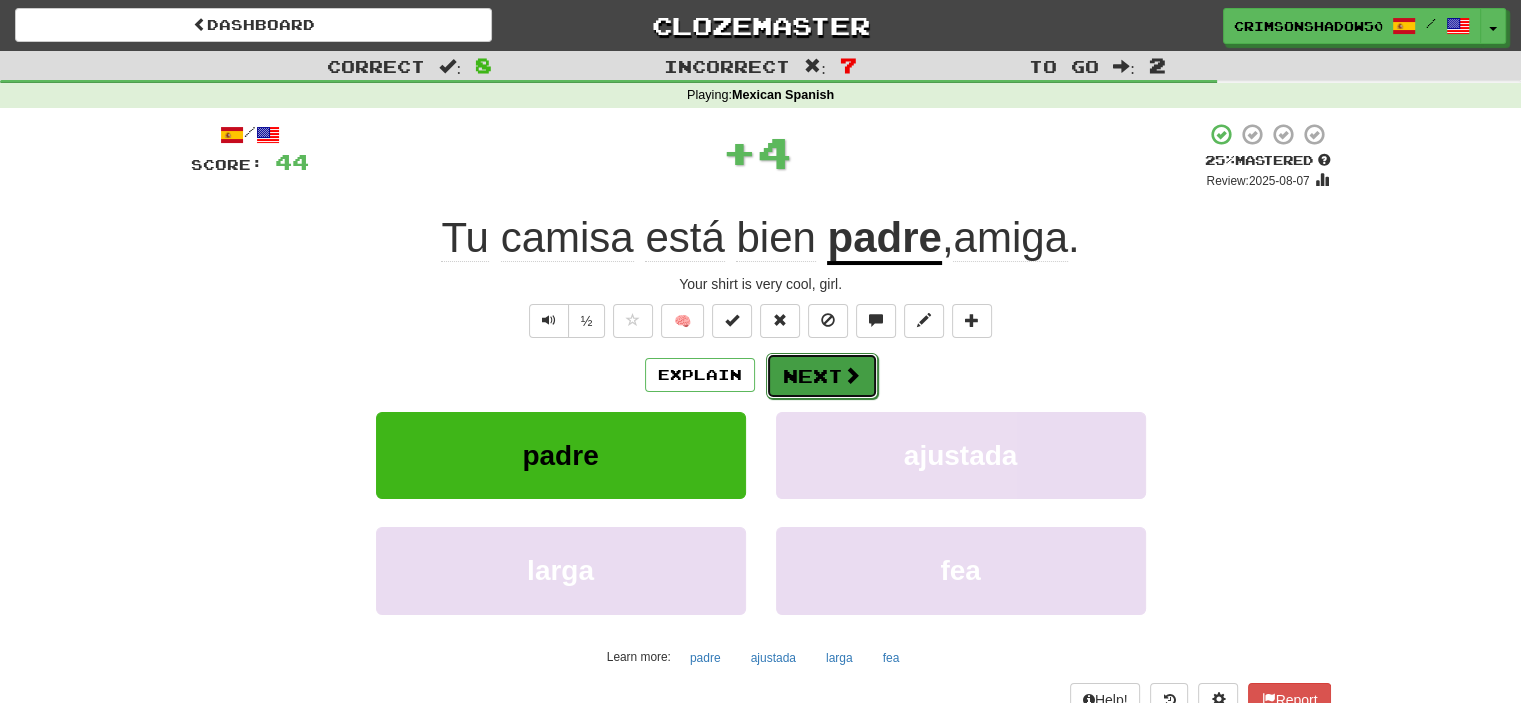 click on "Next" at bounding box center [822, 376] 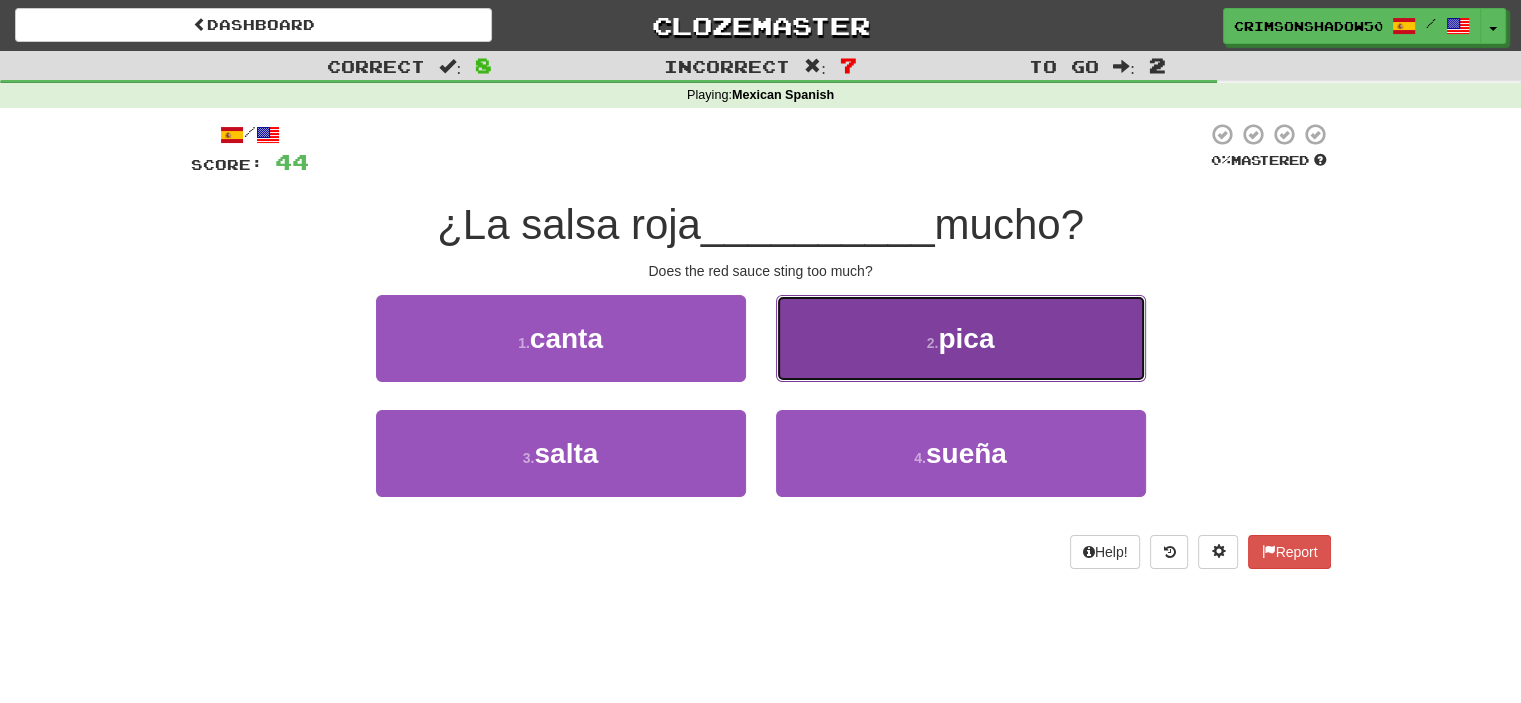 click on "2 .  pica" at bounding box center [961, 338] 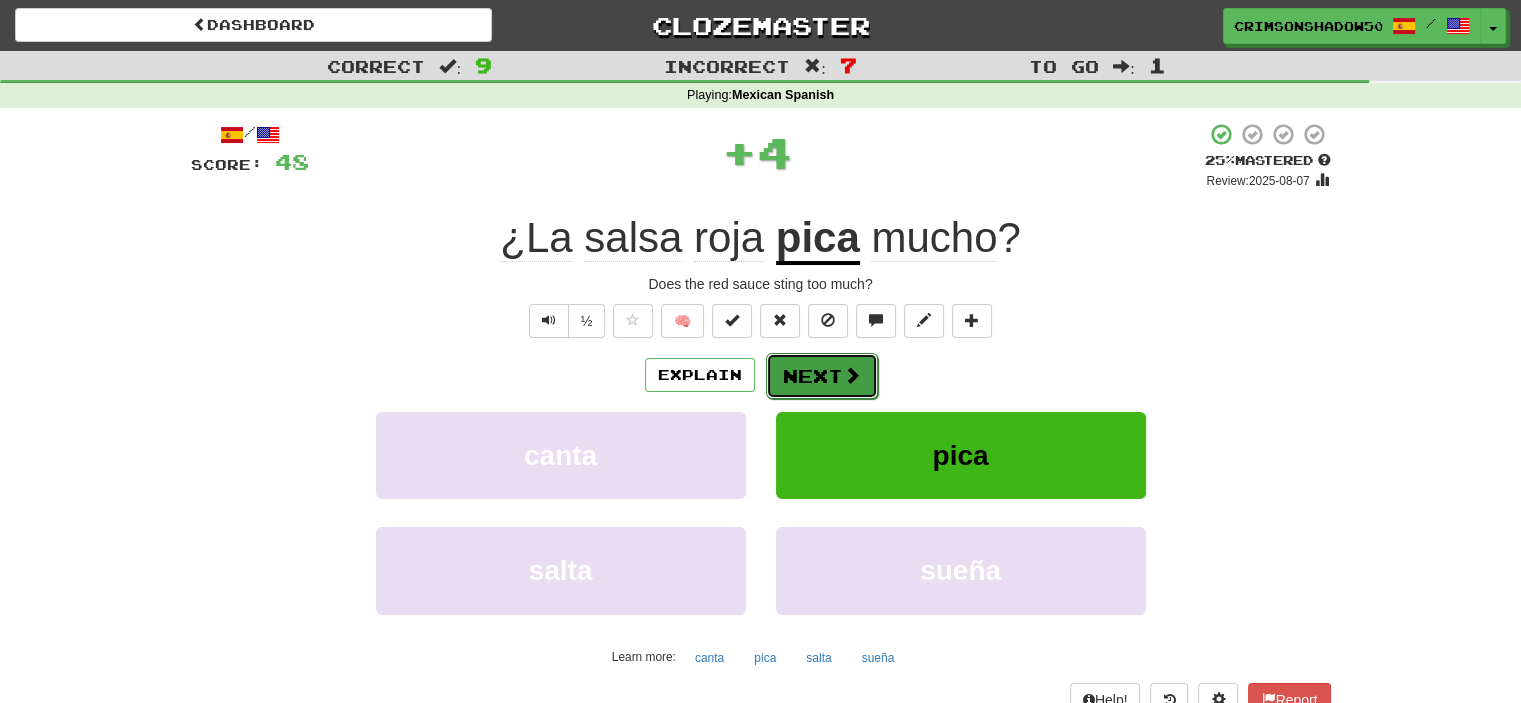 click on "Next" at bounding box center [822, 376] 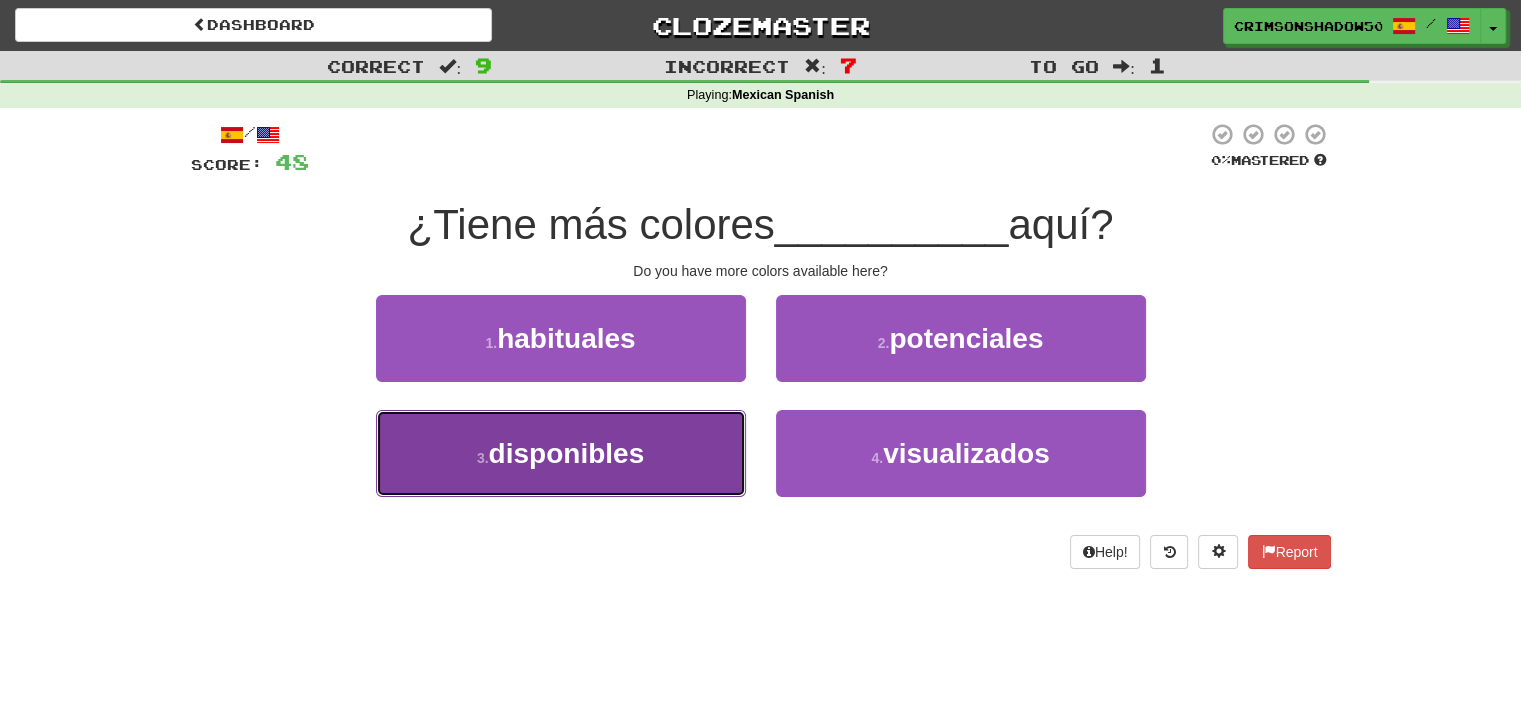 click on "3 .  disponibles" at bounding box center (561, 453) 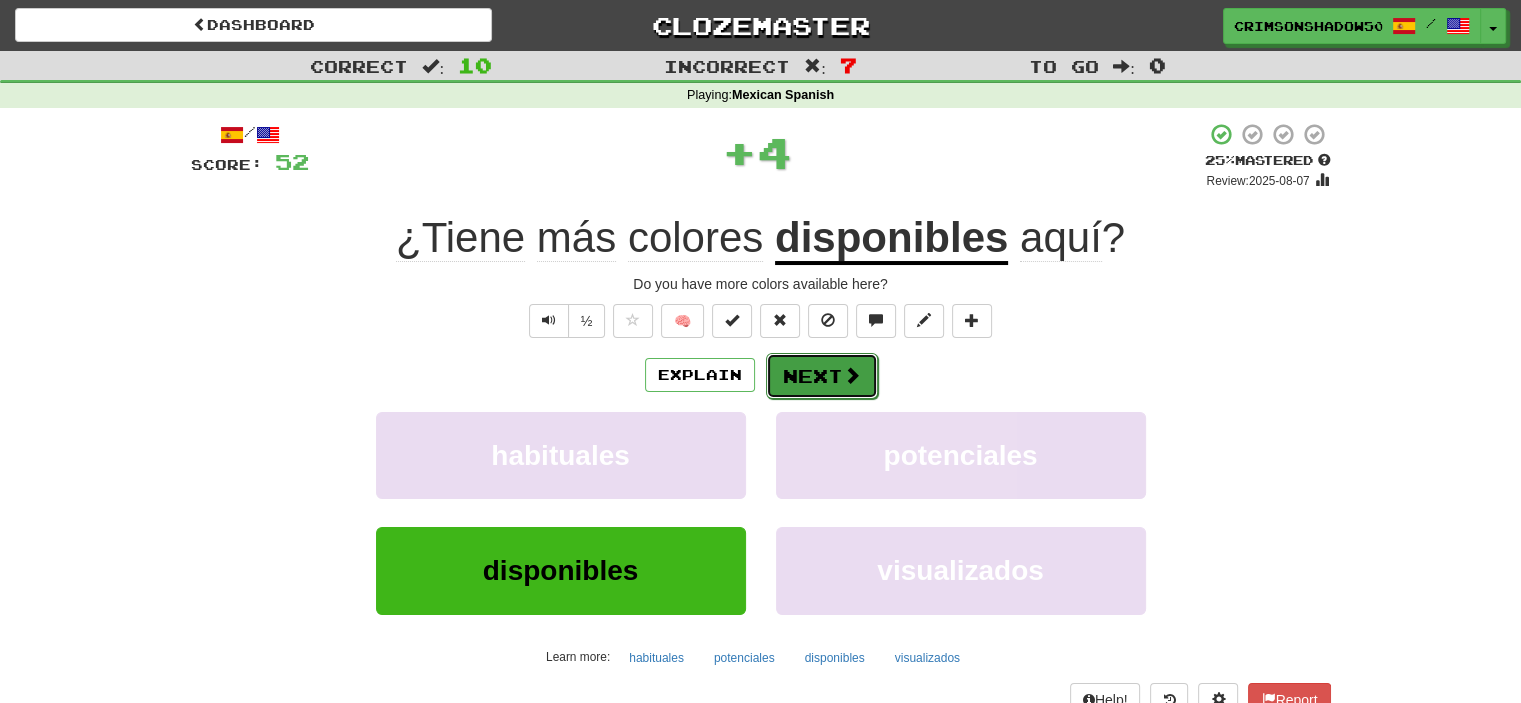 click on "Next" at bounding box center (822, 376) 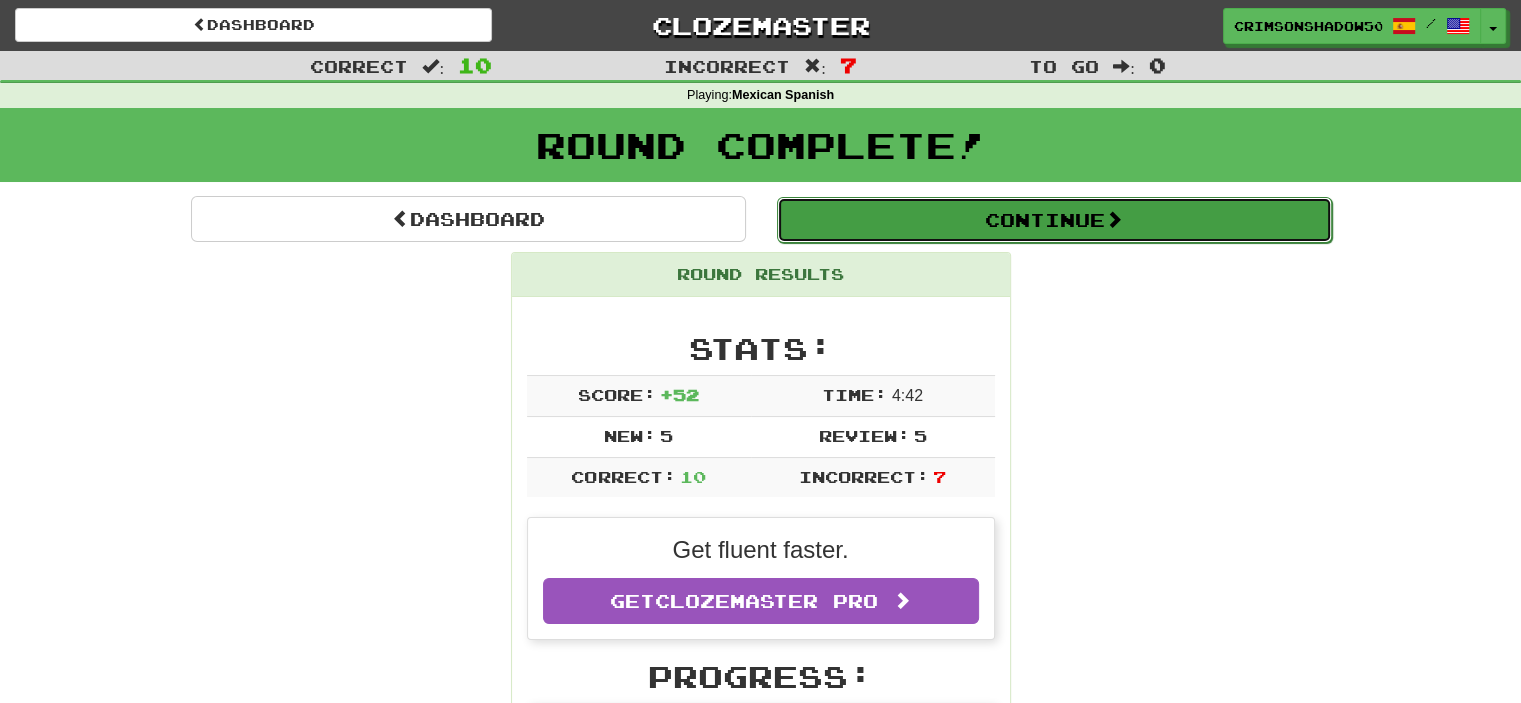 click at bounding box center (1114, 219) 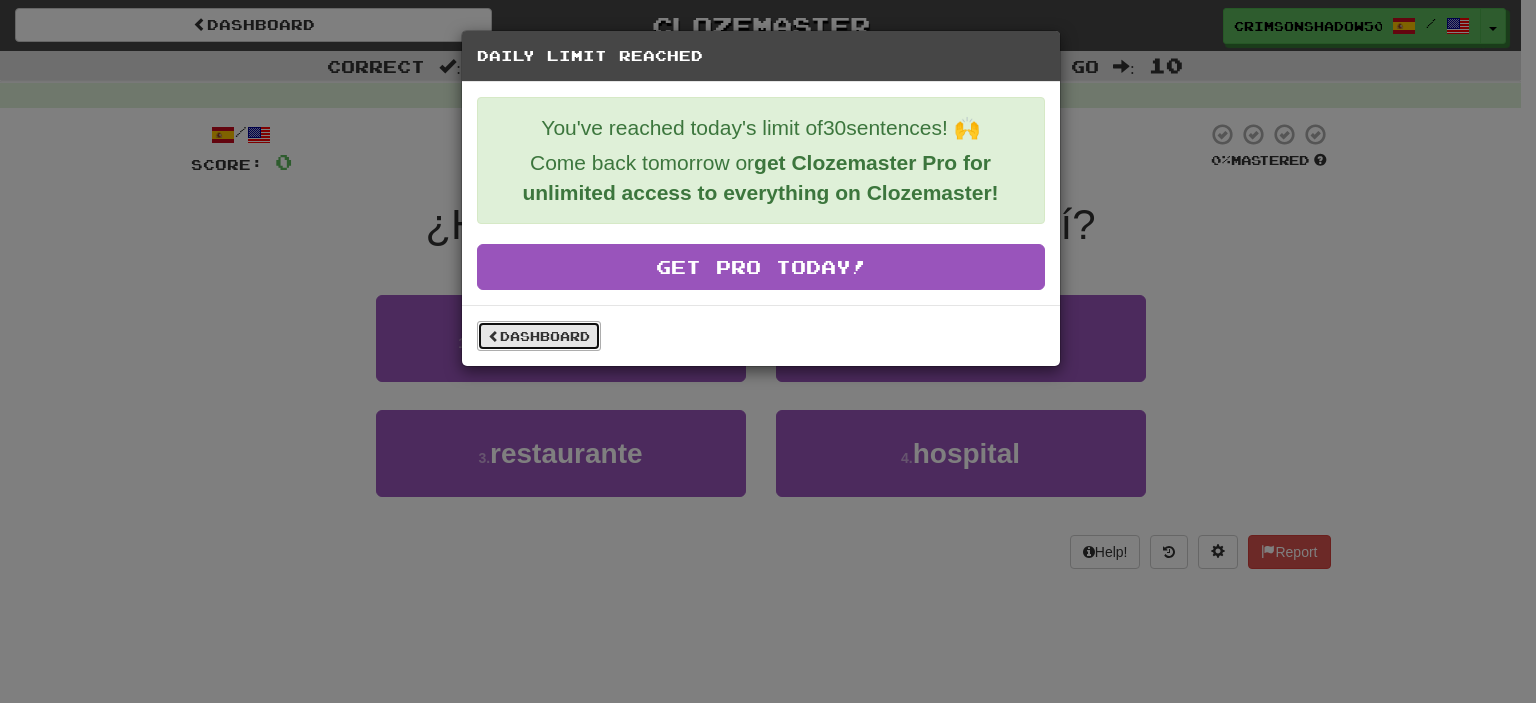 click on "Dashboard" at bounding box center (539, 336) 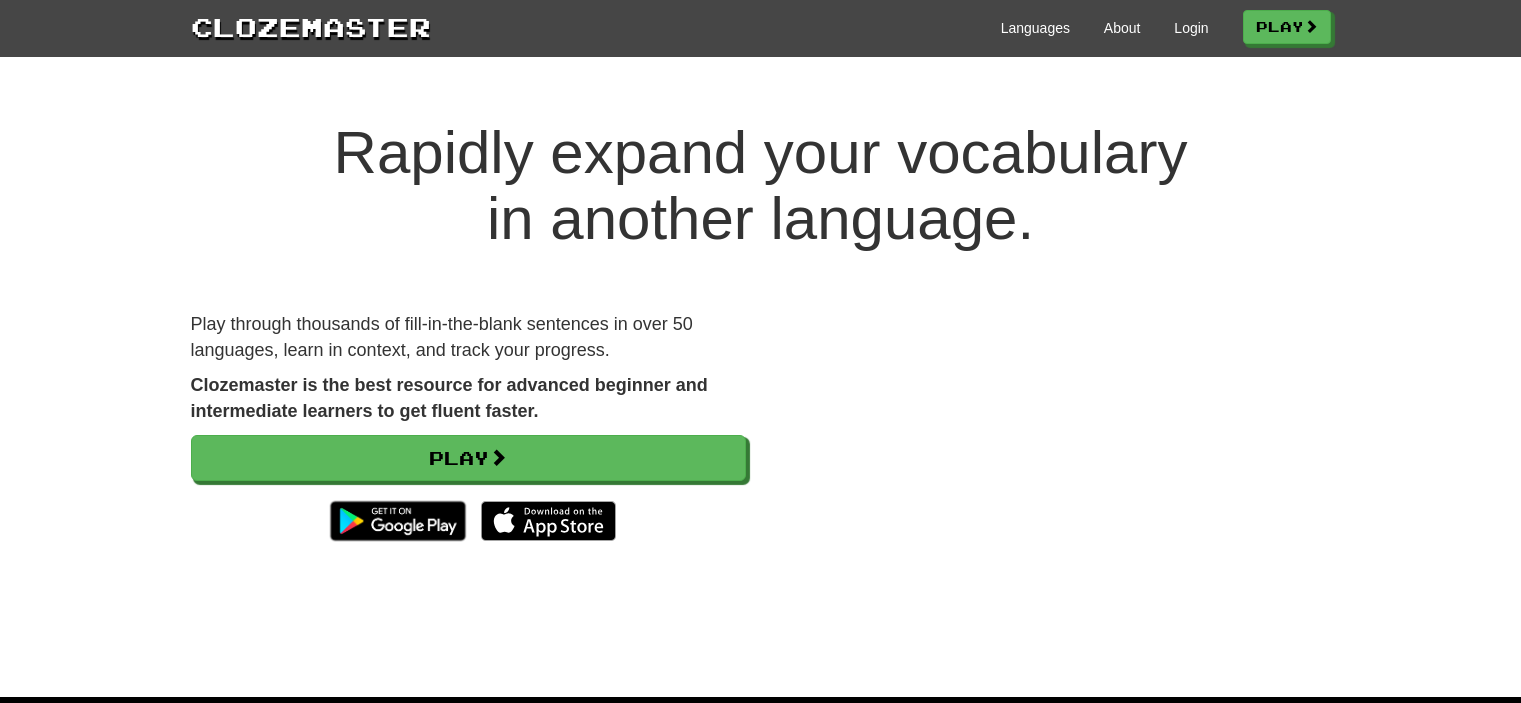 scroll, scrollTop: 0, scrollLeft: 0, axis: both 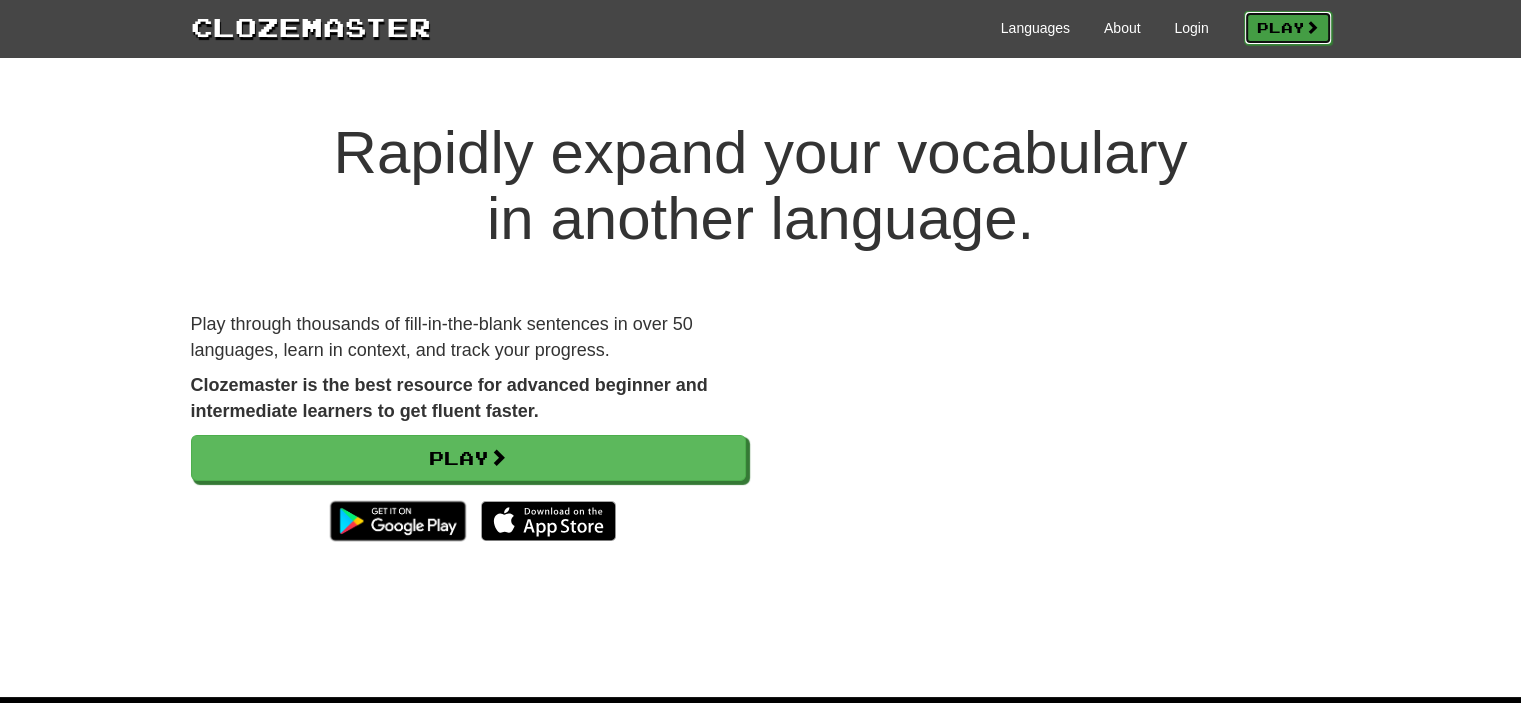 click on "Play" at bounding box center (1288, 28) 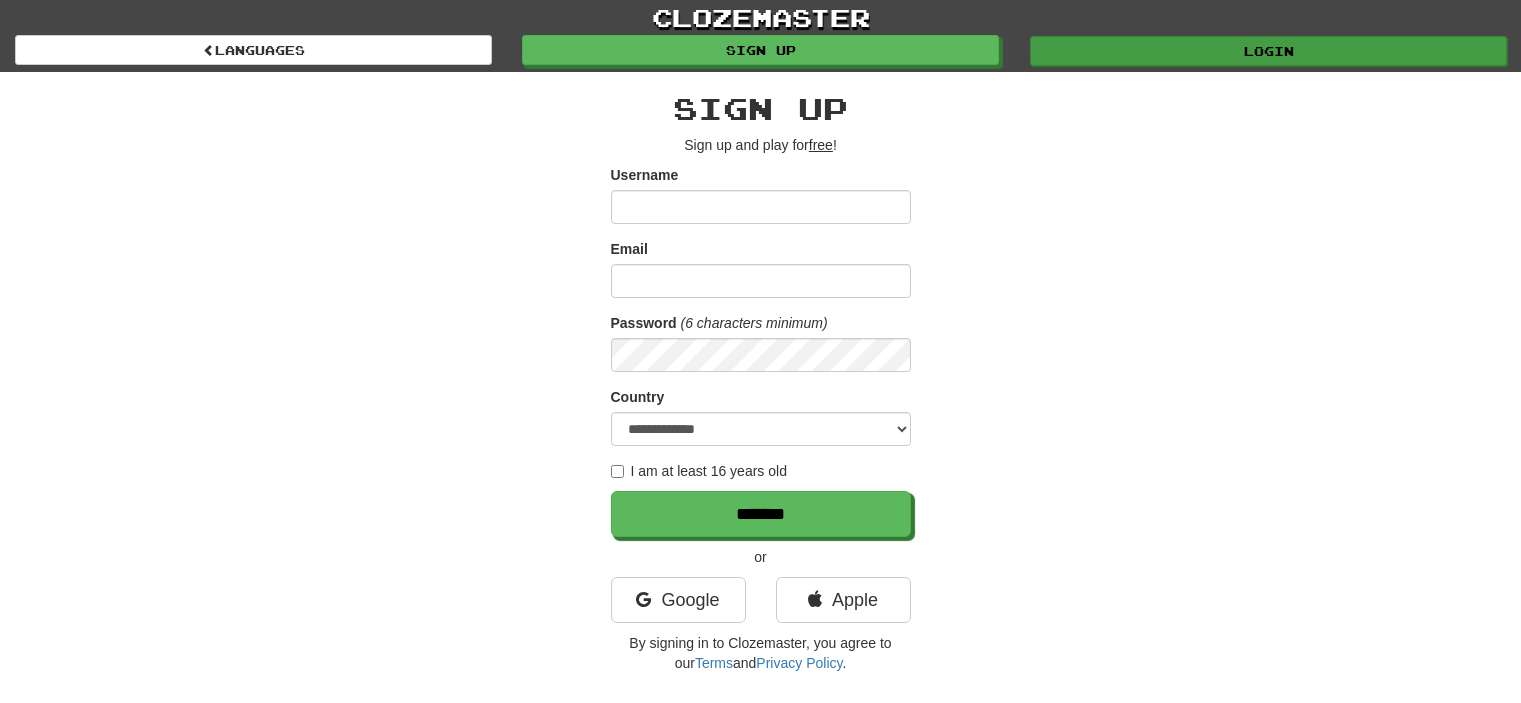 scroll, scrollTop: 0, scrollLeft: 0, axis: both 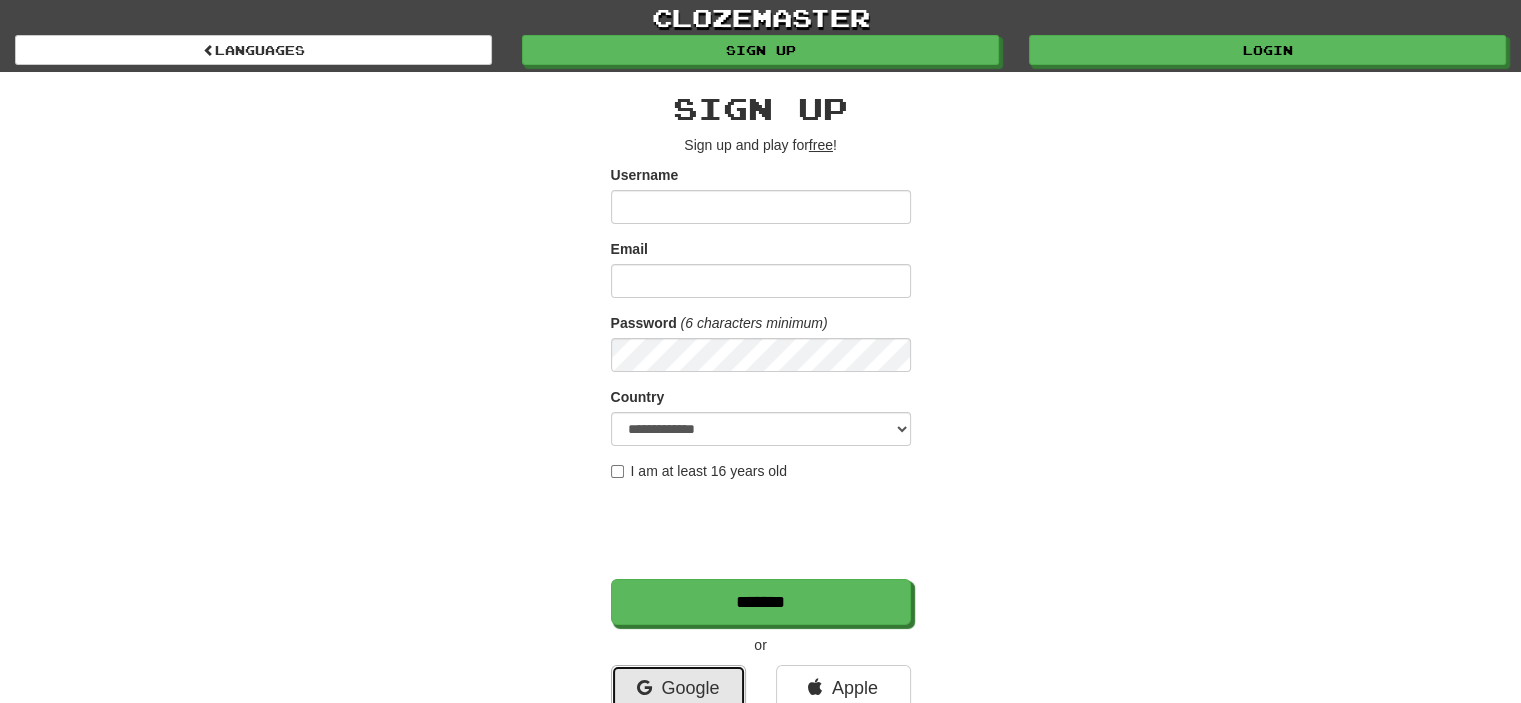 click on "Google" at bounding box center [678, 688] 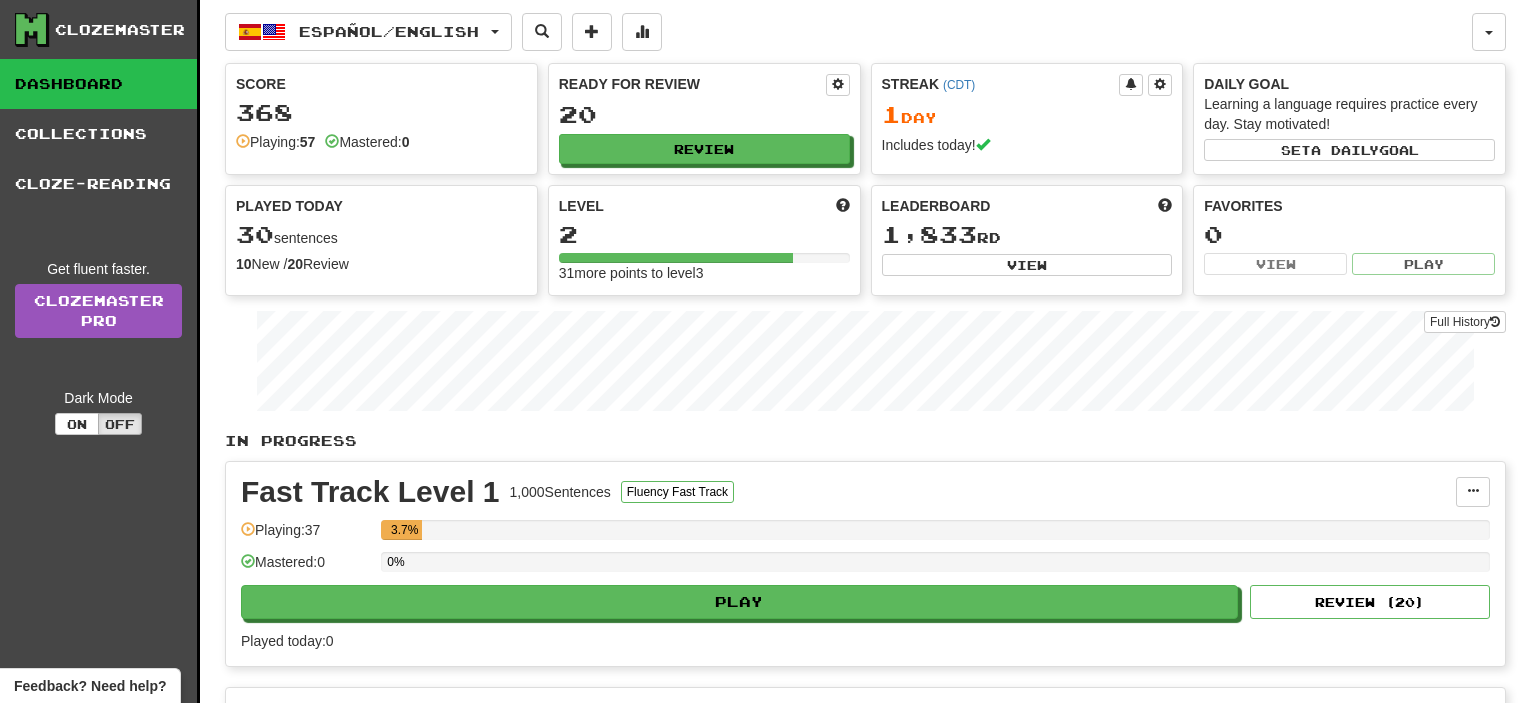 scroll, scrollTop: 0, scrollLeft: 0, axis: both 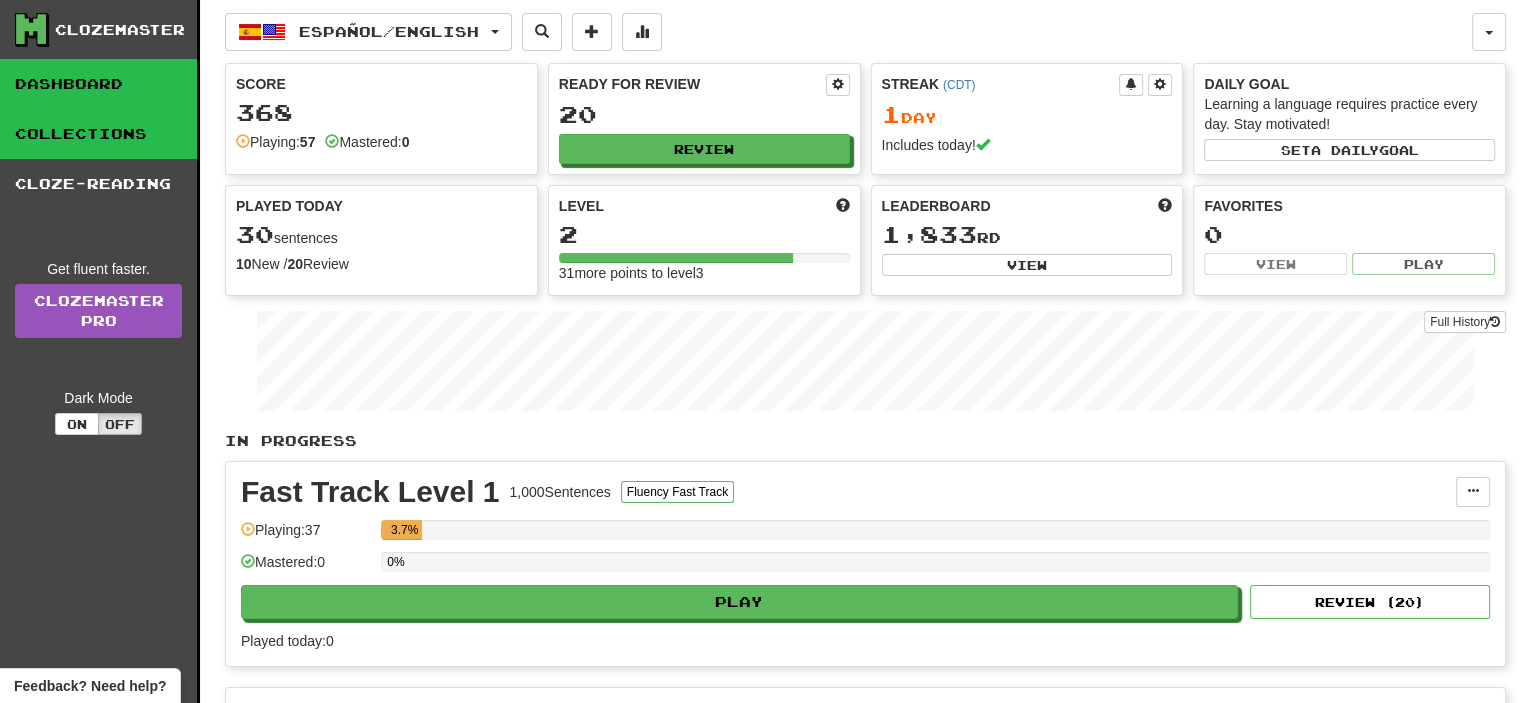 click on "Collections" at bounding box center (98, 134) 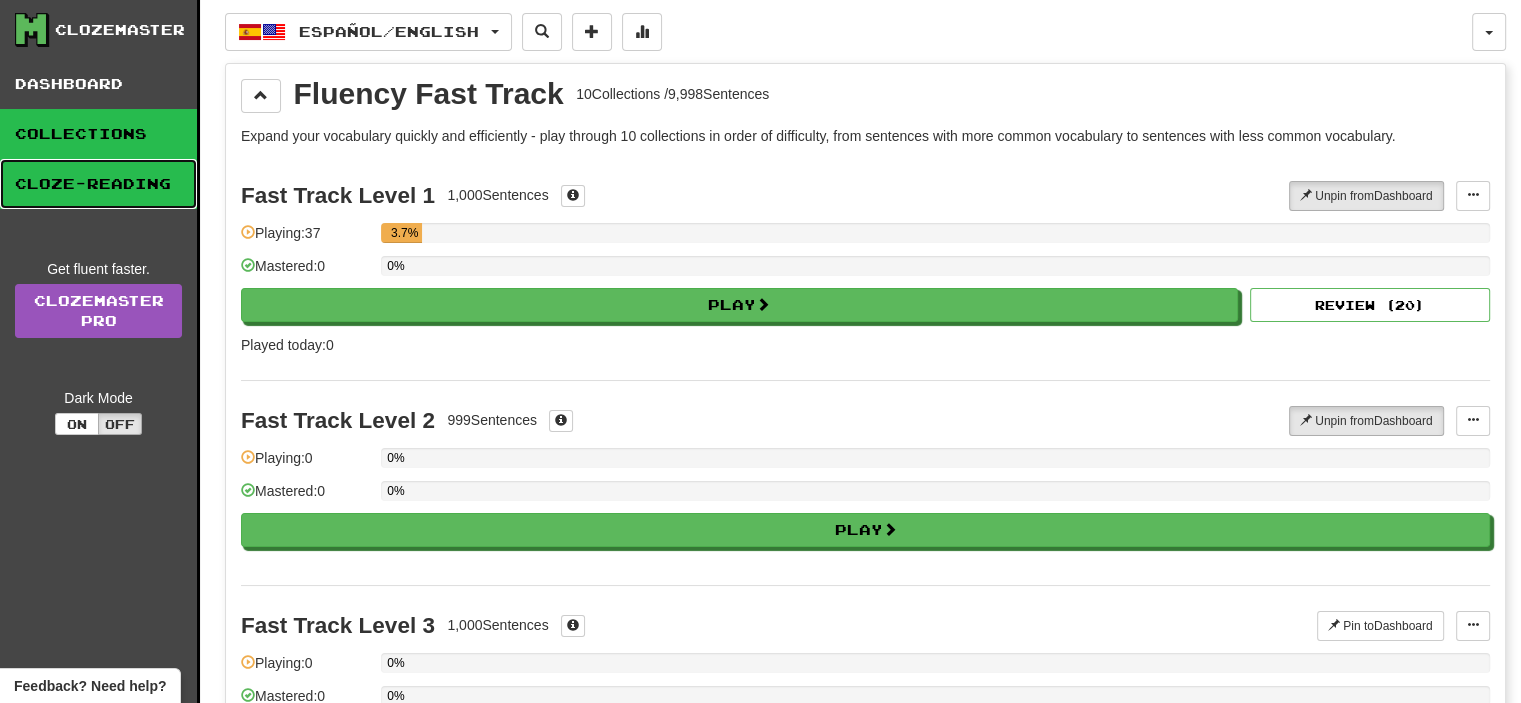 click on "Cloze-Reading" at bounding box center (98, 184) 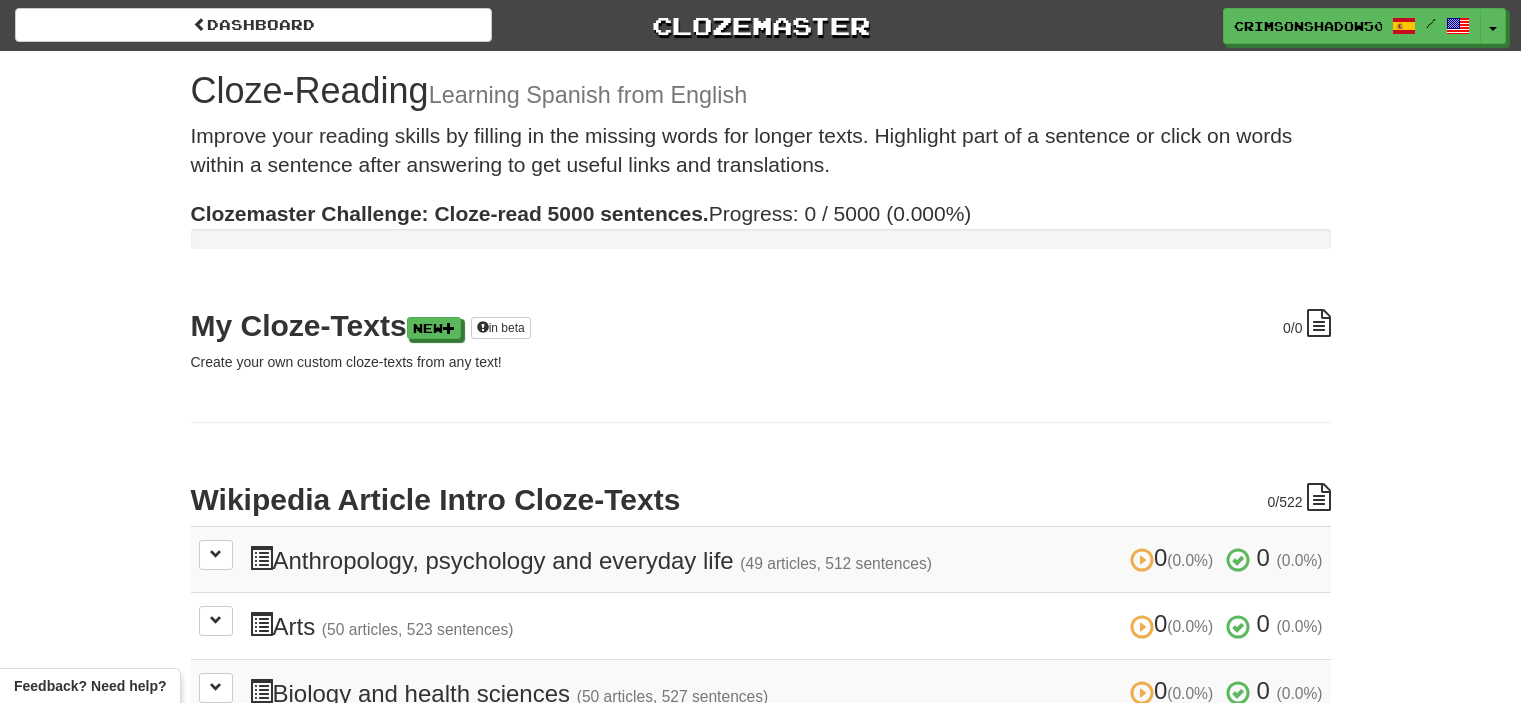 scroll, scrollTop: 0, scrollLeft: 0, axis: both 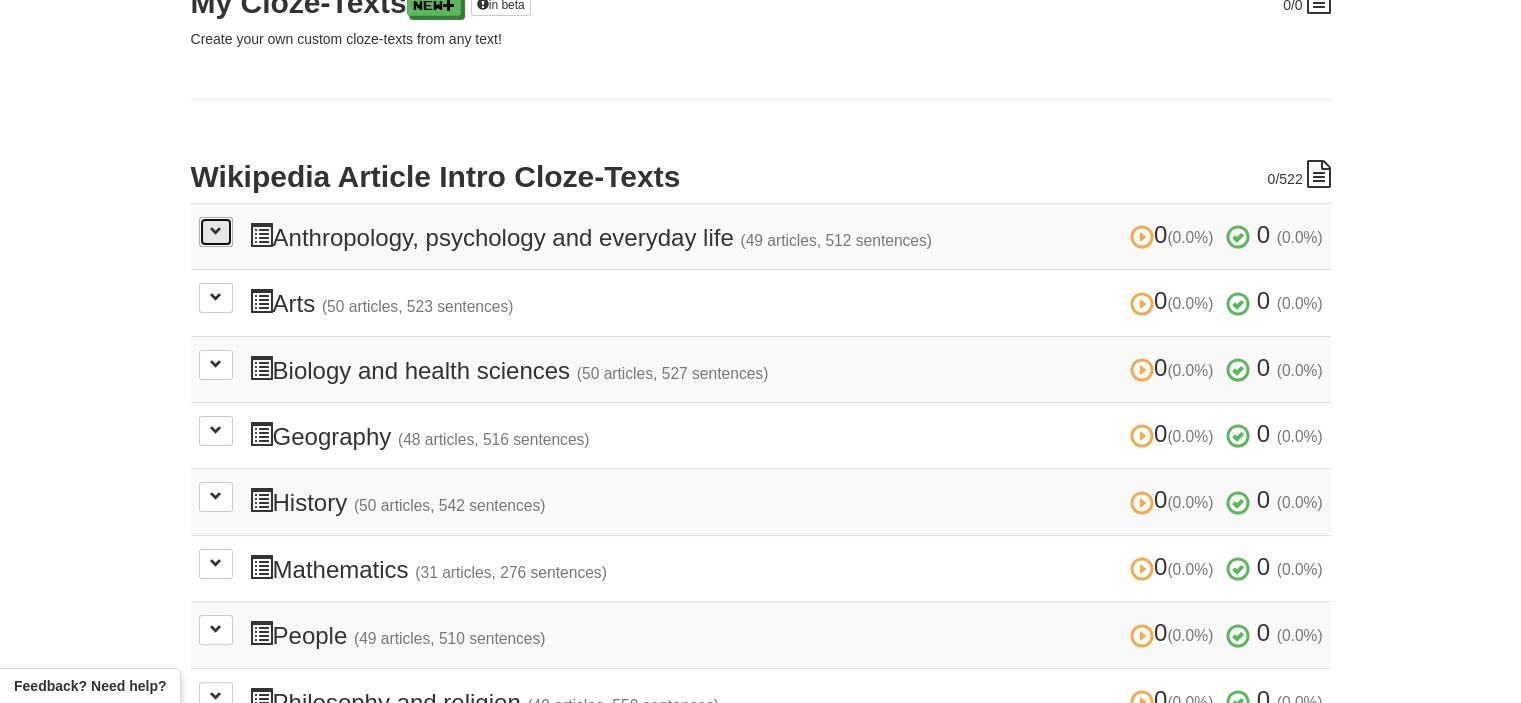 click at bounding box center [216, 232] 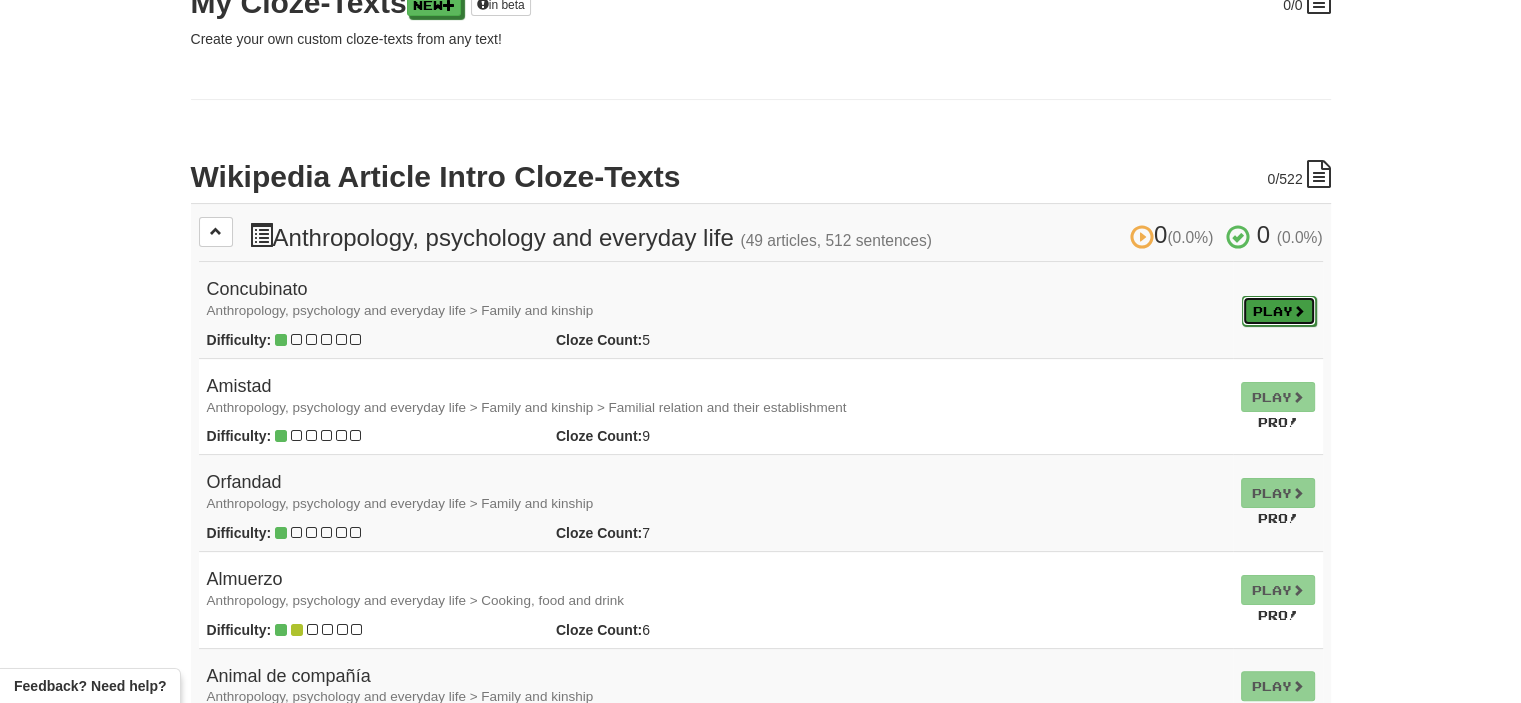 click on "Play" at bounding box center [1279, 311] 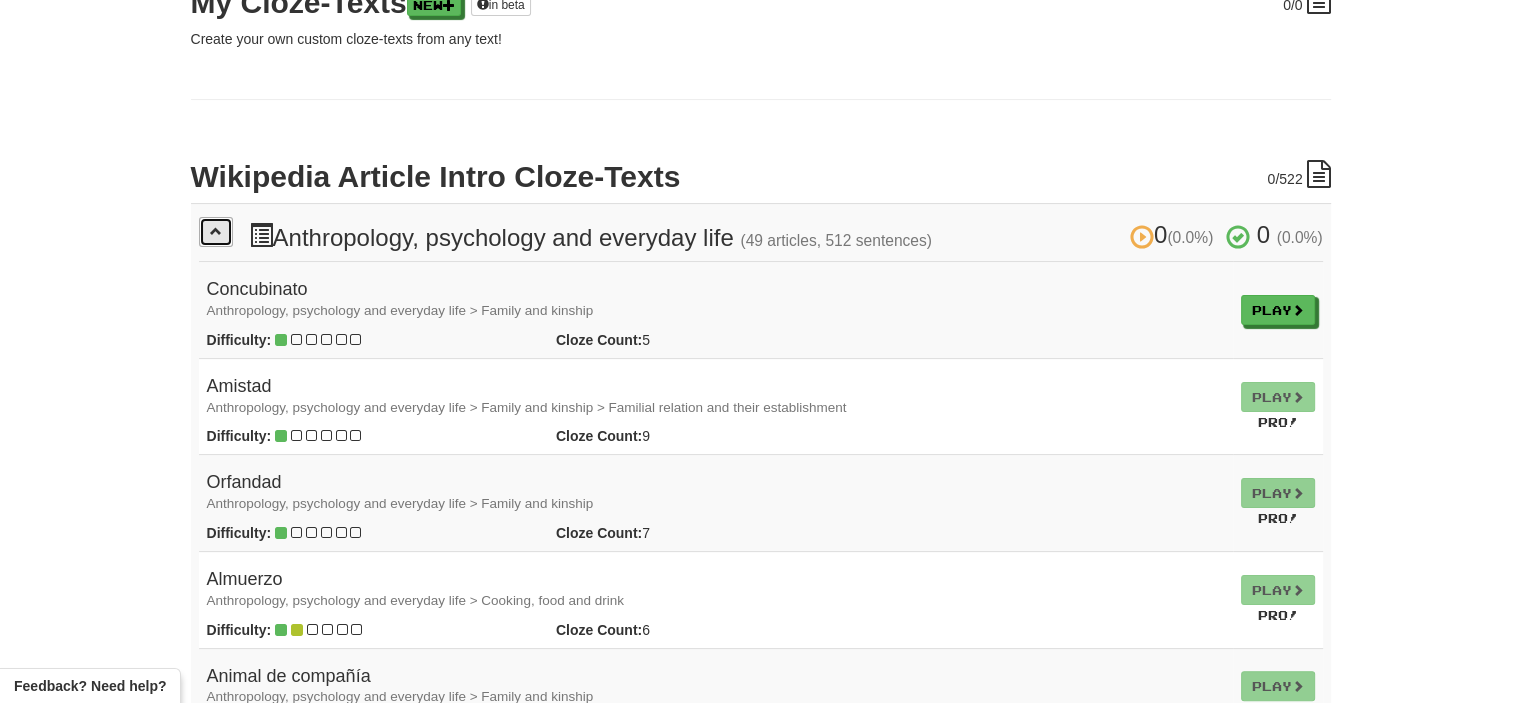 click at bounding box center [216, 232] 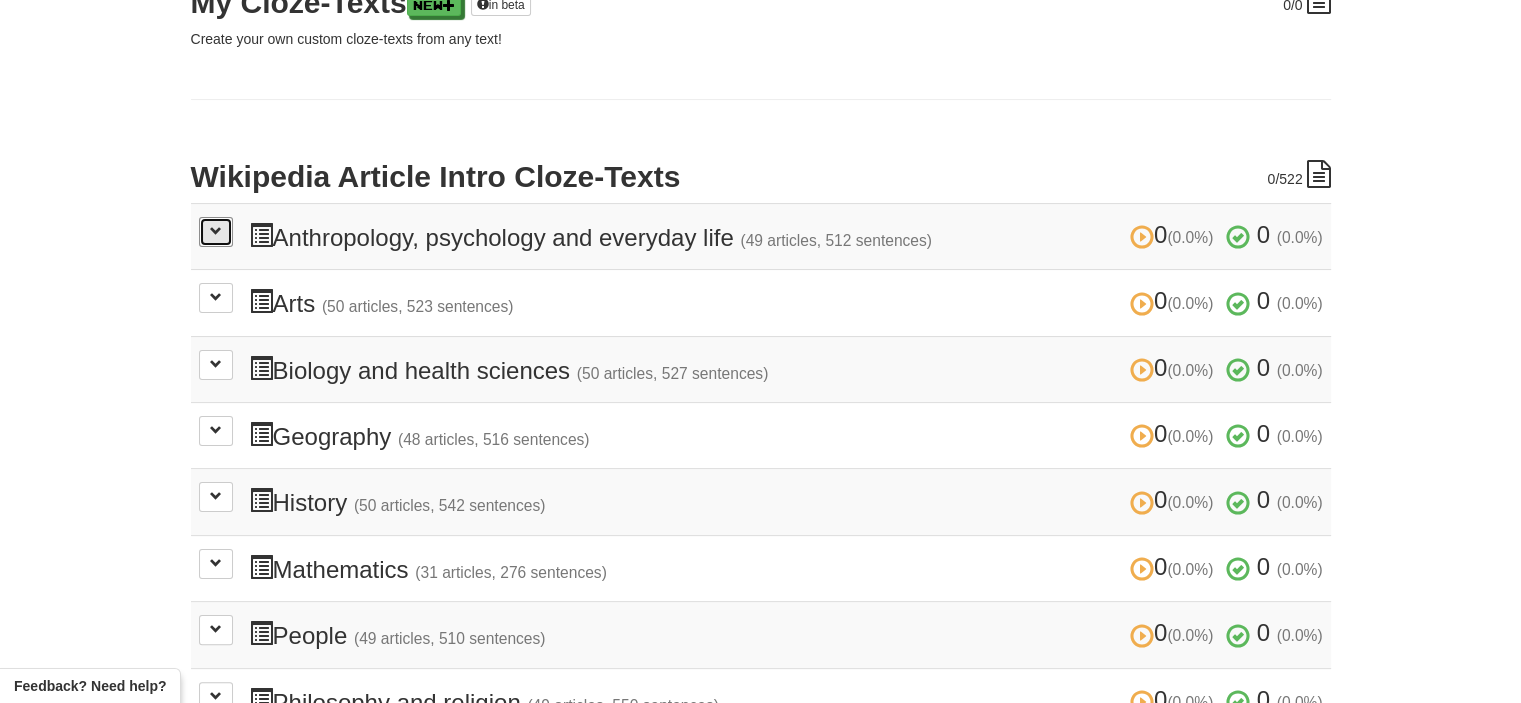 scroll, scrollTop: 0, scrollLeft: 0, axis: both 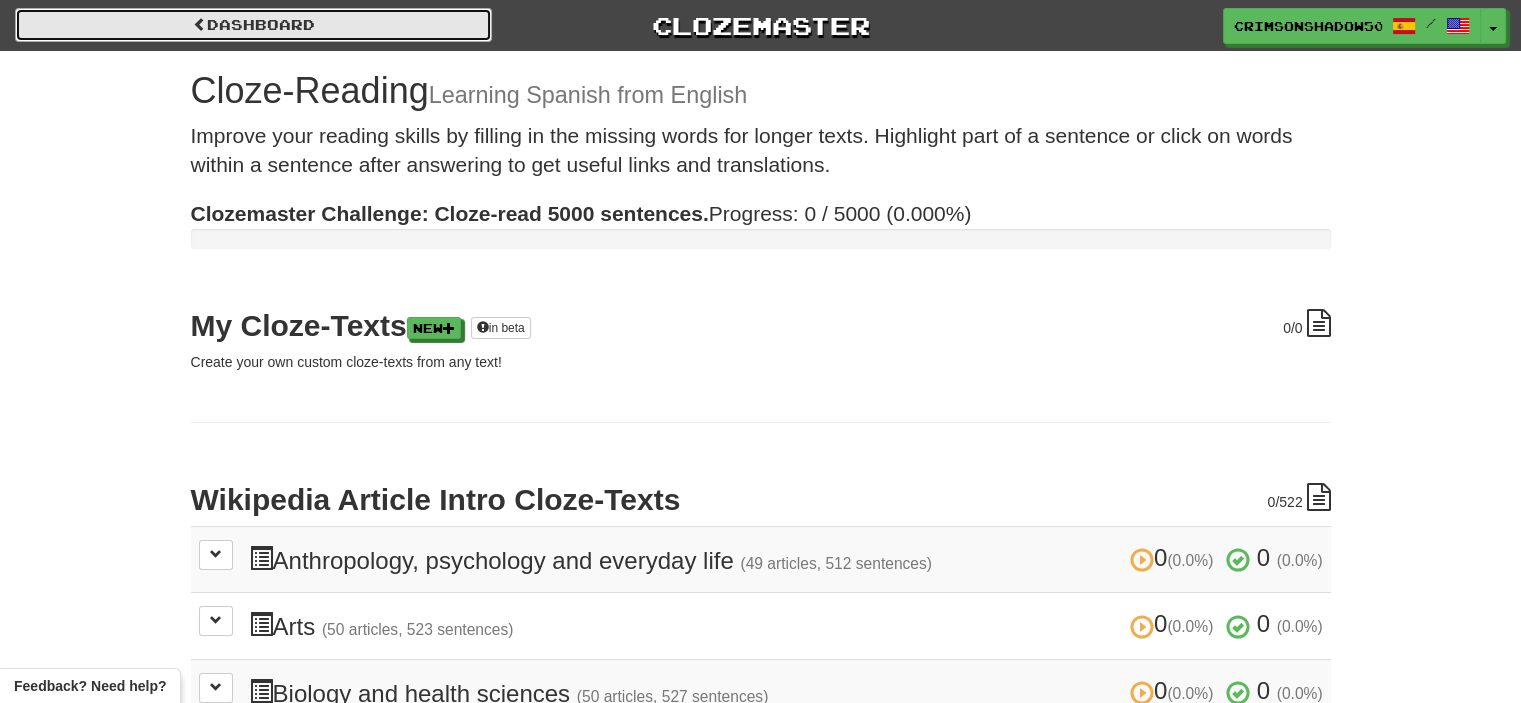 click on "Dashboard" at bounding box center (253, 25) 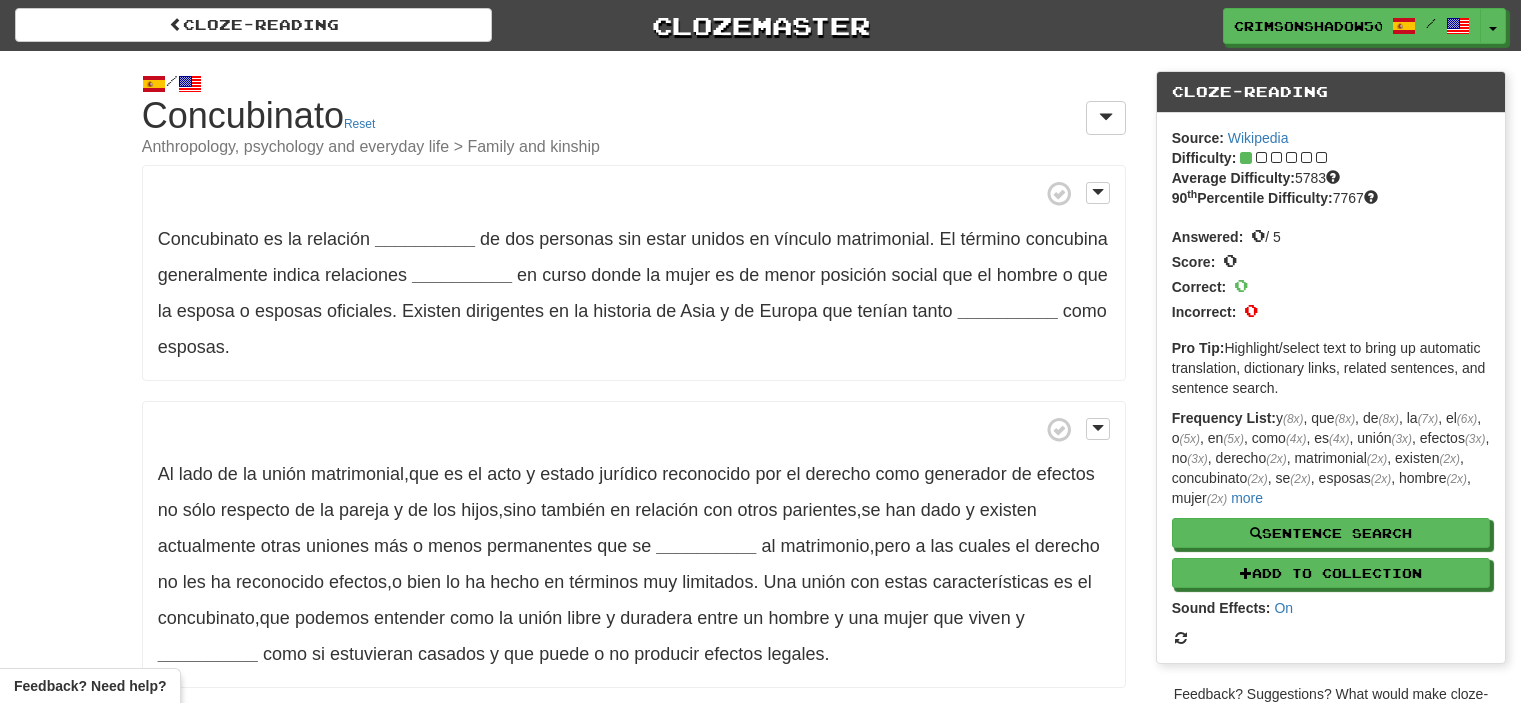 scroll, scrollTop: 0, scrollLeft: 0, axis: both 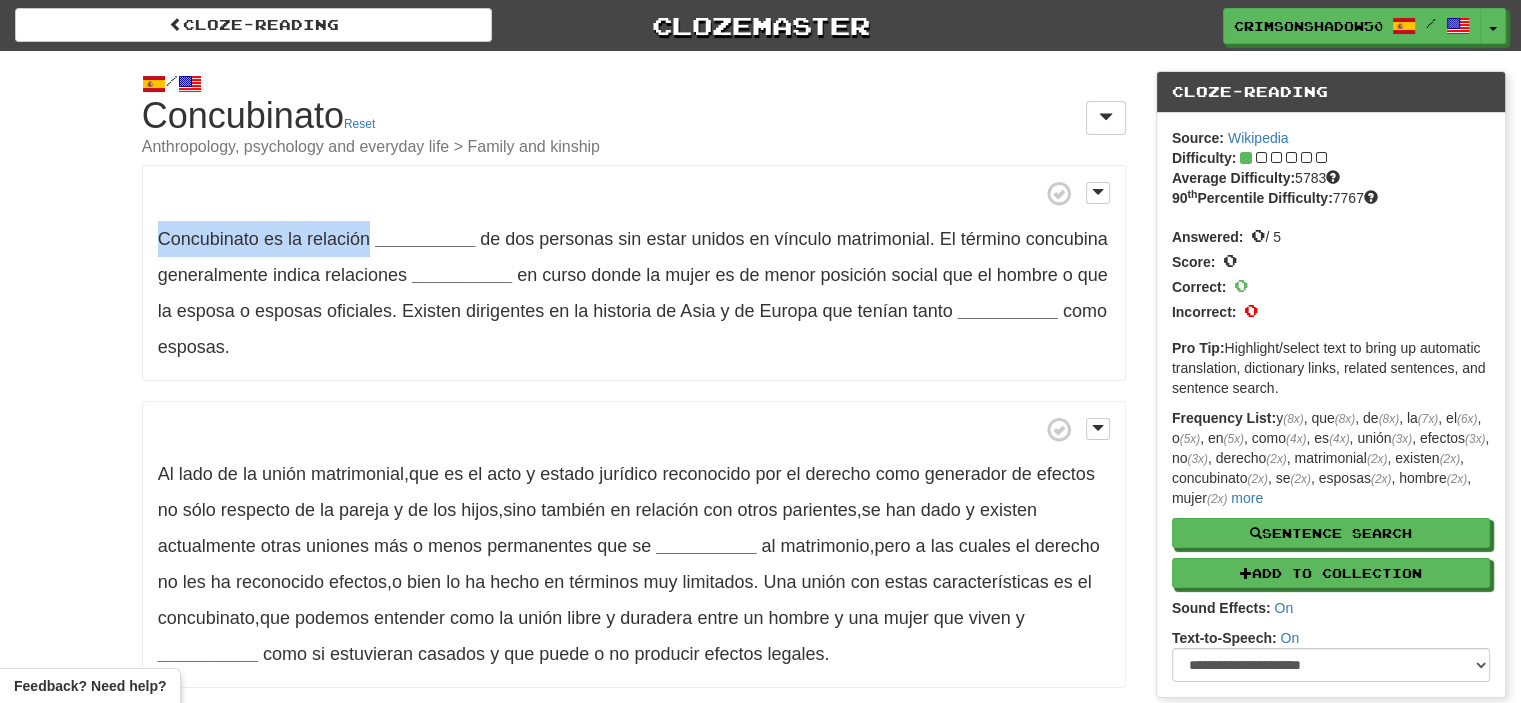drag, startPoint x: 150, startPoint y: 235, endPoint x: 369, endPoint y: 222, distance: 219.3855 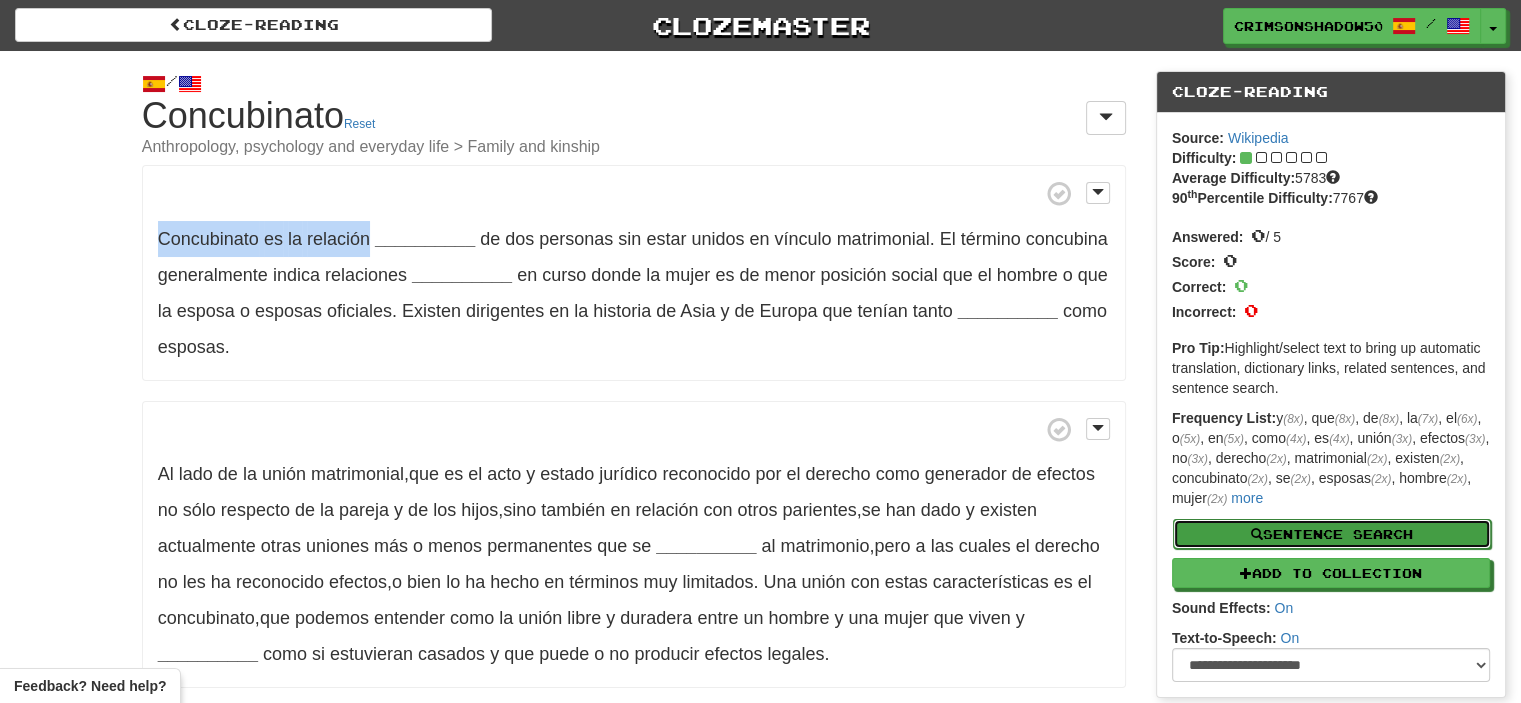 click on "Sentence Search" at bounding box center [1332, 534] 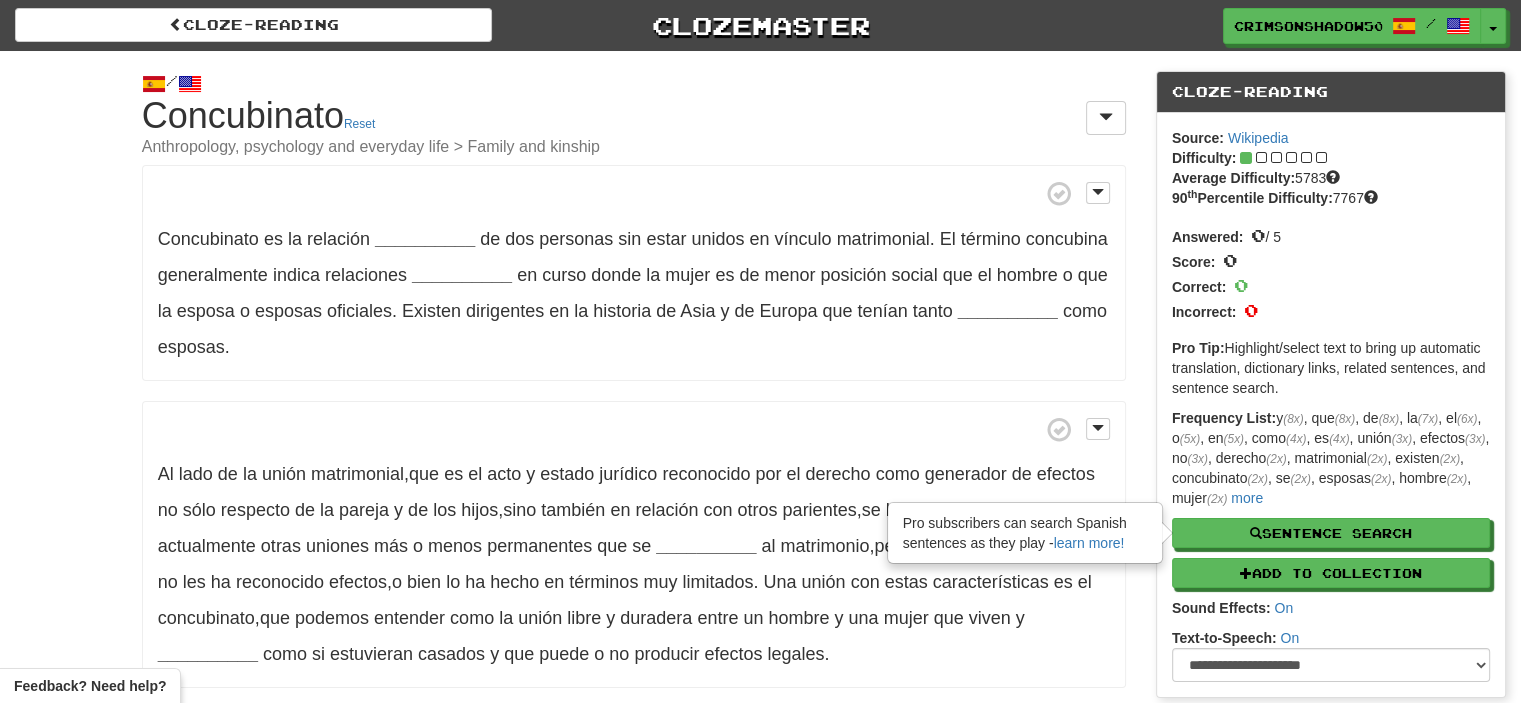 click on "Concubinato   es   la   relación
__________
de   dos   personas   sin   estar   unidos   en   vínculo   matrimonial .
El   término   concubina   generalmente   indica   relaciones
__________
en   curso   donde   la   mujer   es   de   menor   posición   social   que   el   hombre   o   que   la   esposa   o   esposas   oficiales .
Existen   dirigentes   en   la   historia   de   Asia   y   de   Europa   que   tenían   tanto
__________
como   esposas ." at bounding box center (634, 273) 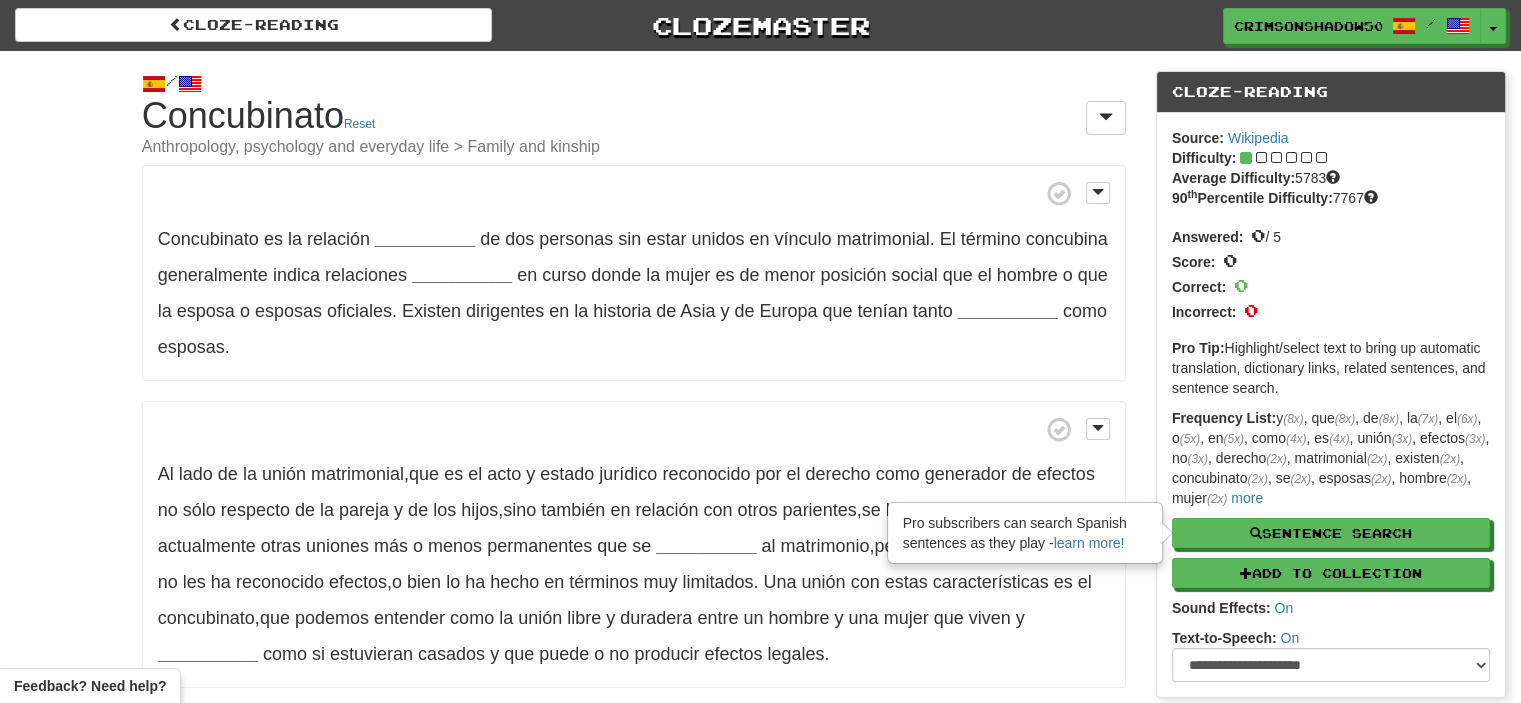 click on "**********" at bounding box center (1331, 655) 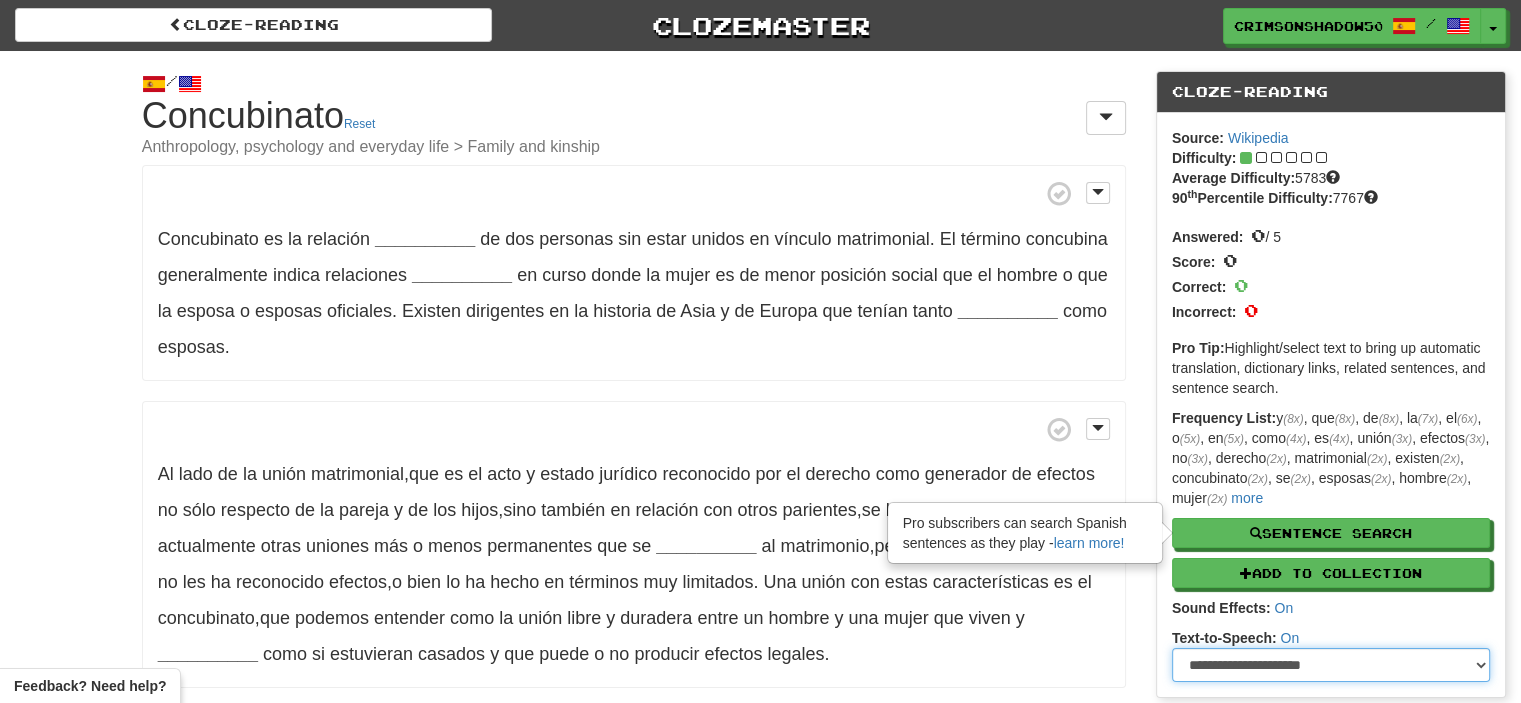 click on "**********" at bounding box center (1331, 665) 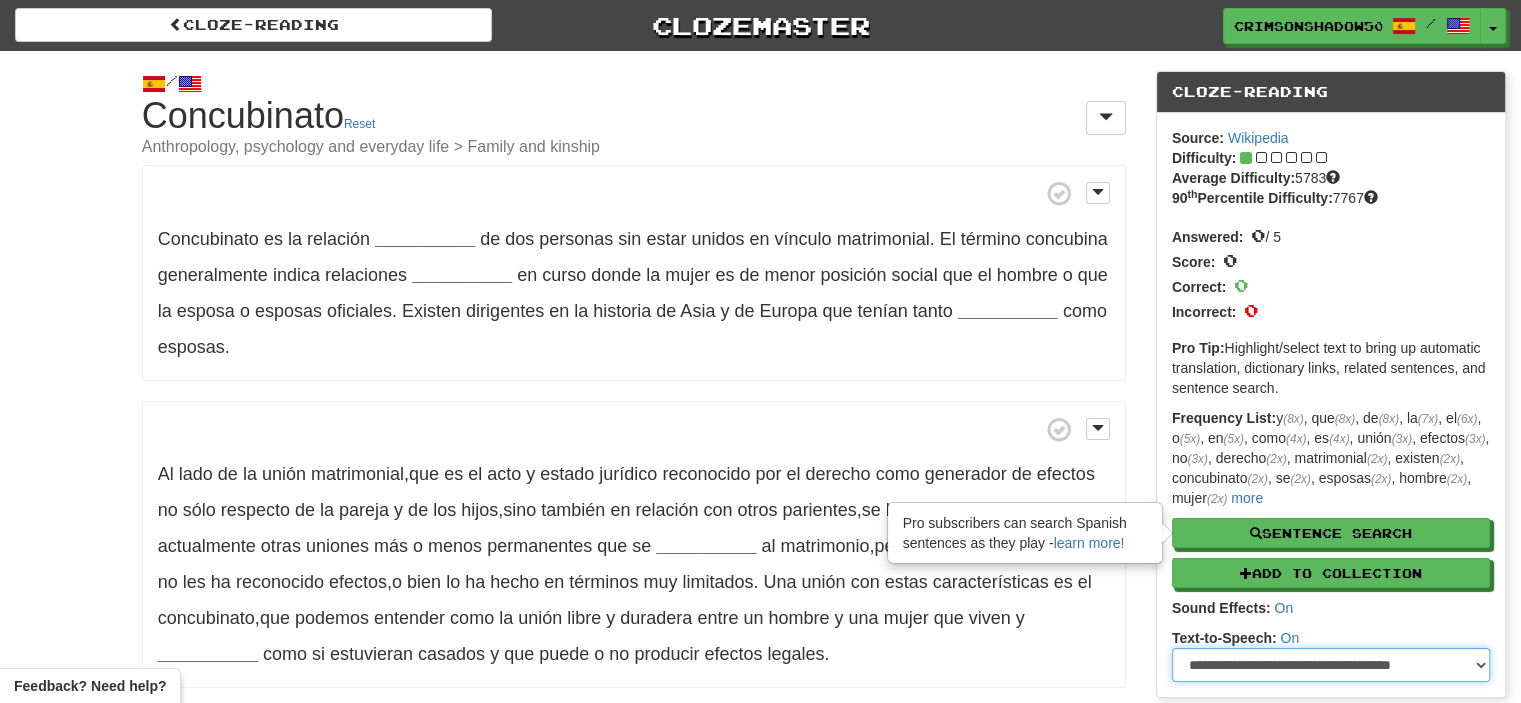 click on "**********" at bounding box center [1331, 665] 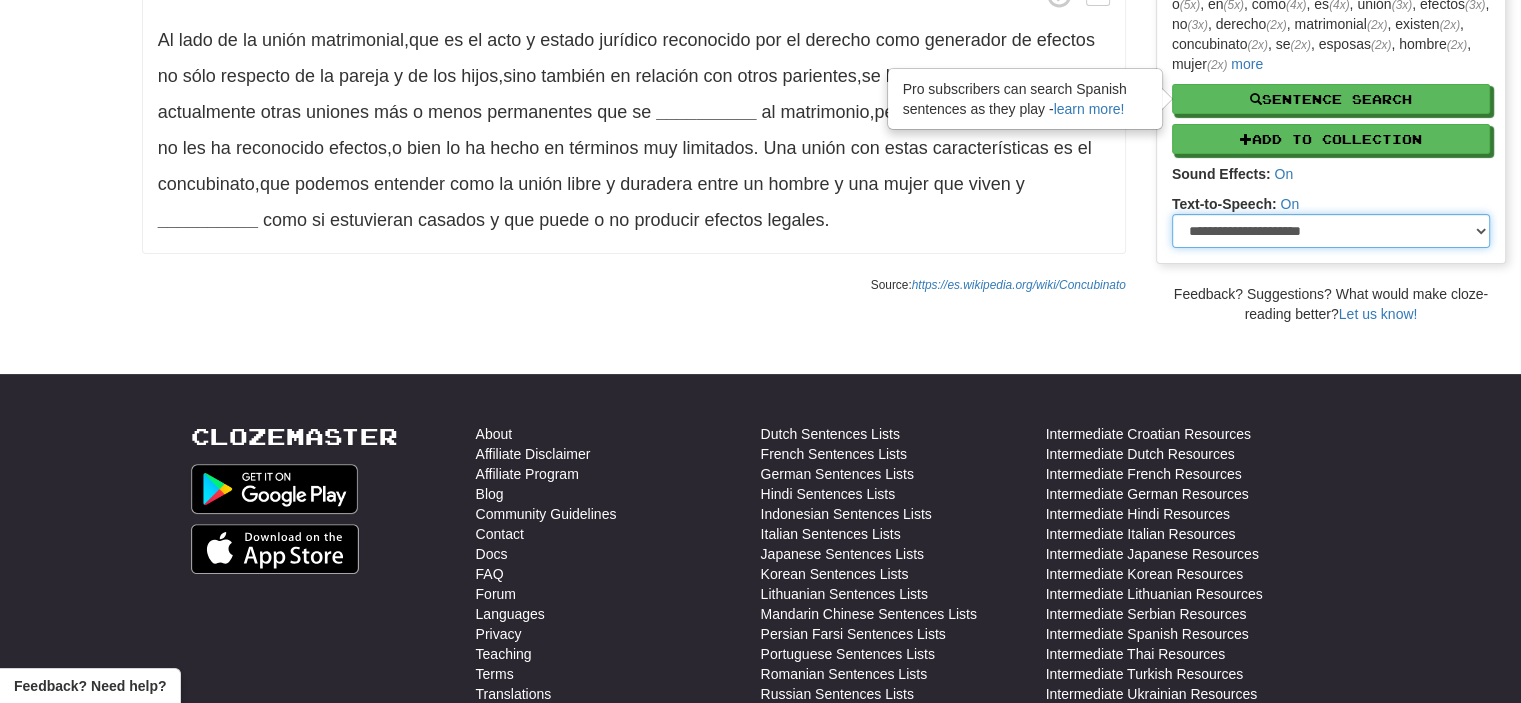 scroll, scrollTop: 0, scrollLeft: 0, axis: both 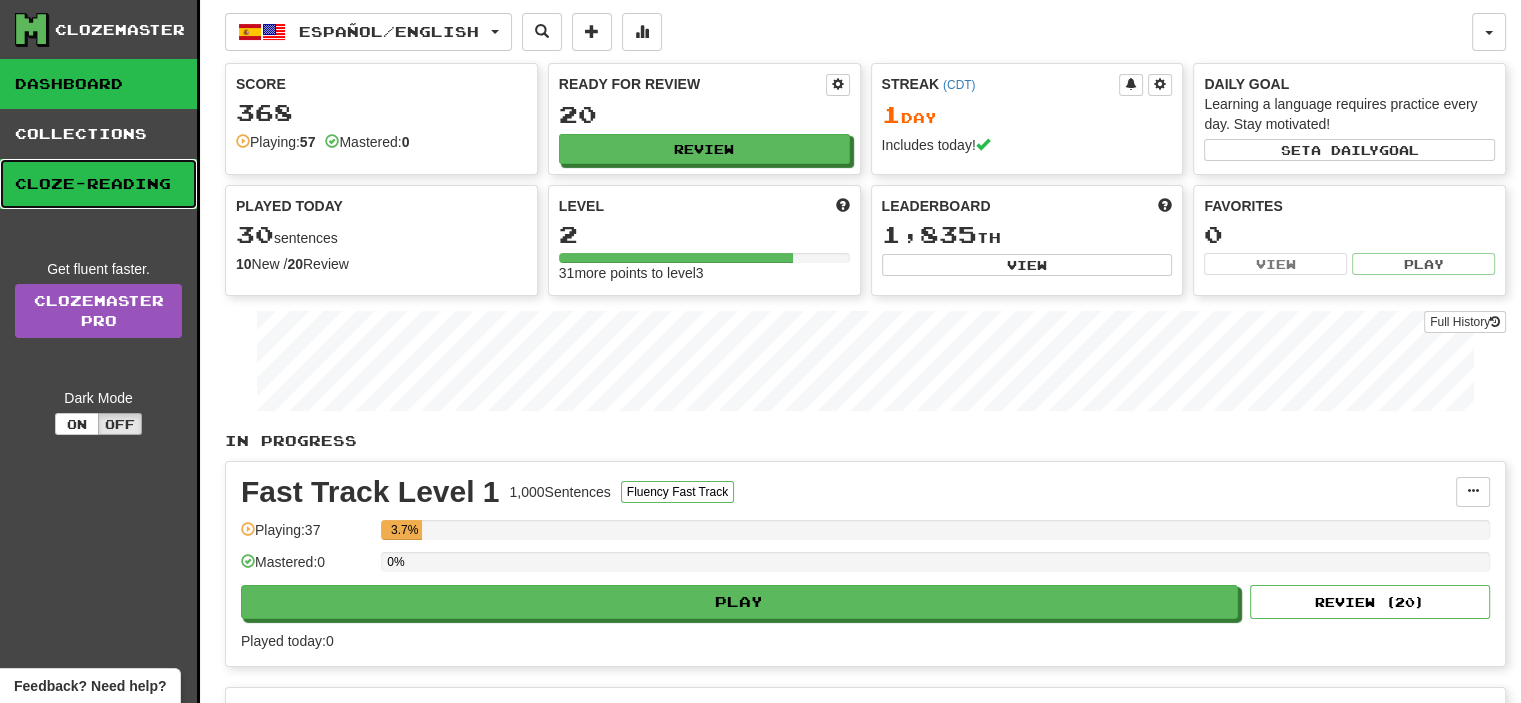 click on "Cloze-Reading" at bounding box center [98, 184] 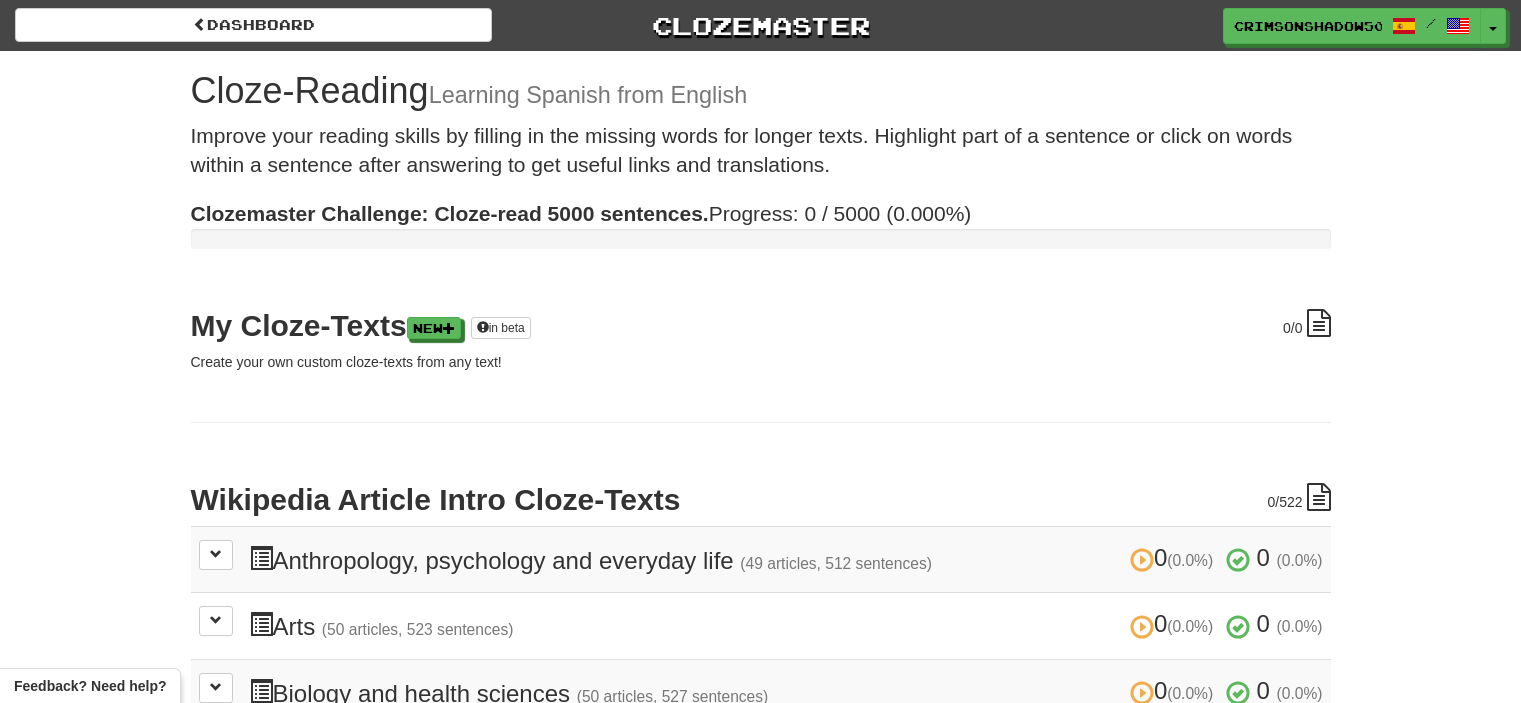 scroll, scrollTop: 0, scrollLeft: 0, axis: both 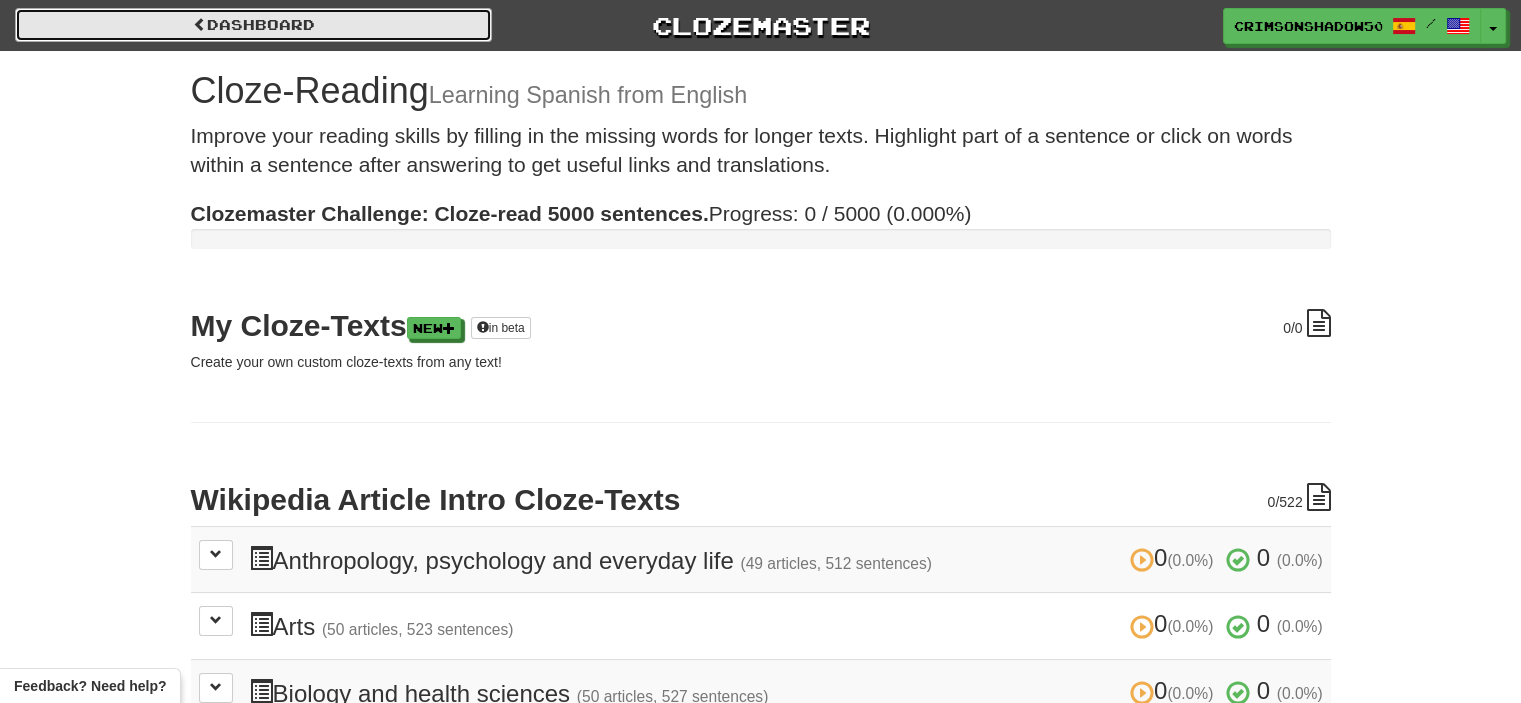 click on "Dashboard" at bounding box center (253, 25) 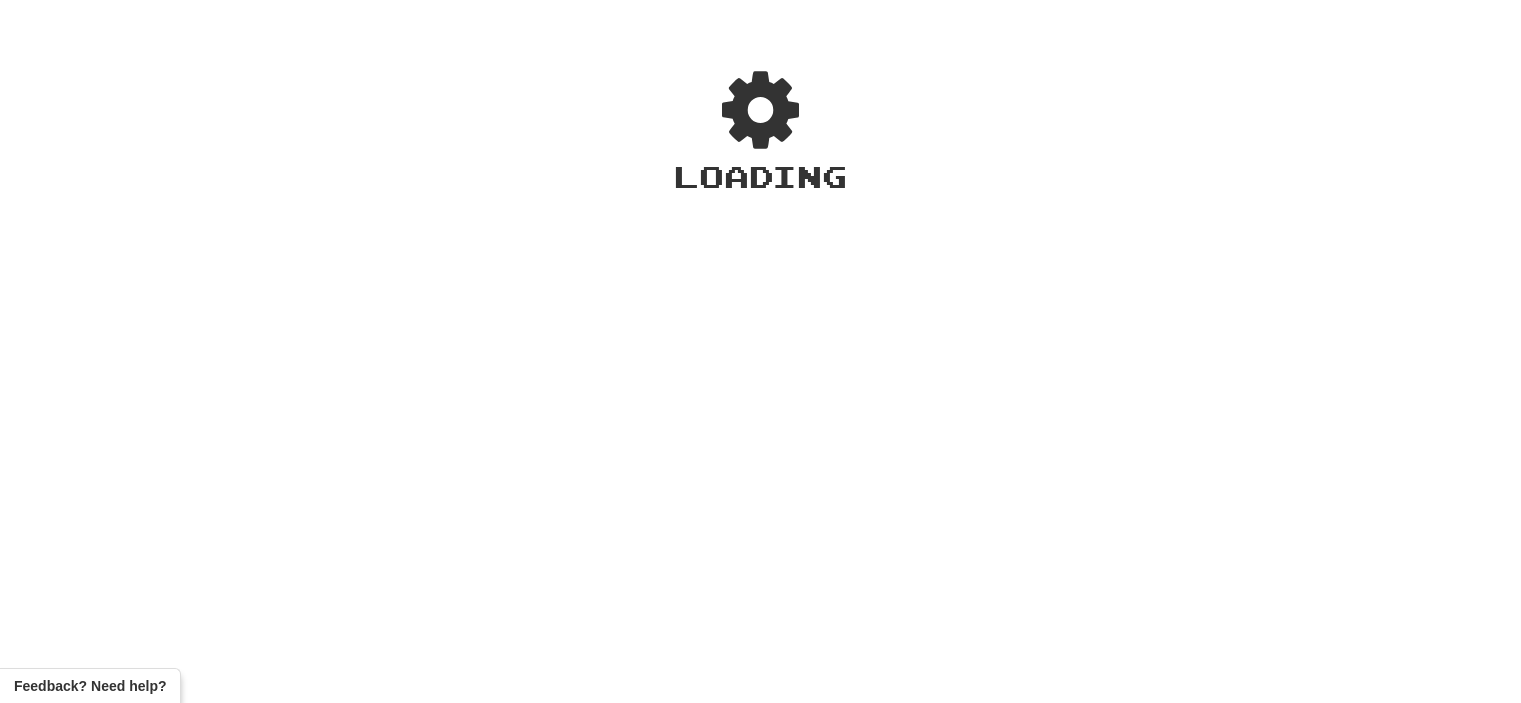 scroll, scrollTop: 0, scrollLeft: 0, axis: both 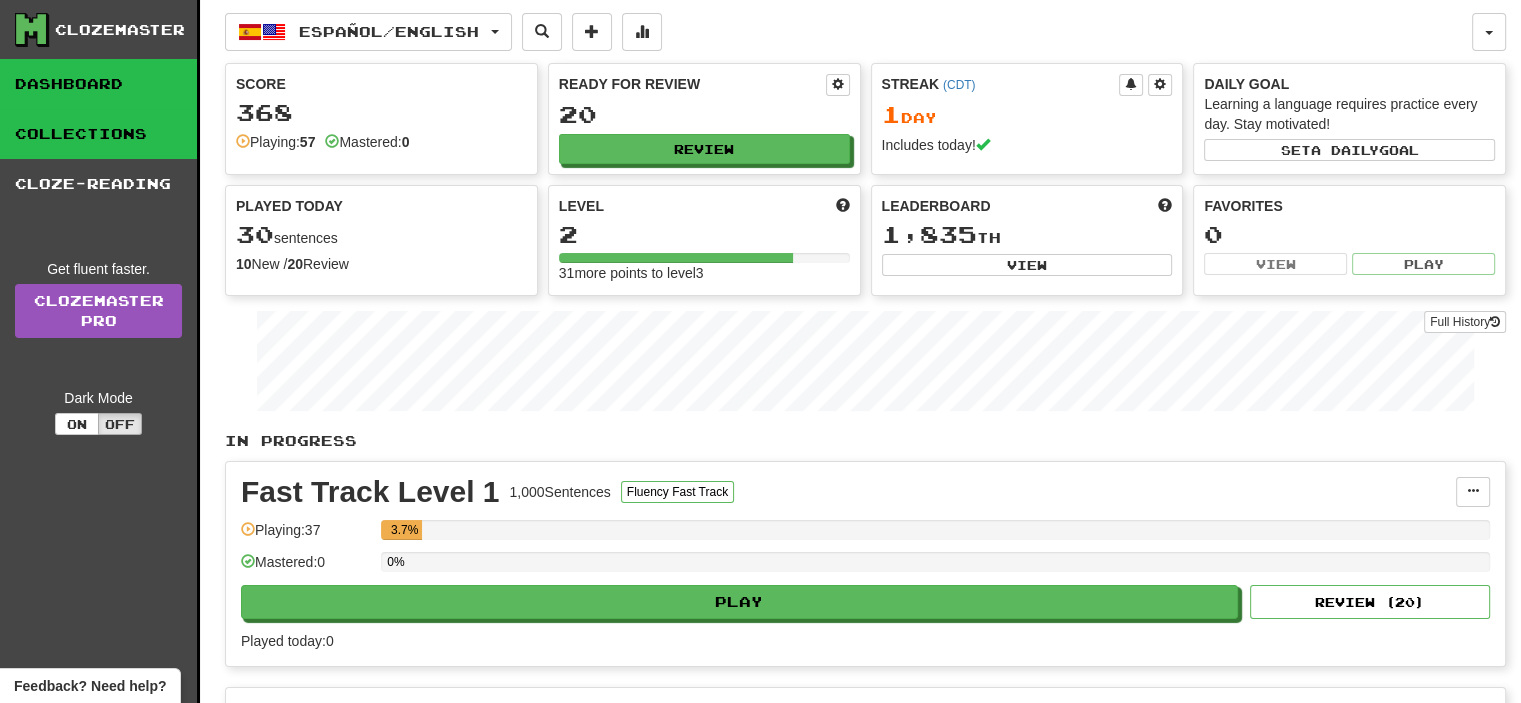 click on "Collections" at bounding box center [98, 134] 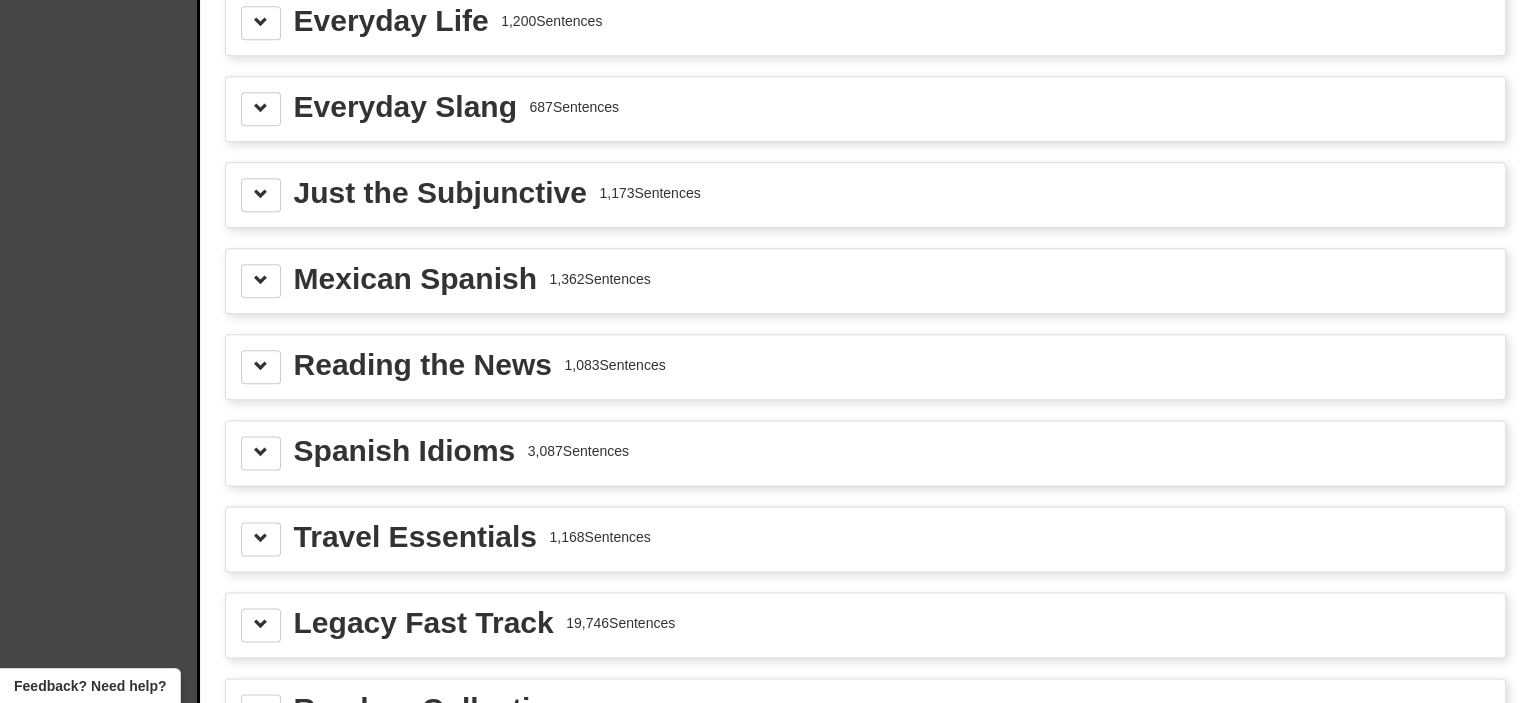 scroll, scrollTop: 2404, scrollLeft: 0, axis: vertical 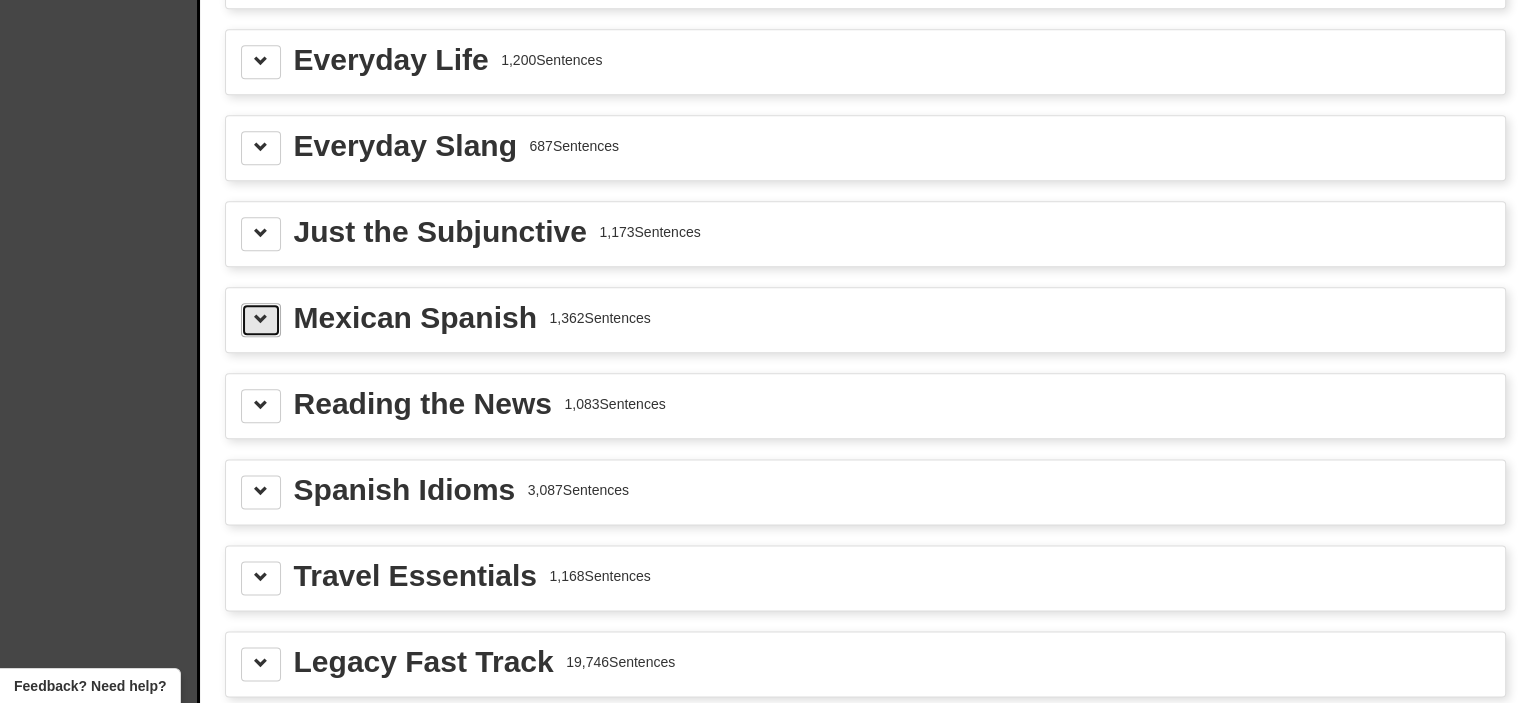click at bounding box center (261, 320) 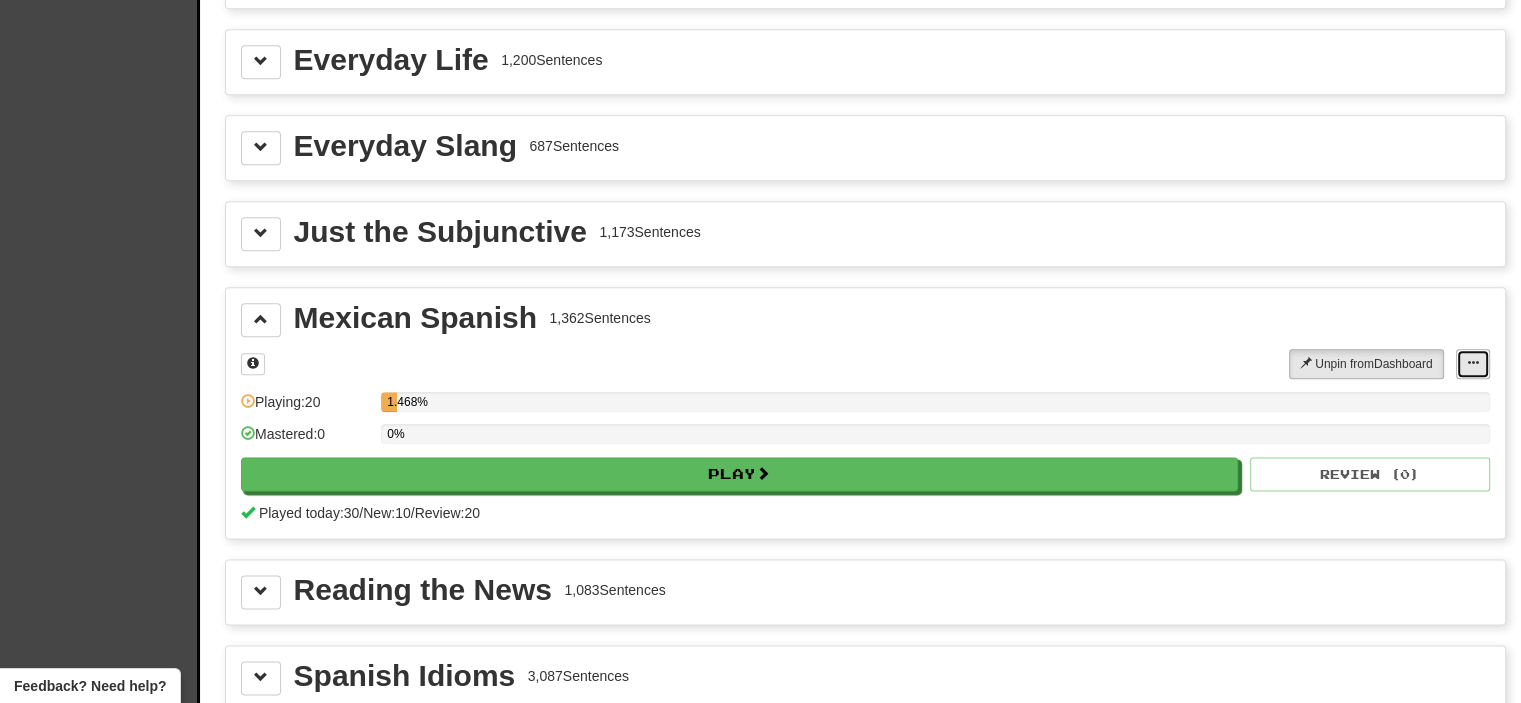 click at bounding box center [1473, 364] 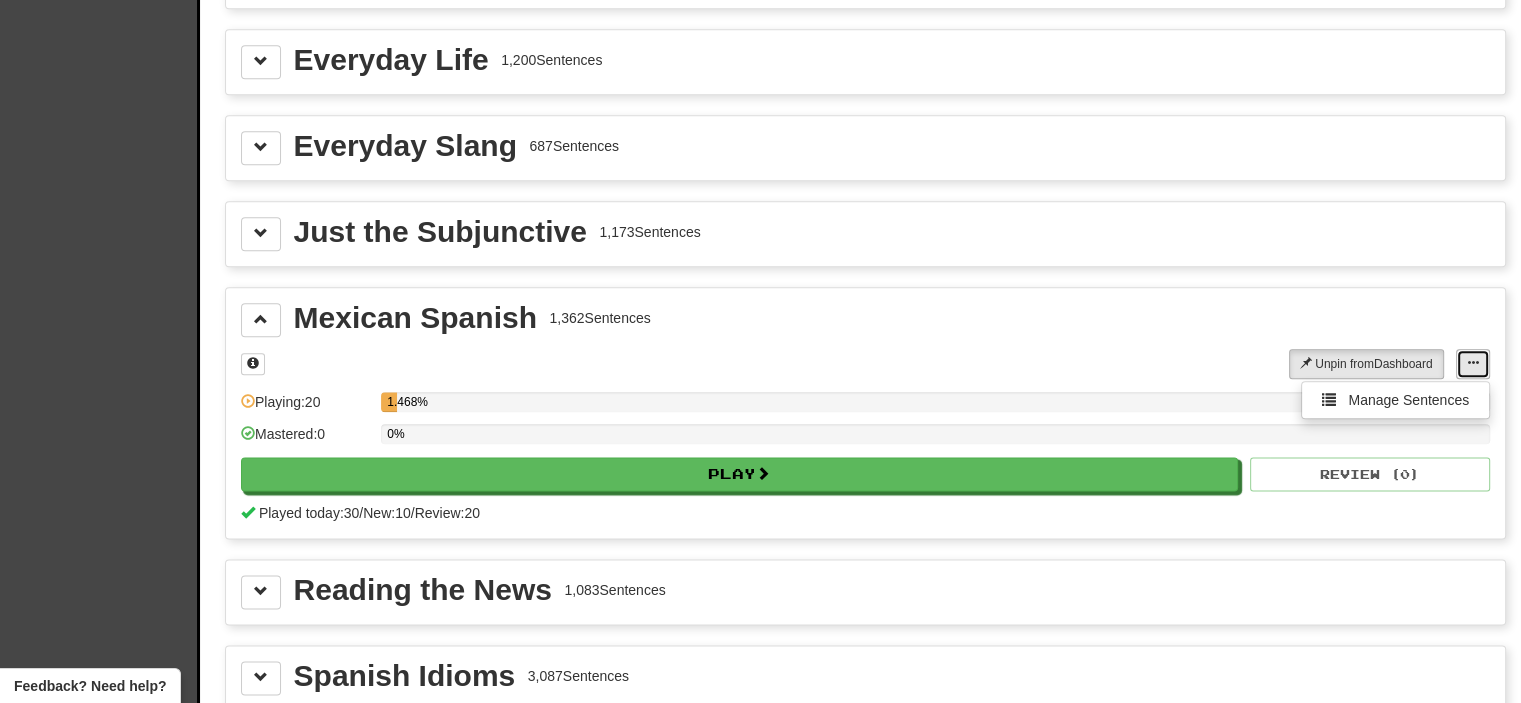 click at bounding box center (1473, 364) 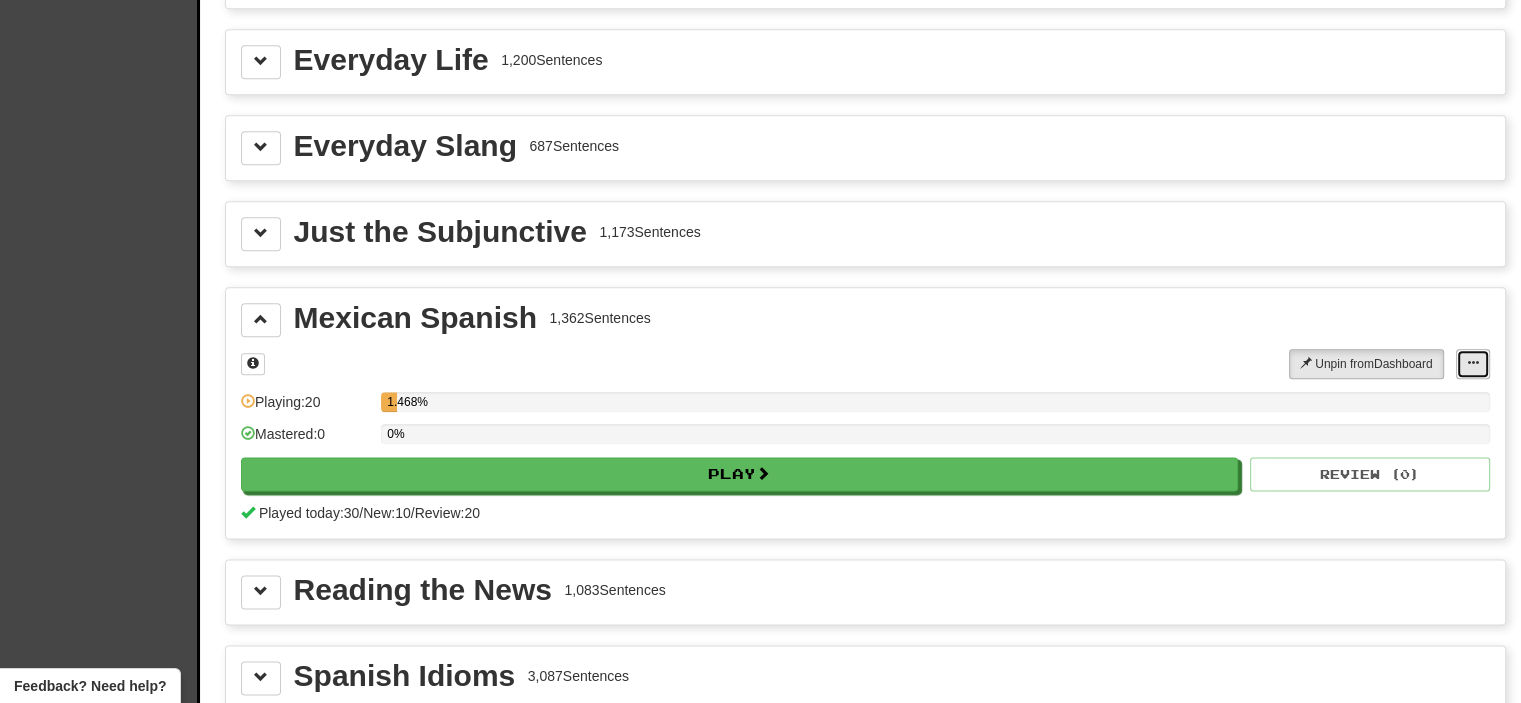 click at bounding box center [1473, 364] 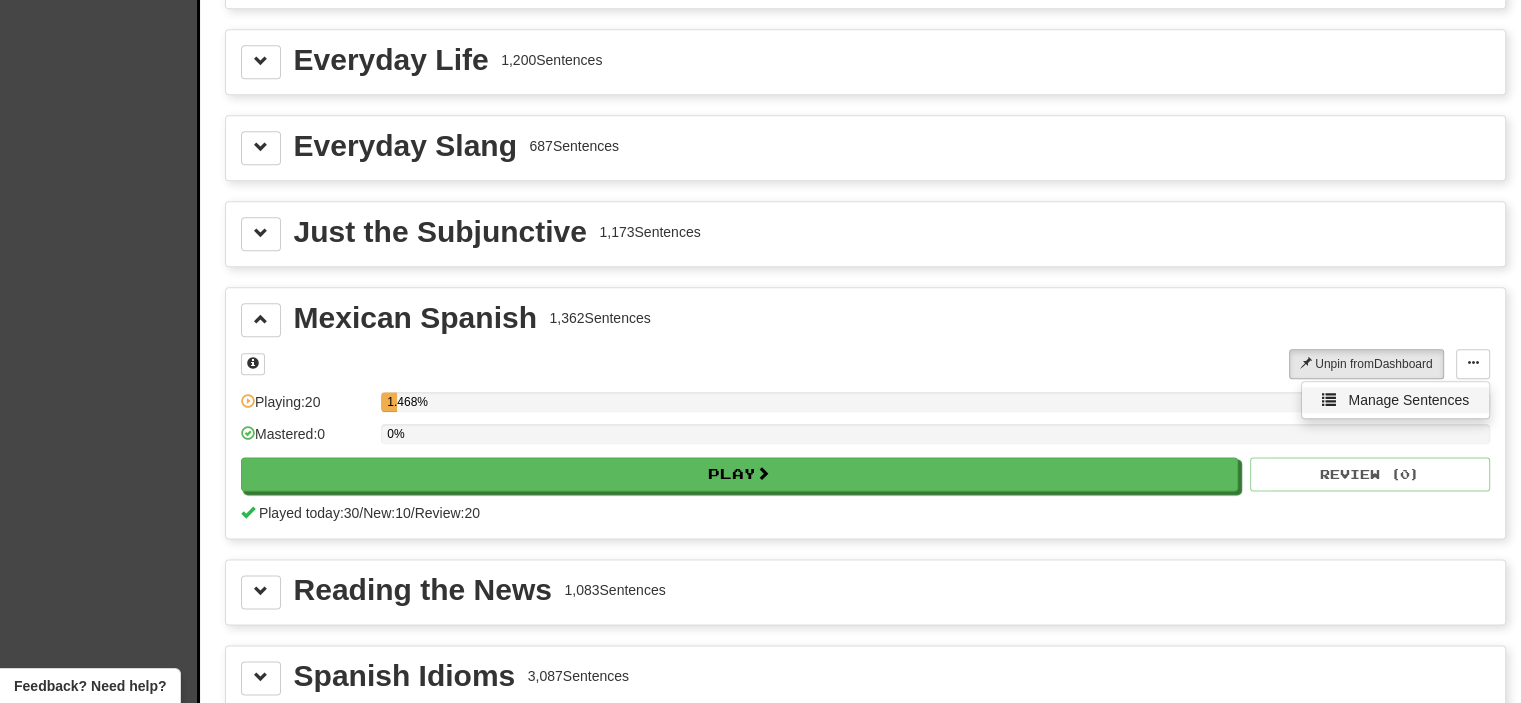click on "Manage Sentences" at bounding box center [1408, 400] 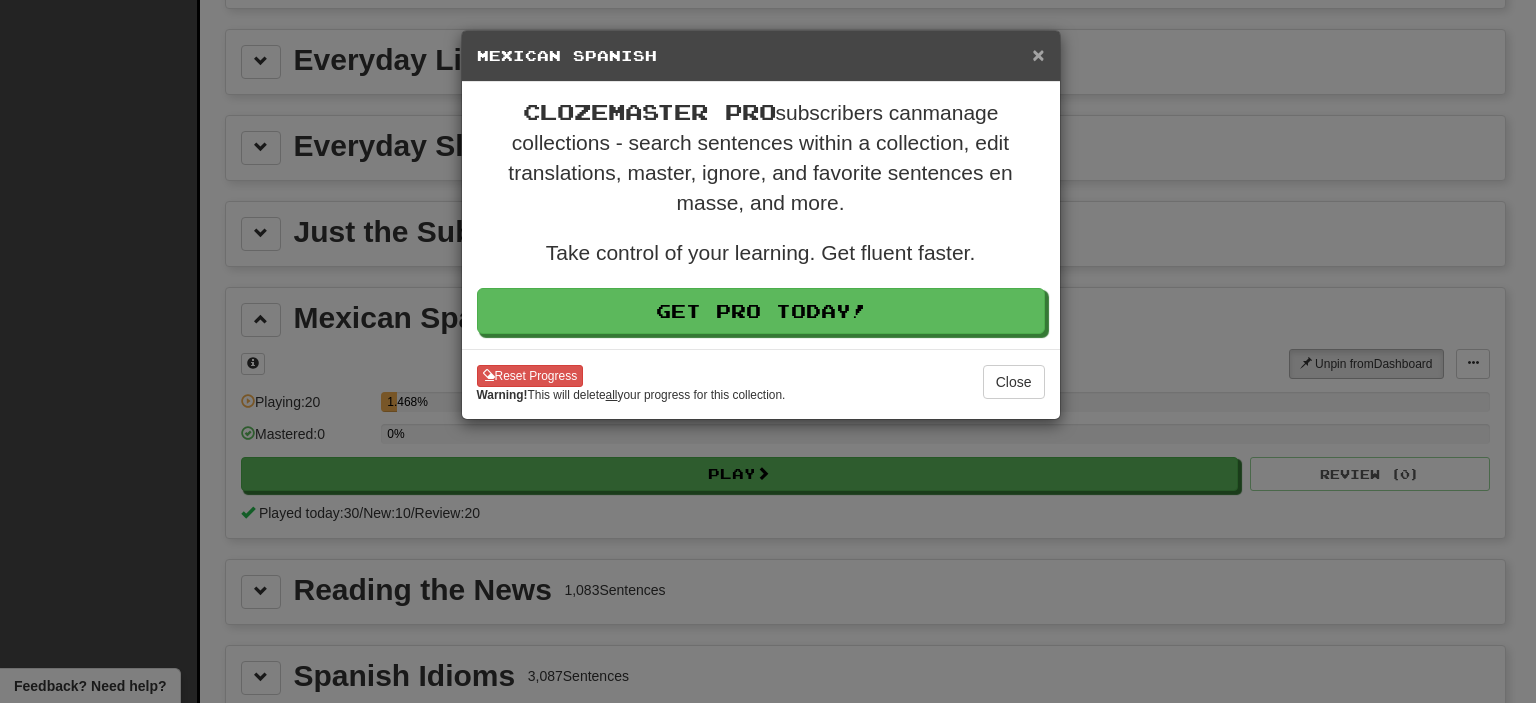 click on "×" at bounding box center [1038, 54] 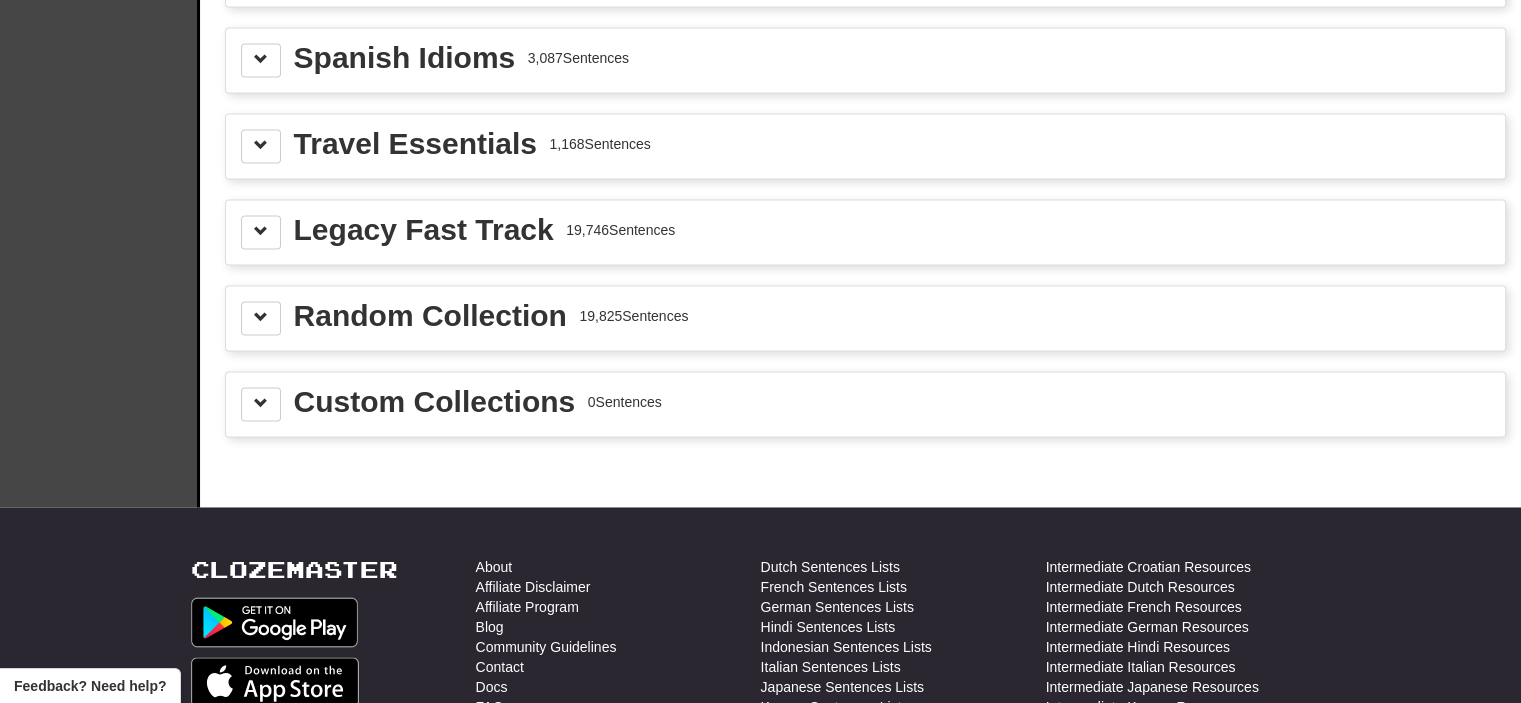 scroll, scrollTop: 3112, scrollLeft: 0, axis: vertical 